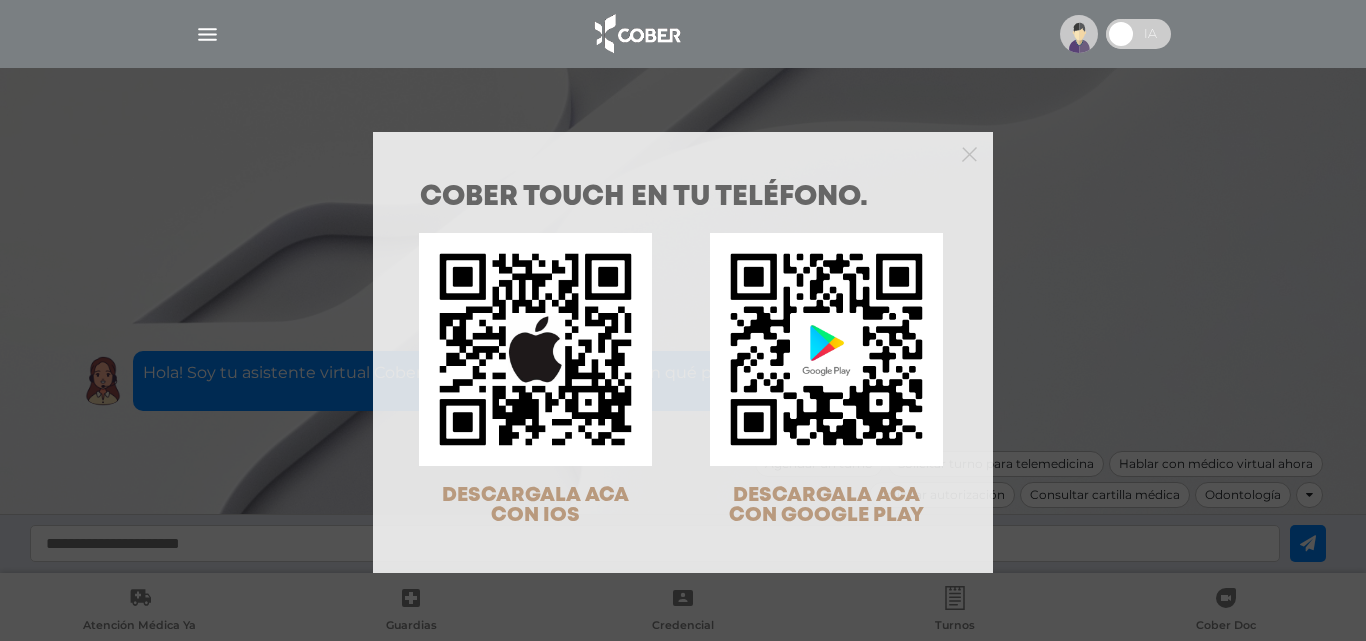 scroll, scrollTop: 0, scrollLeft: 0, axis: both 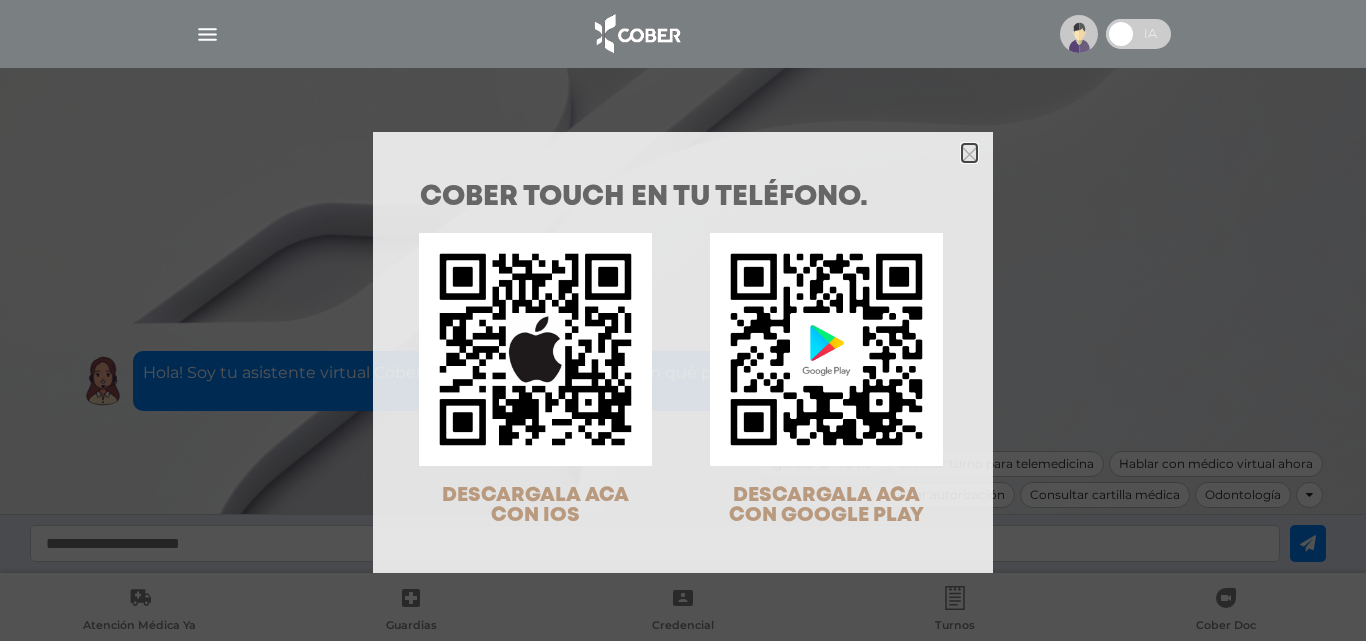 click 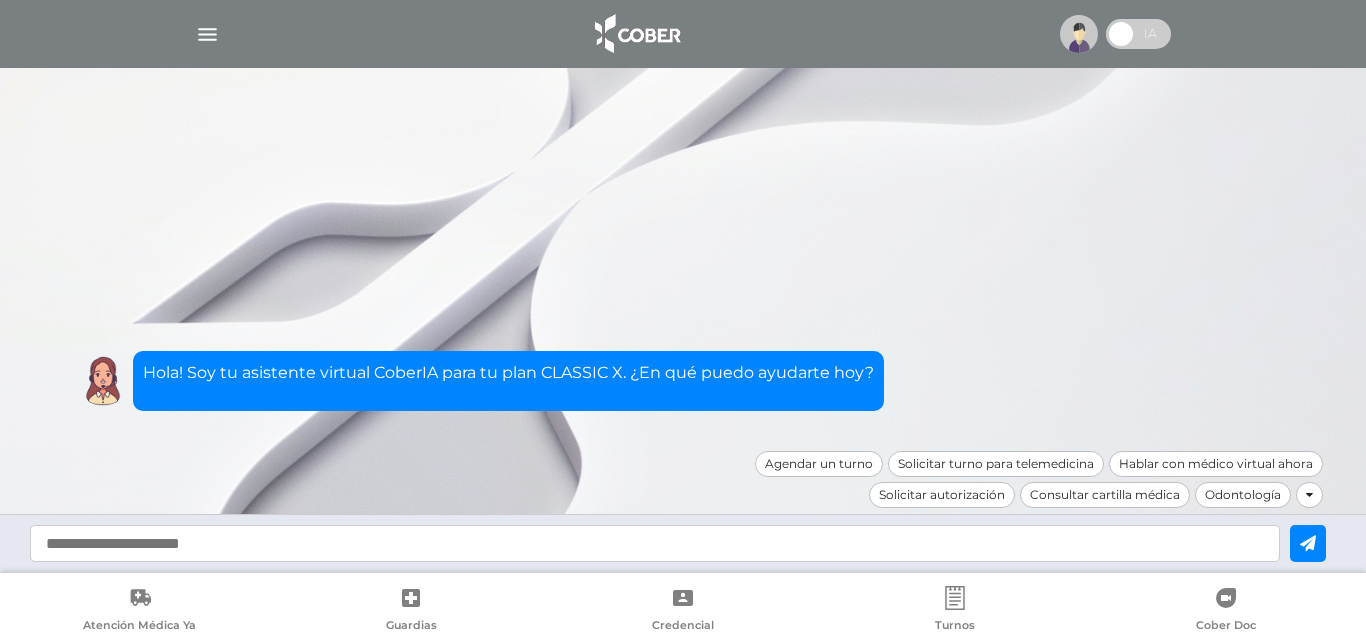 click at bounding box center (207, 34) 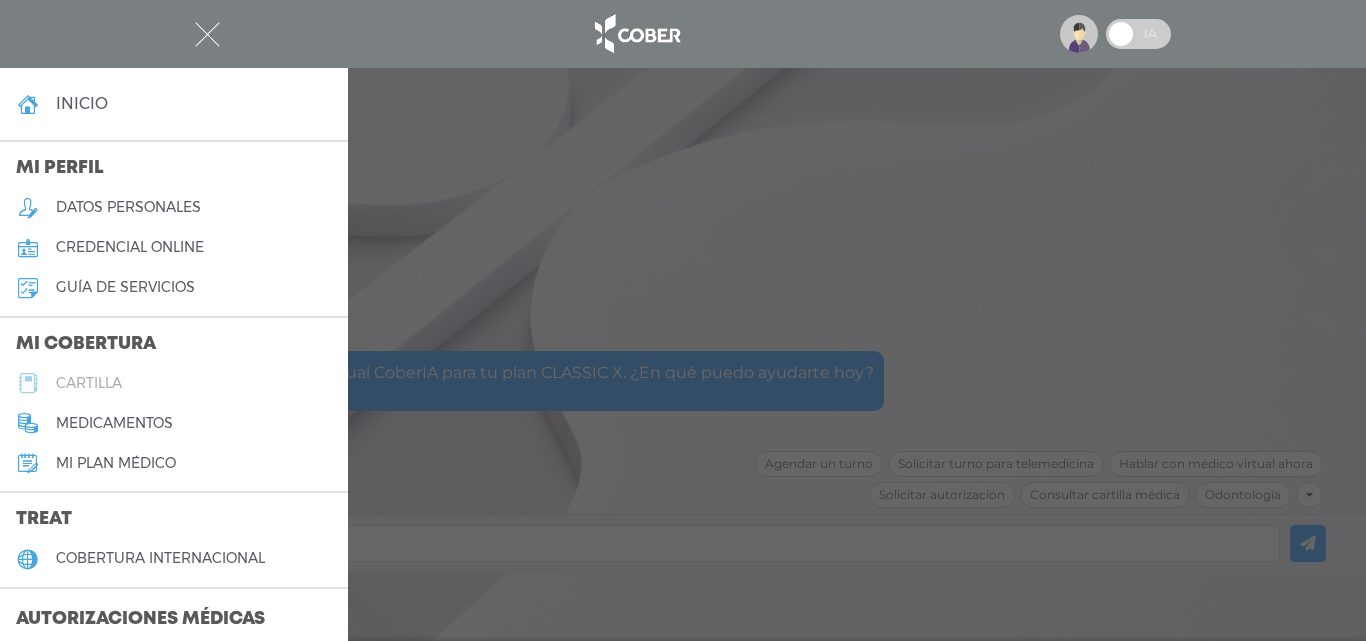click on "cartilla" at bounding box center [89, 383] 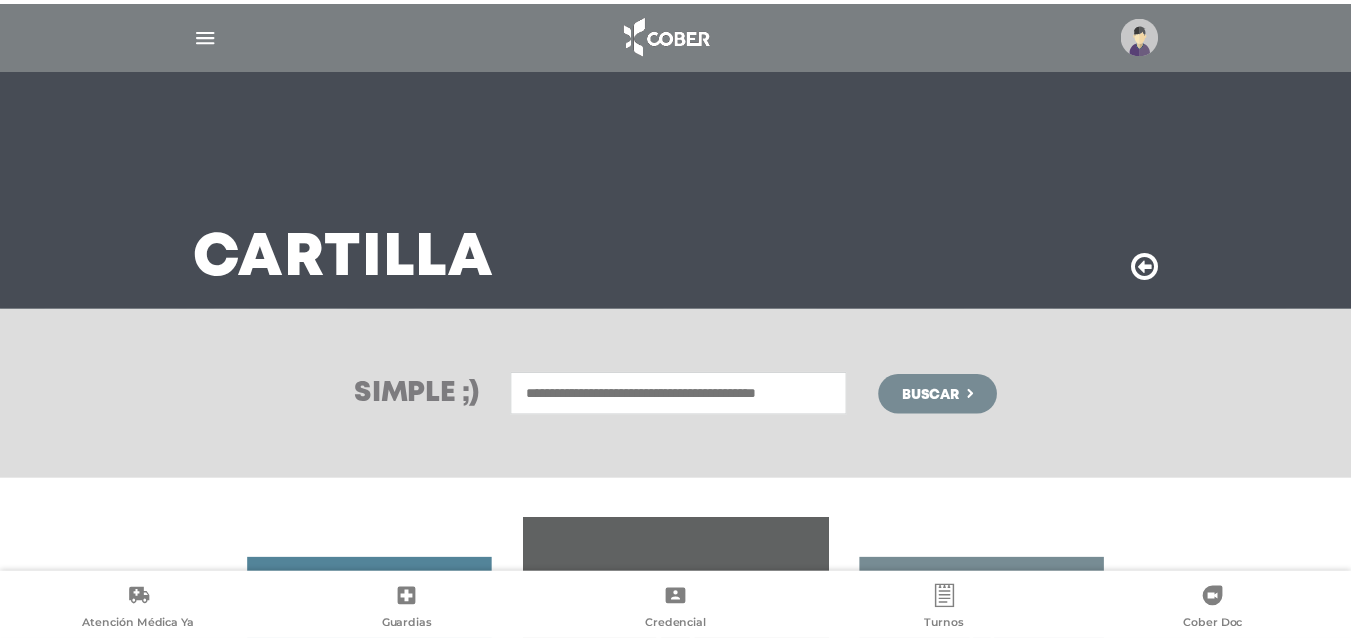 scroll, scrollTop: 0, scrollLeft: 0, axis: both 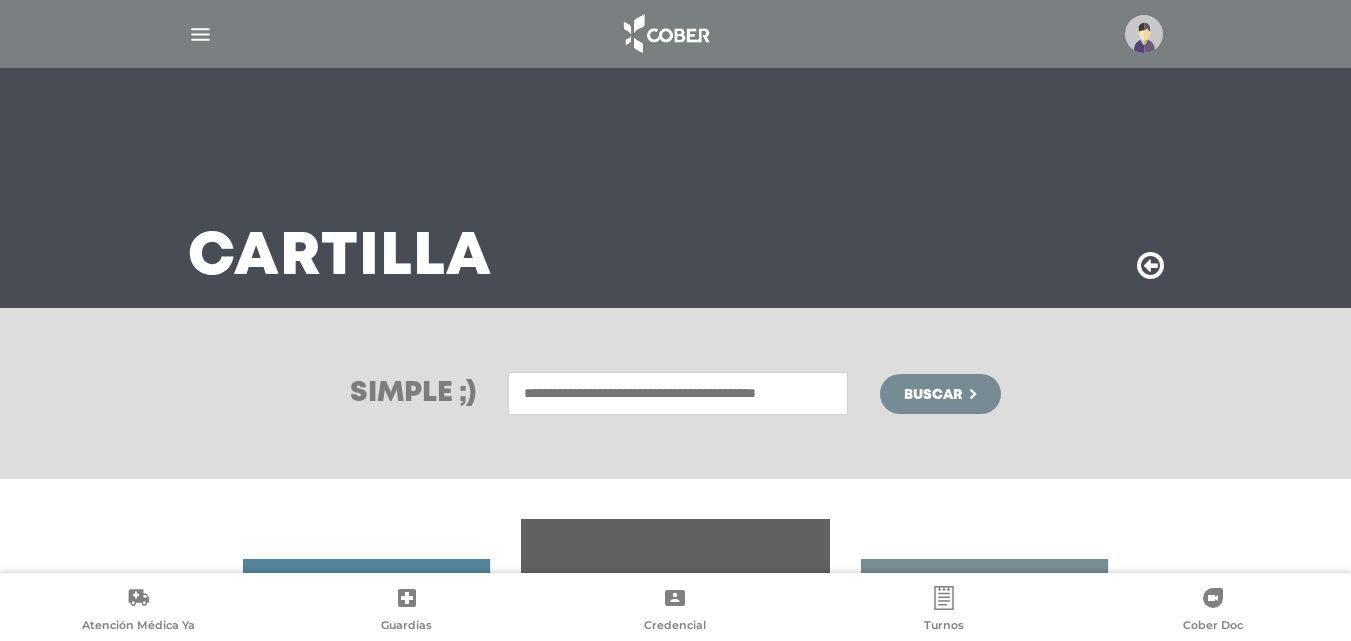 click at bounding box center (678, 393) 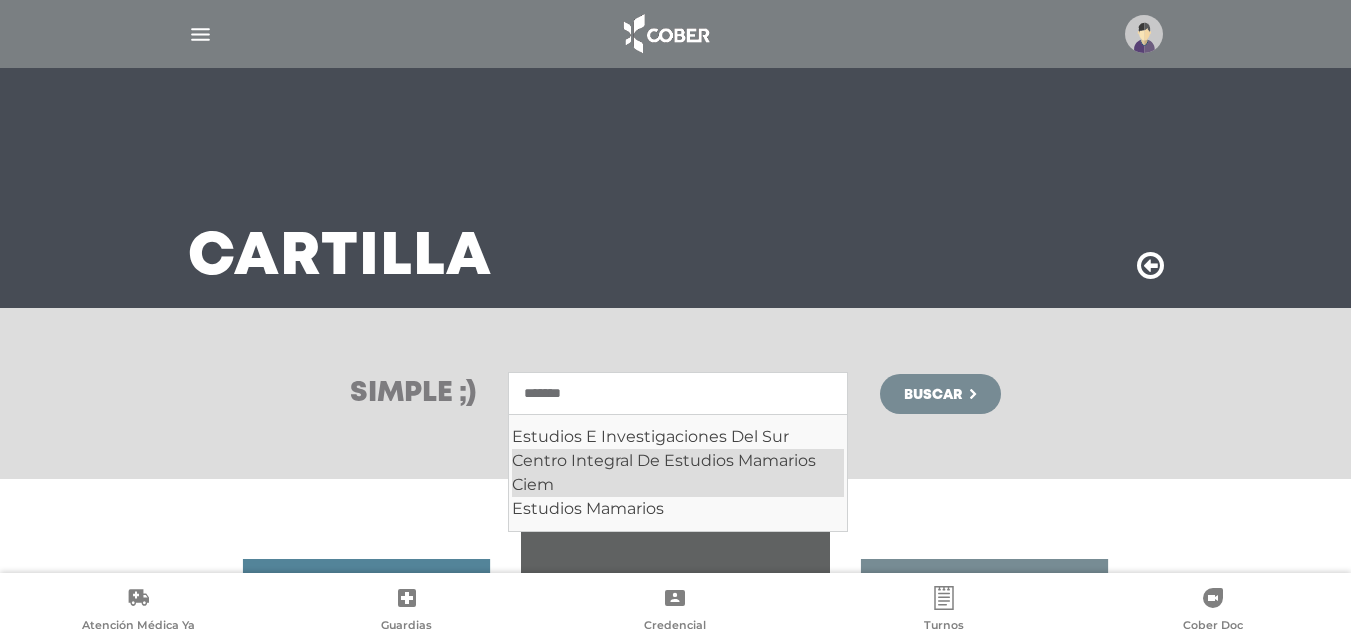 click on "Centro Integral De Estudios Mamarios Ciem" at bounding box center [678, 473] 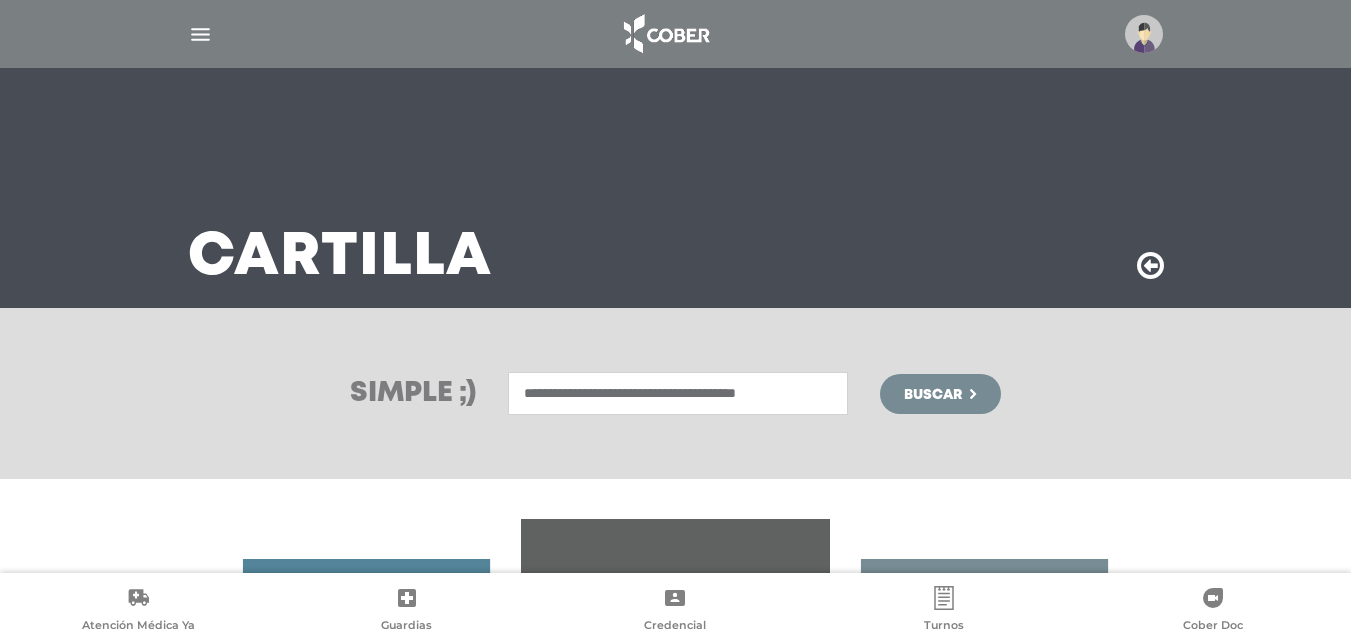 type on "**********" 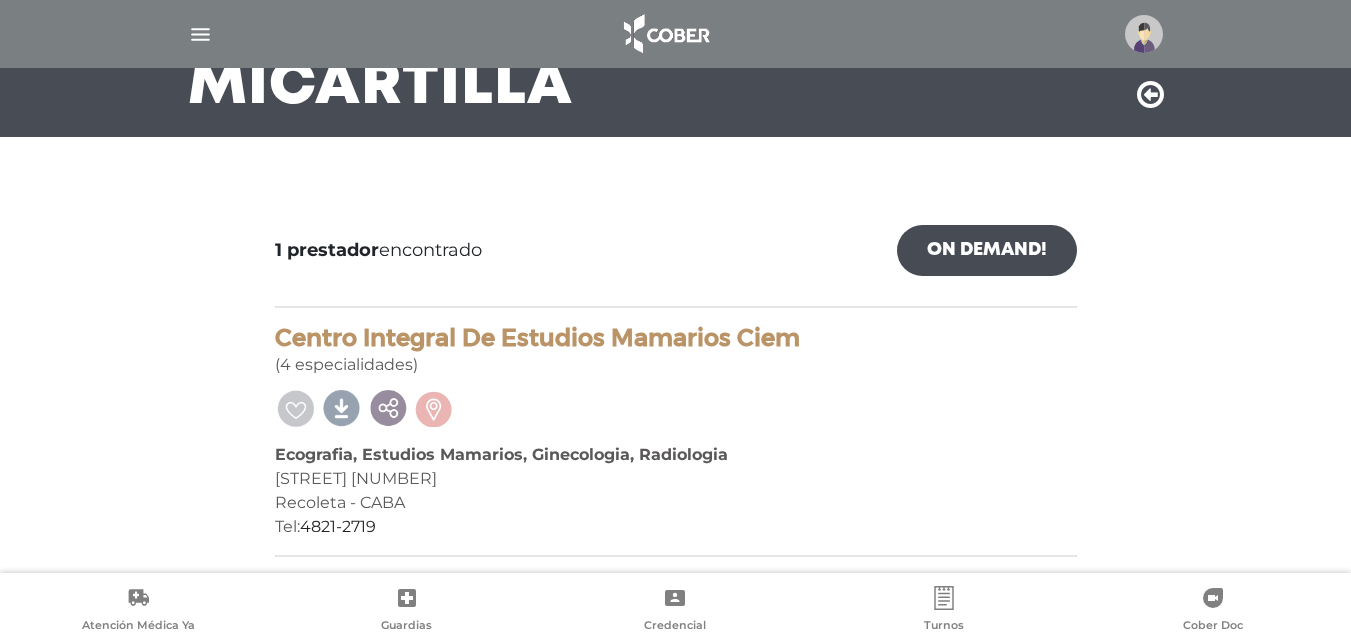 scroll, scrollTop: 0, scrollLeft: 0, axis: both 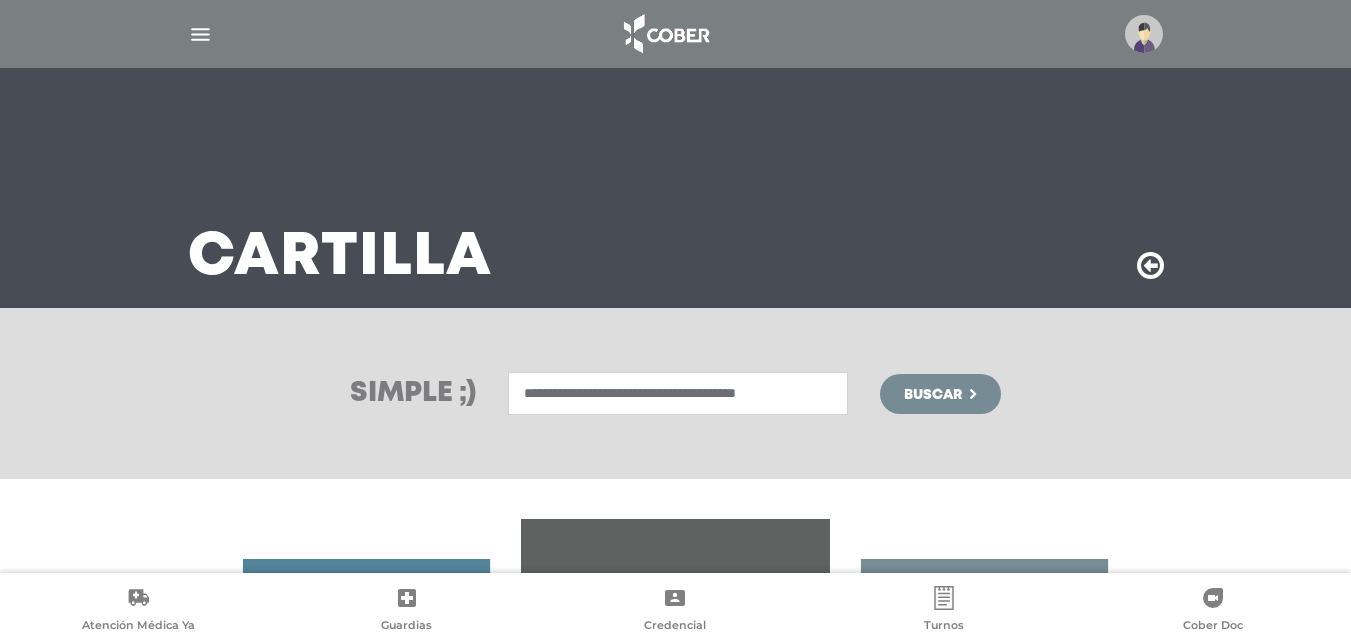 click on "**********" at bounding box center (678, 393) 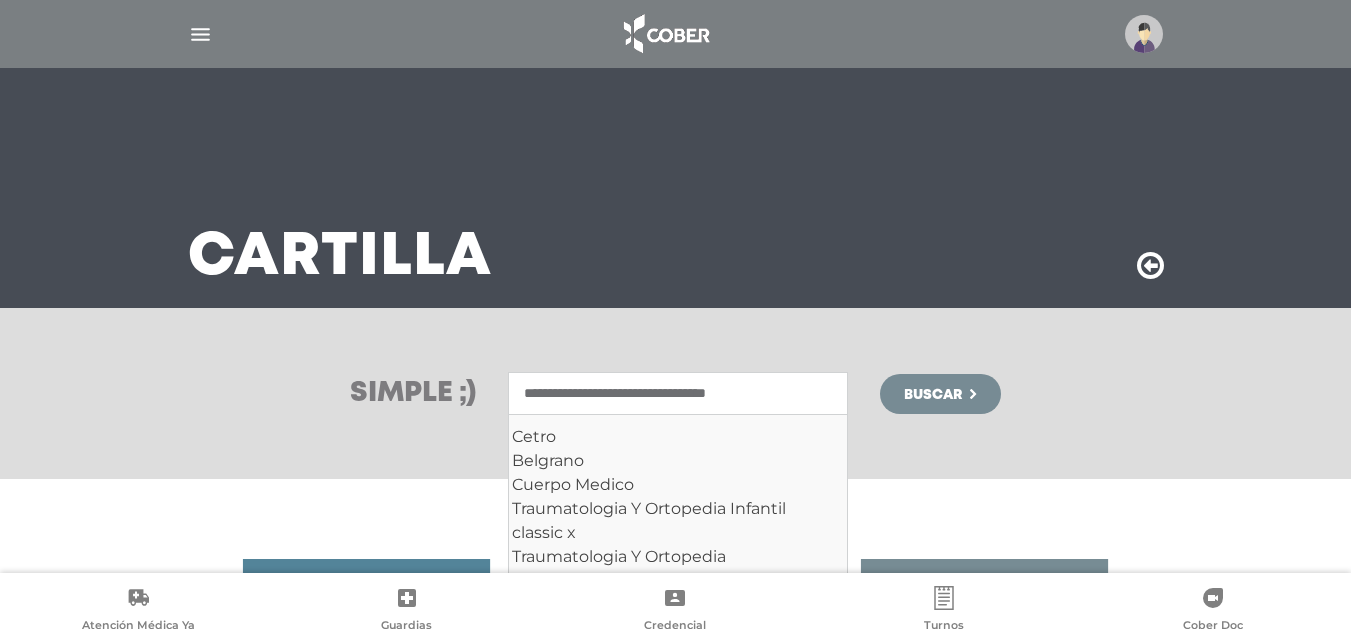 click on "**********" at bounding box center (678, 393) 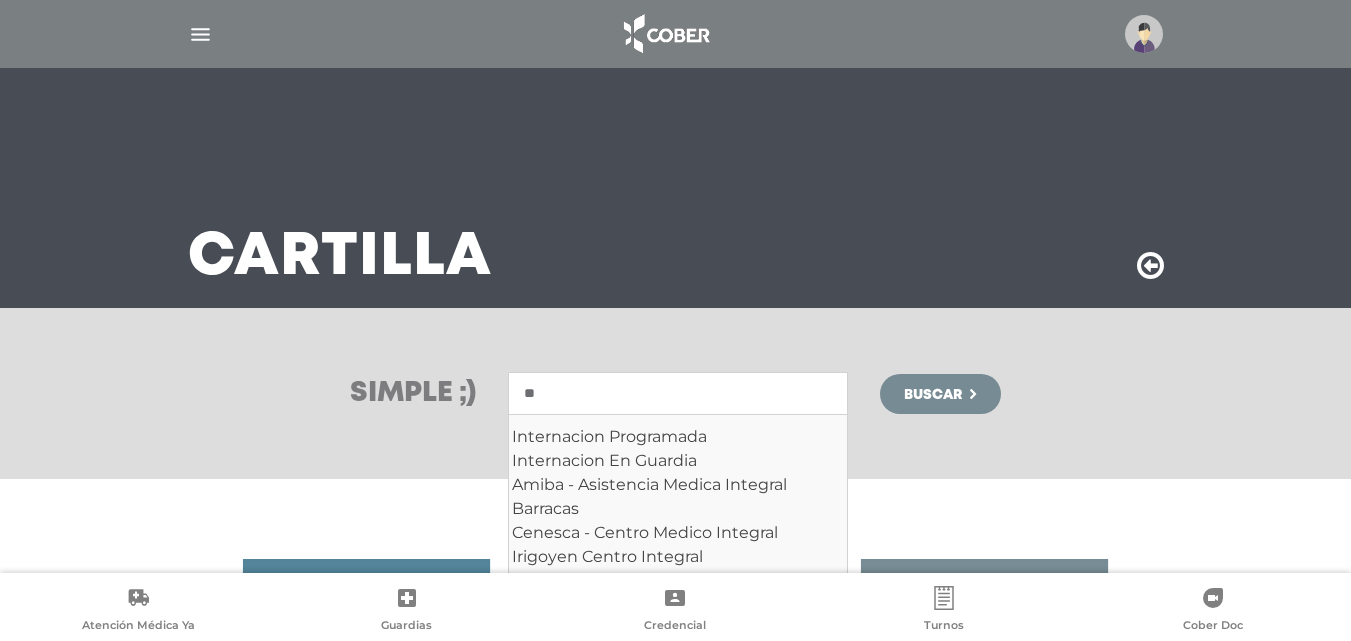 type on "*" 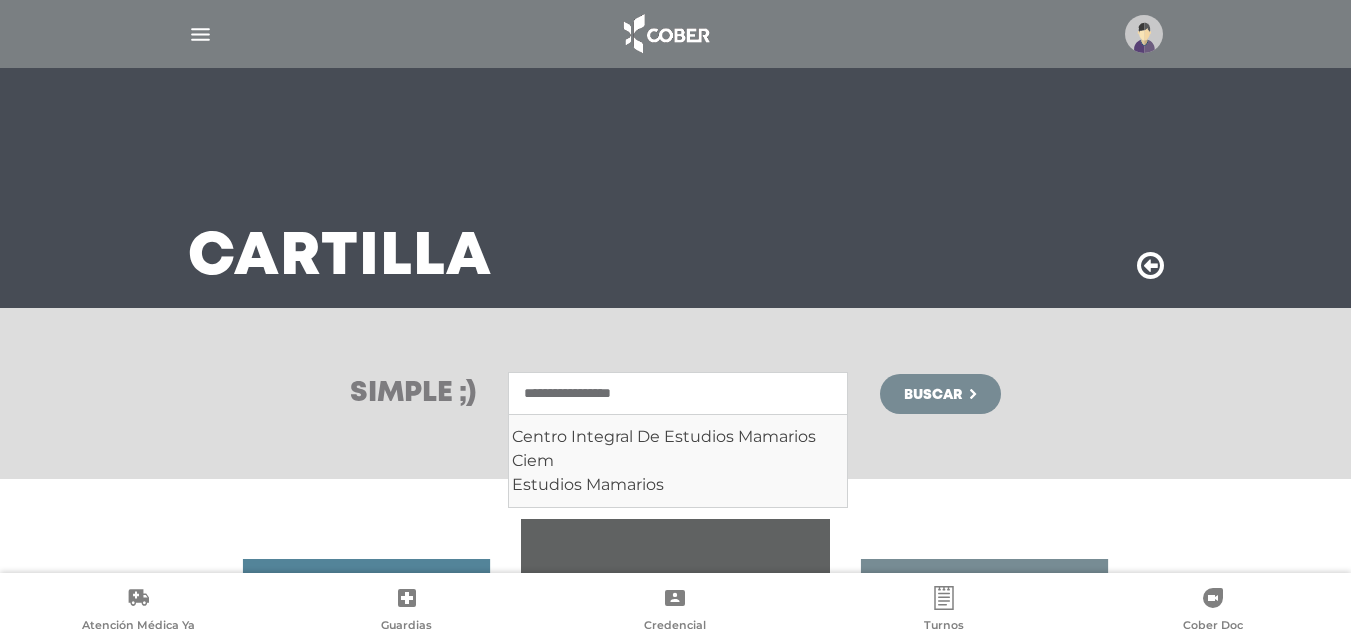 scroll, scrollTop: 0, scrollLeft: 0, axis: both 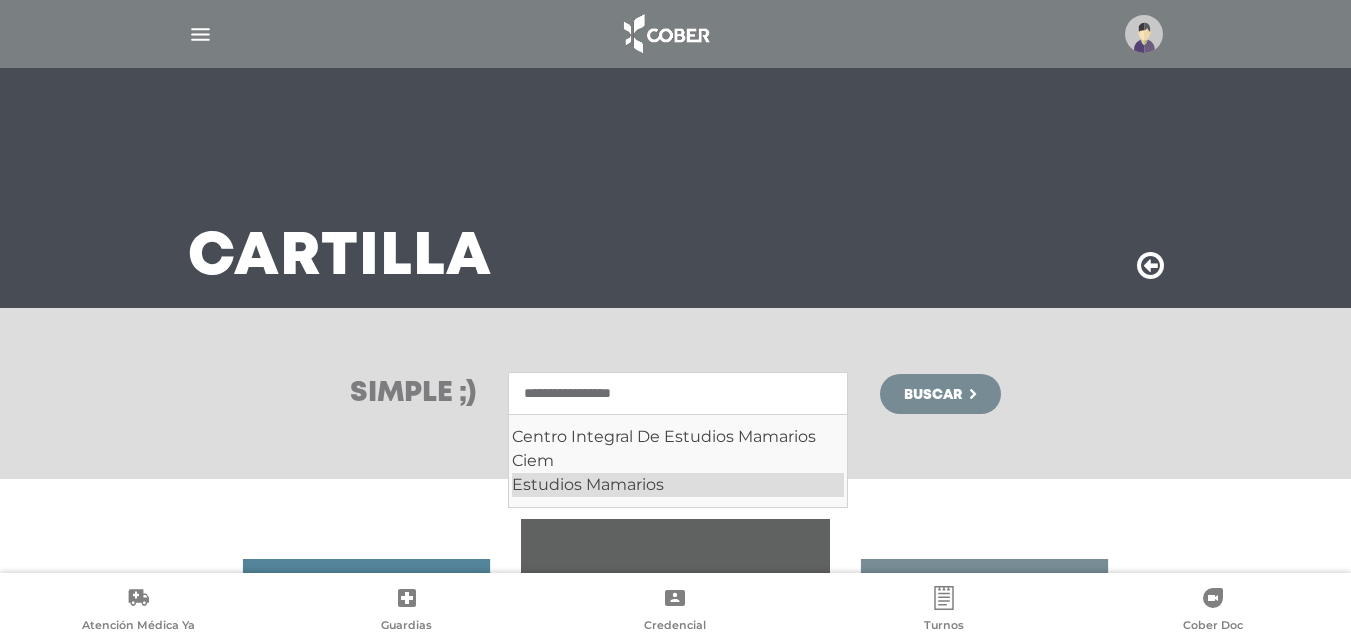click on "Estudios Mamarios" at bounding box center (678, 485) 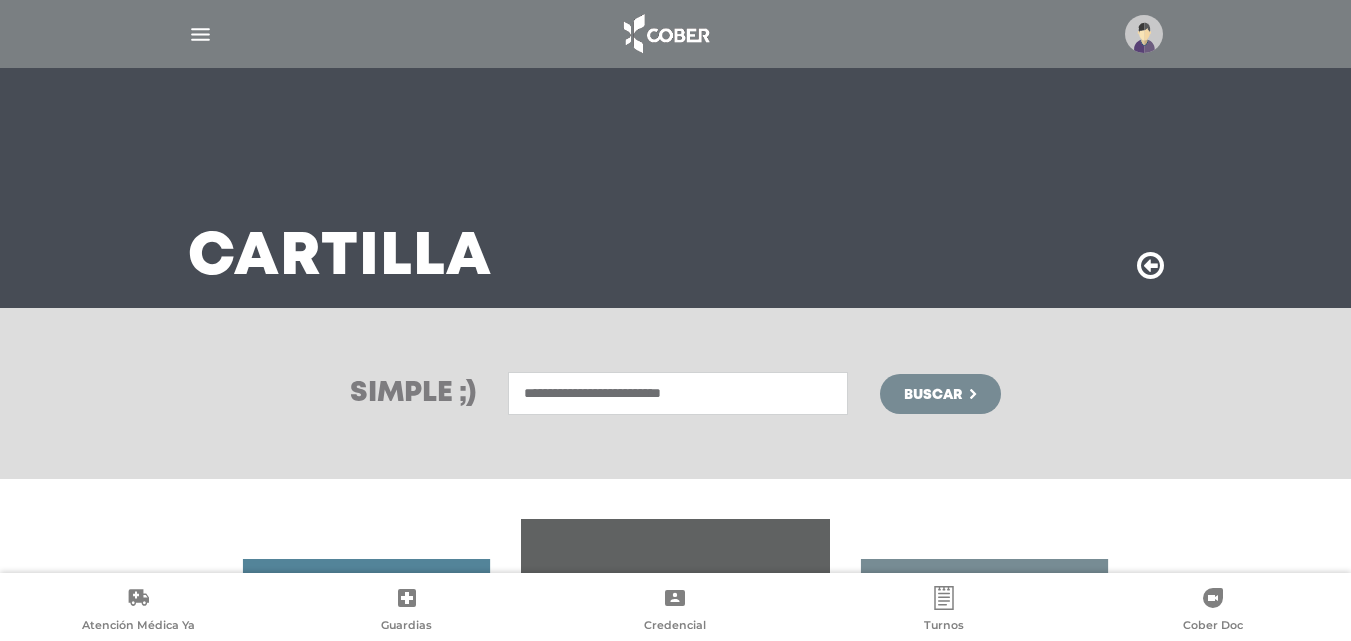 type on "**********" 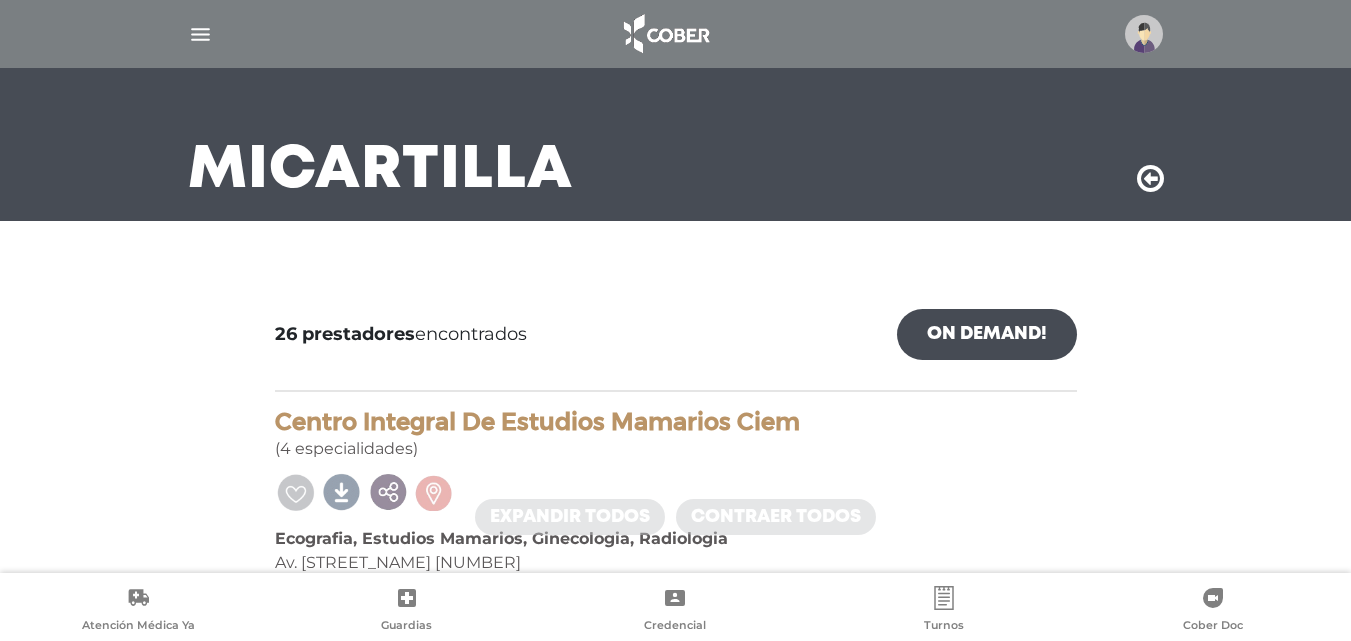 scroll, scrollTop: 0, scrollLeft: 0, axis: both 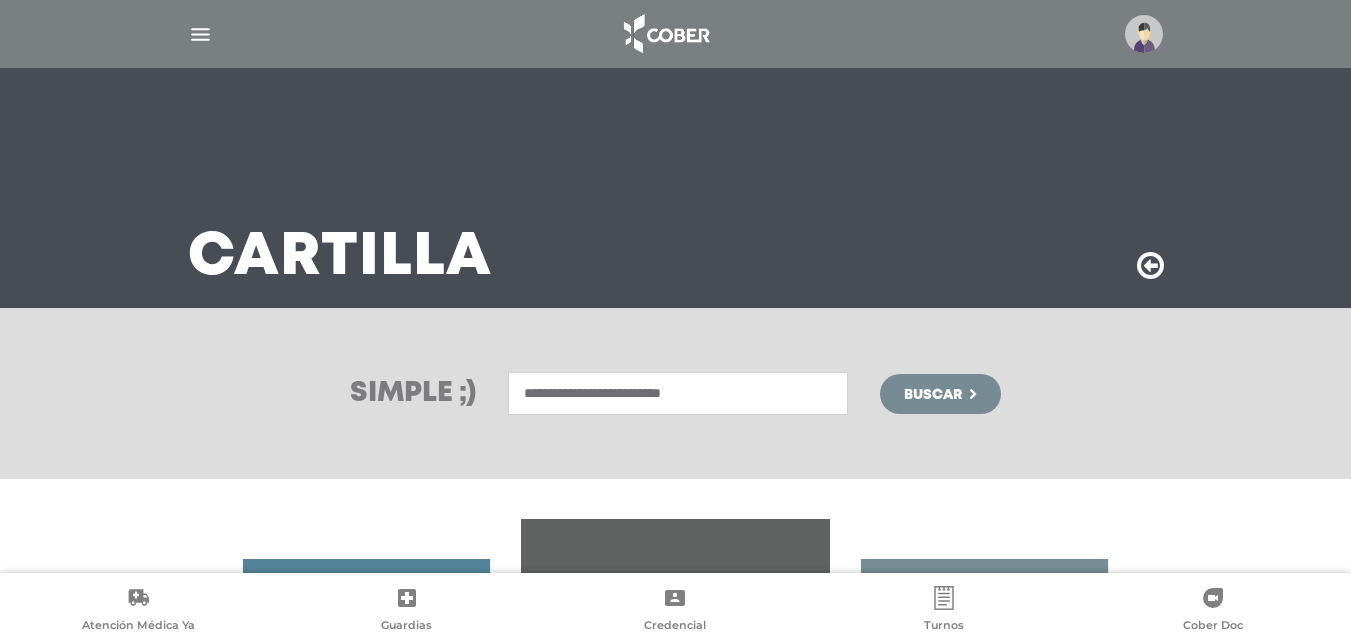 click on "**********" at bounding box center [678, 393] 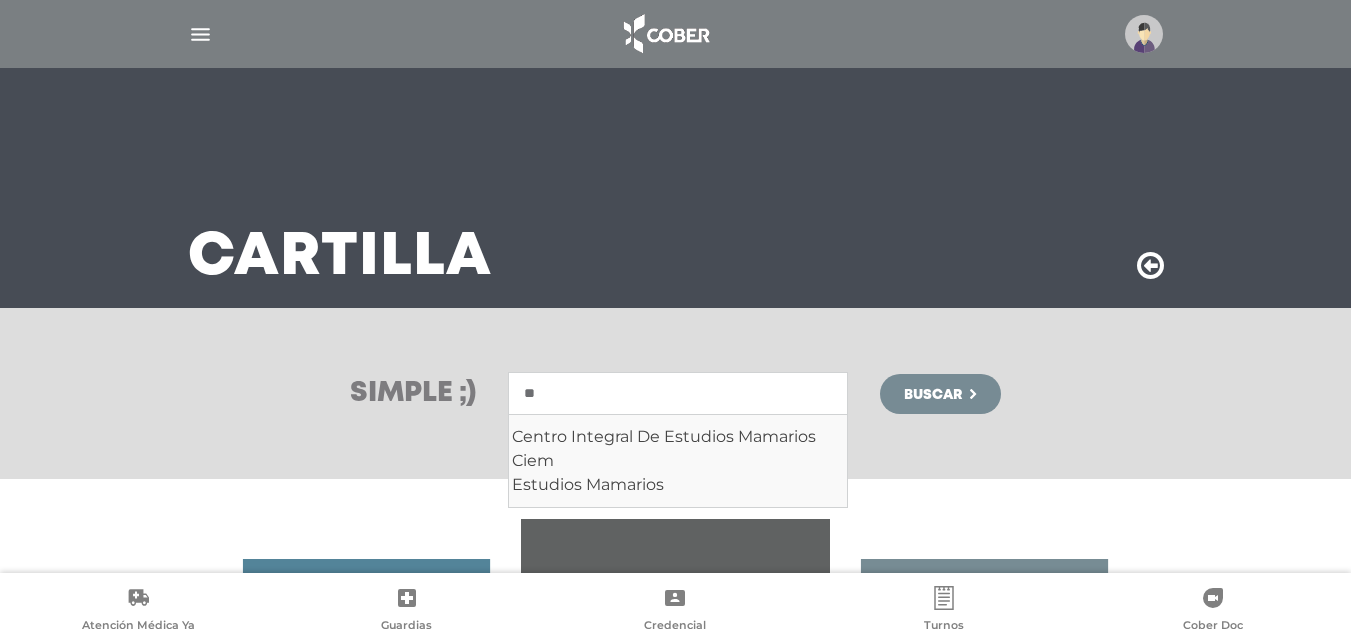 type on "*" 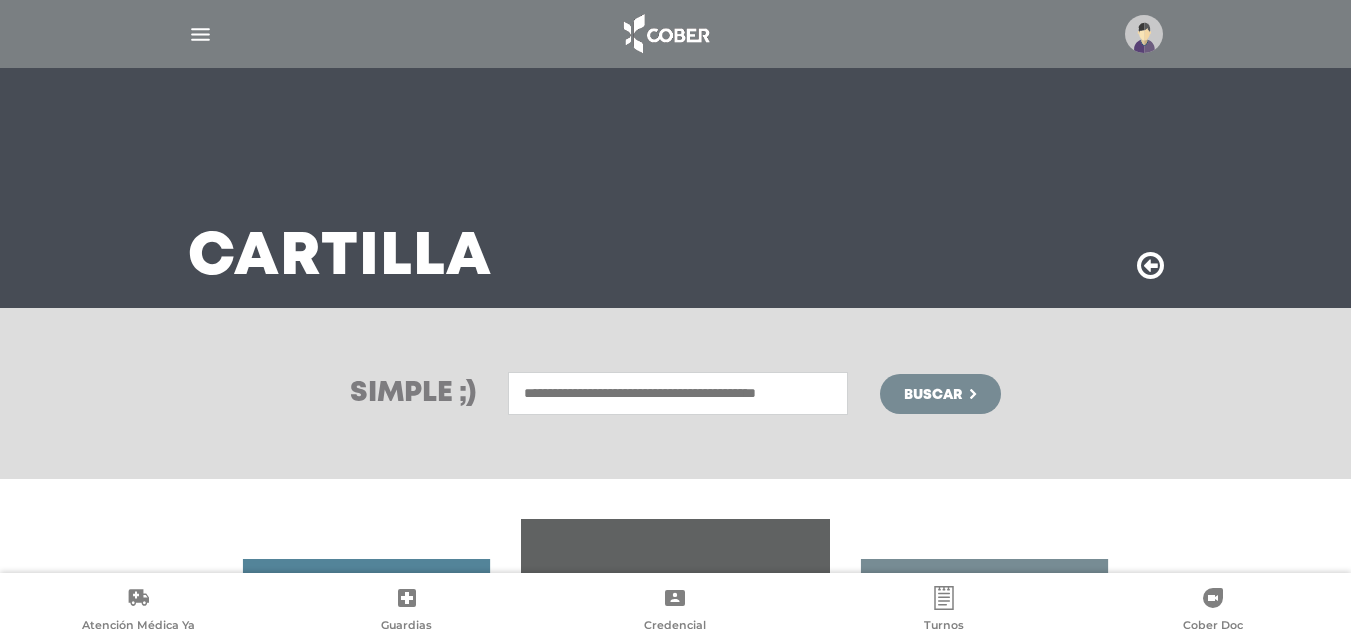 click at bounding box center [678, 393] 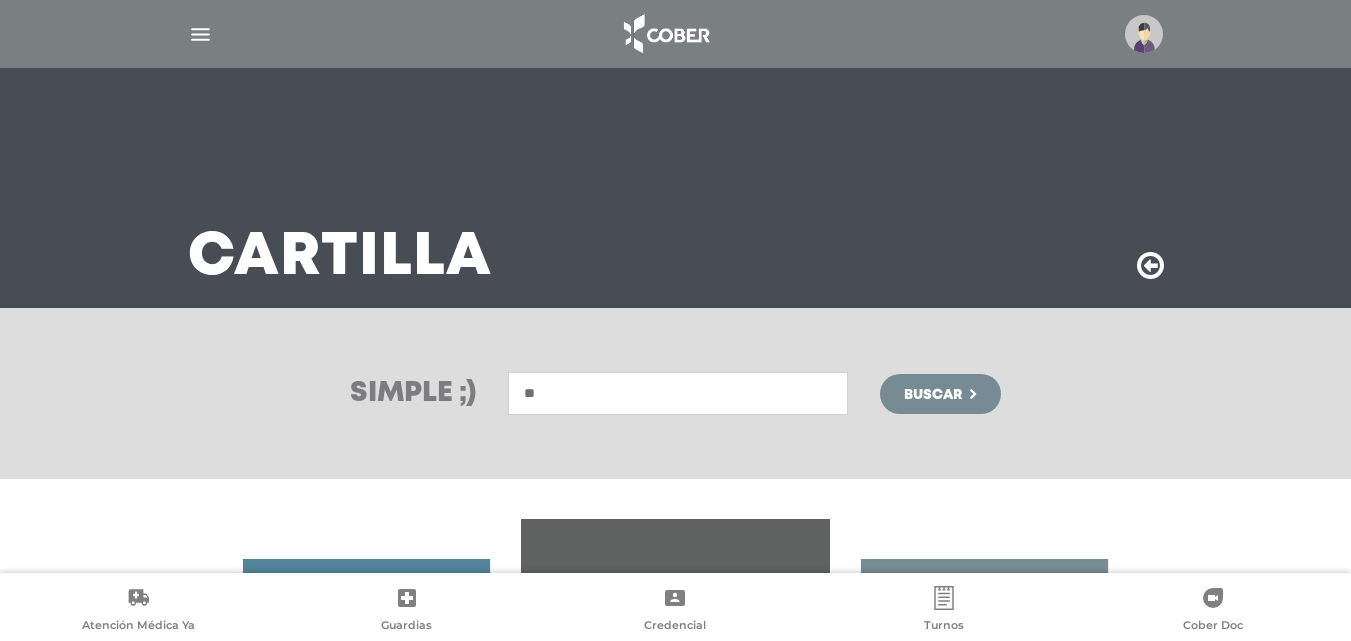 type on "*" 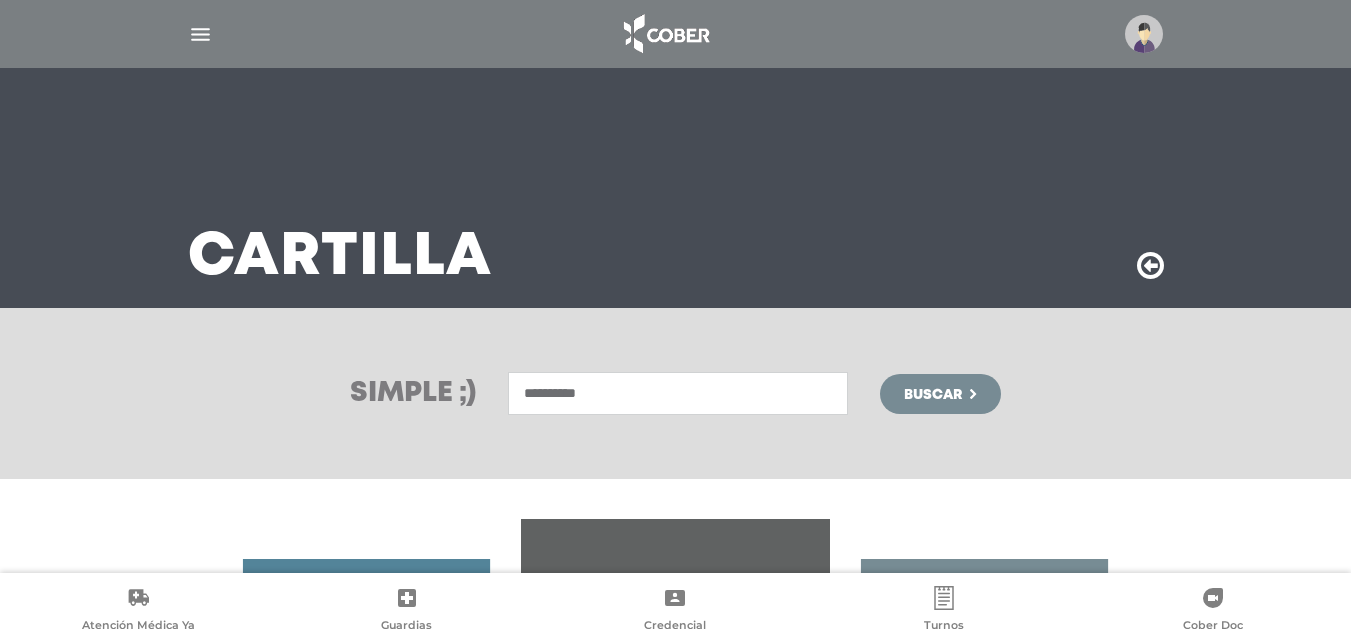 type on "**********" 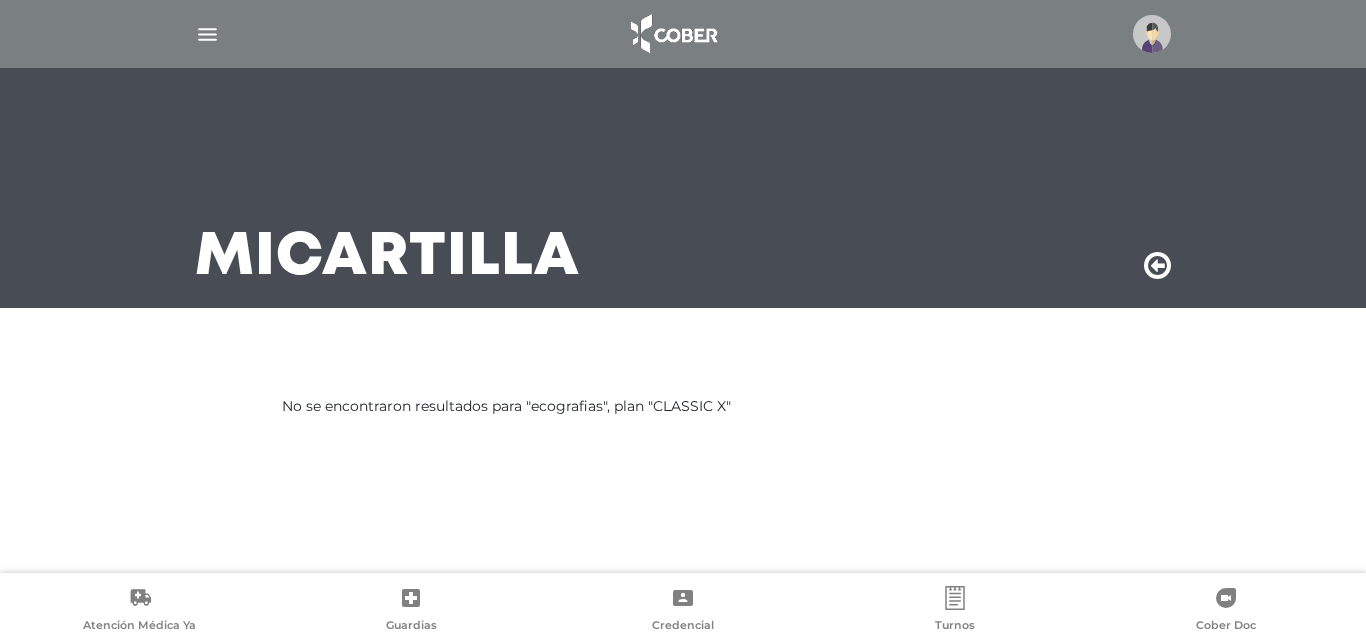 scroll, scrollTop: 0, scrollLeft: 0, axis: both 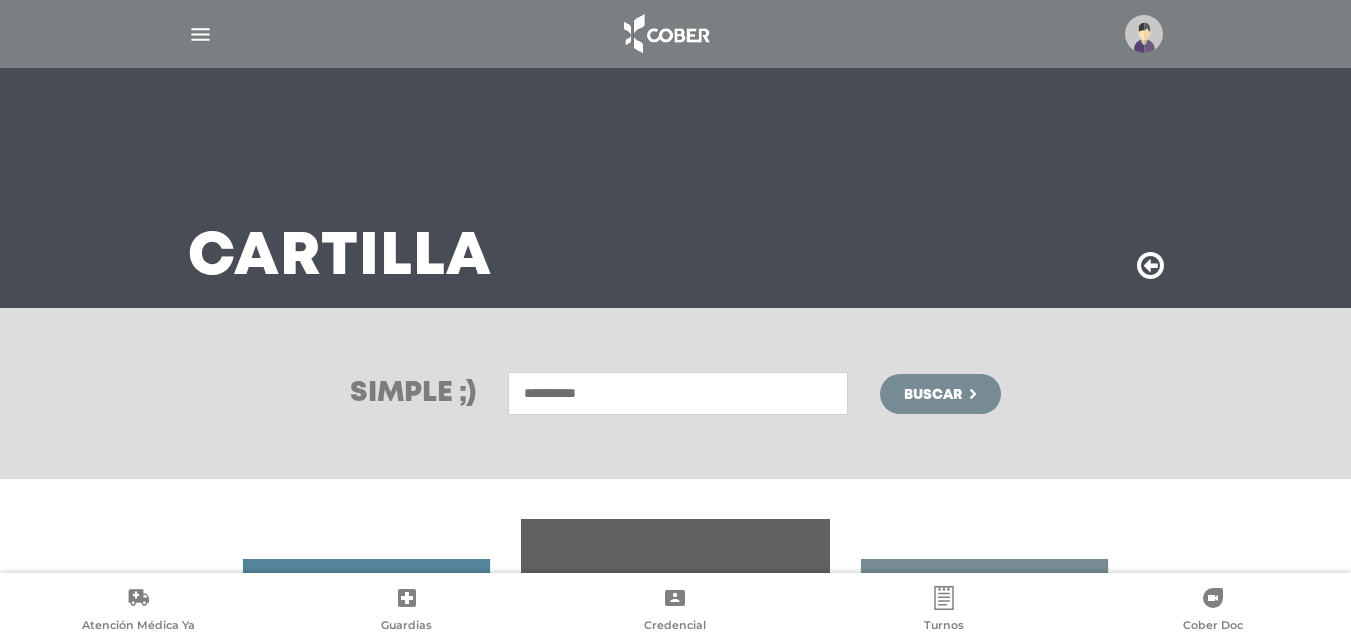 click on "**********" at bounding box center [678, 393] 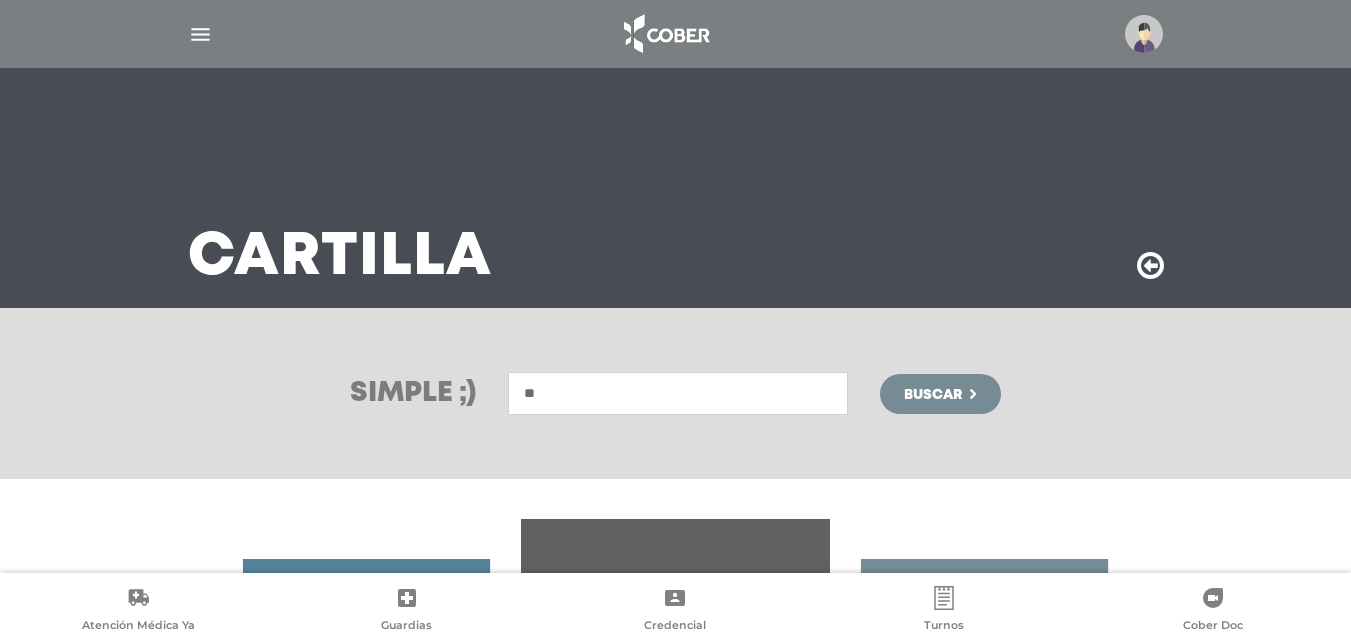 type on "*" 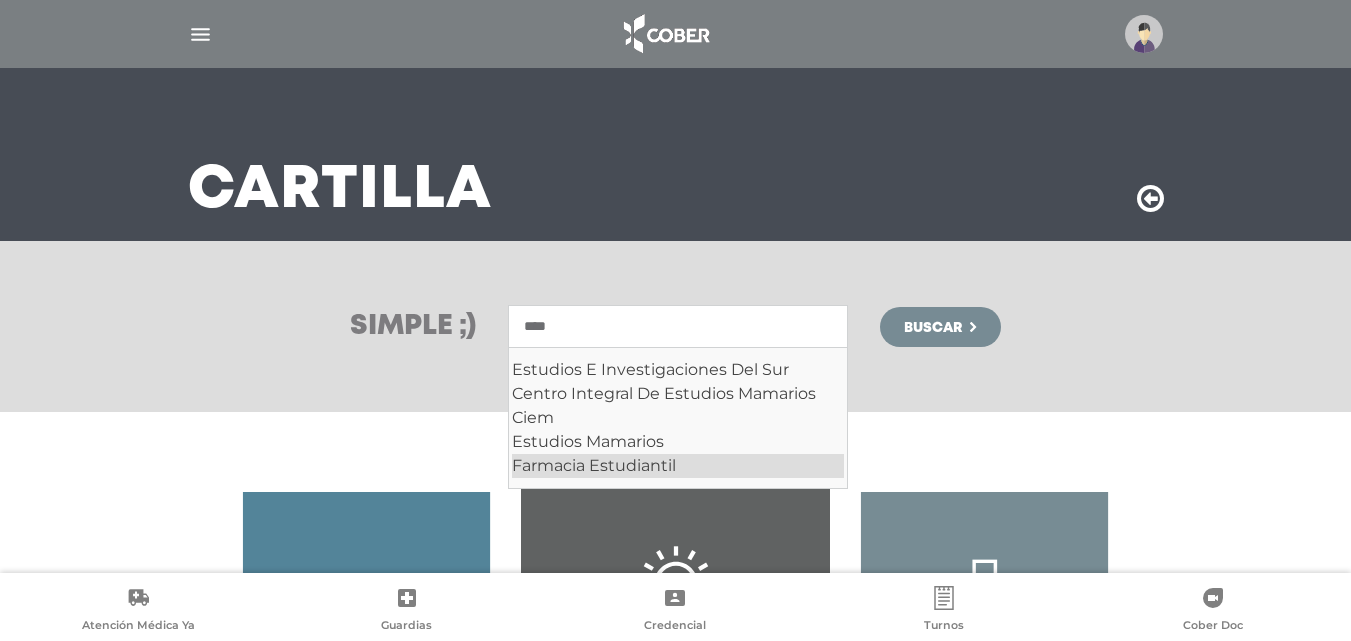 scroll, scrollTop: 0, scrollLeft: 0, axis: both 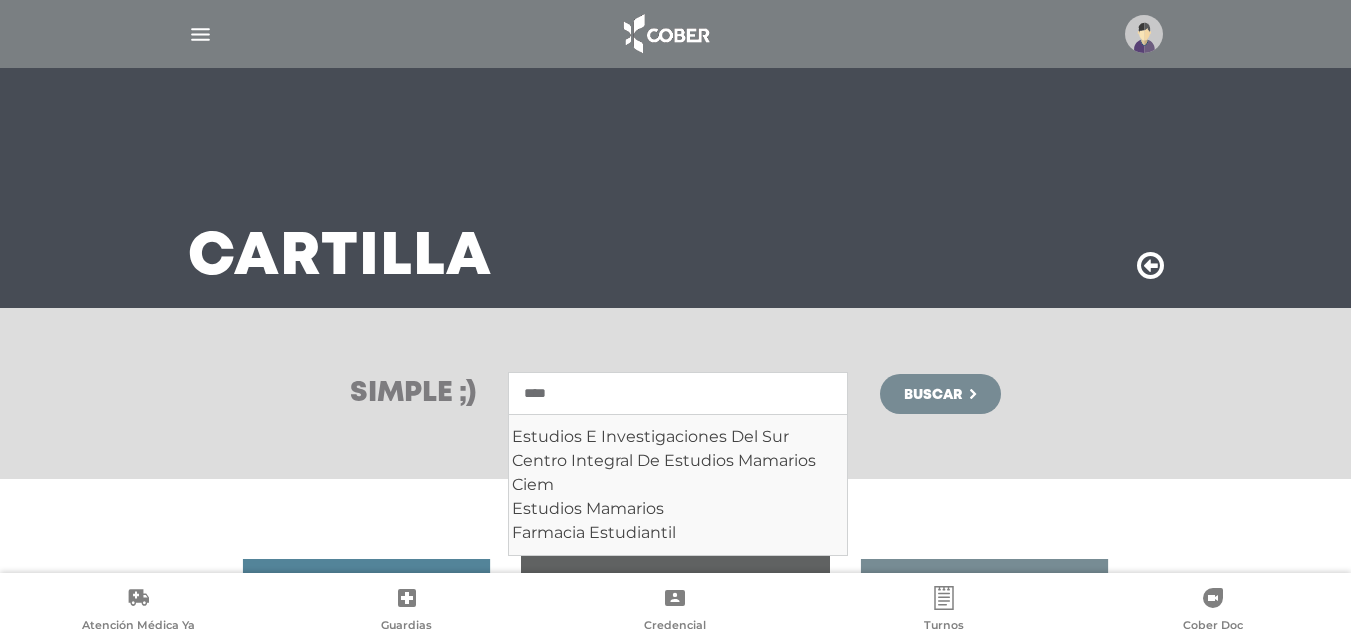 click on "****" at bounding box center (678, 393) 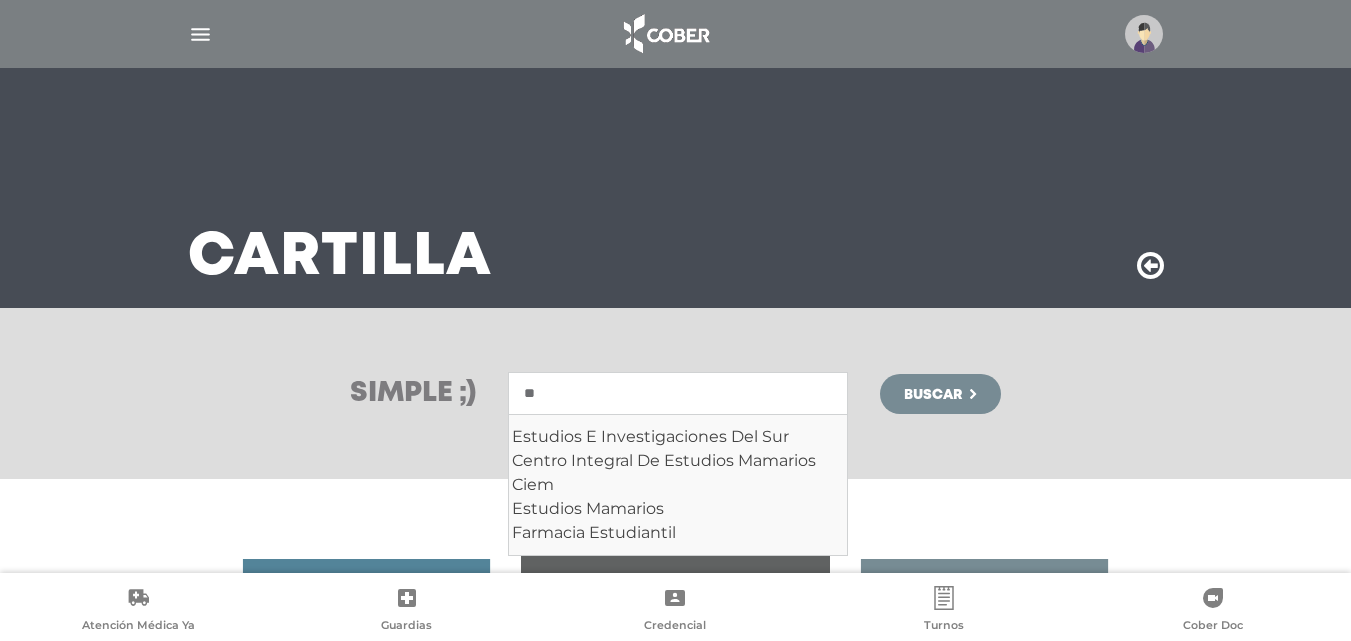 type on "*" 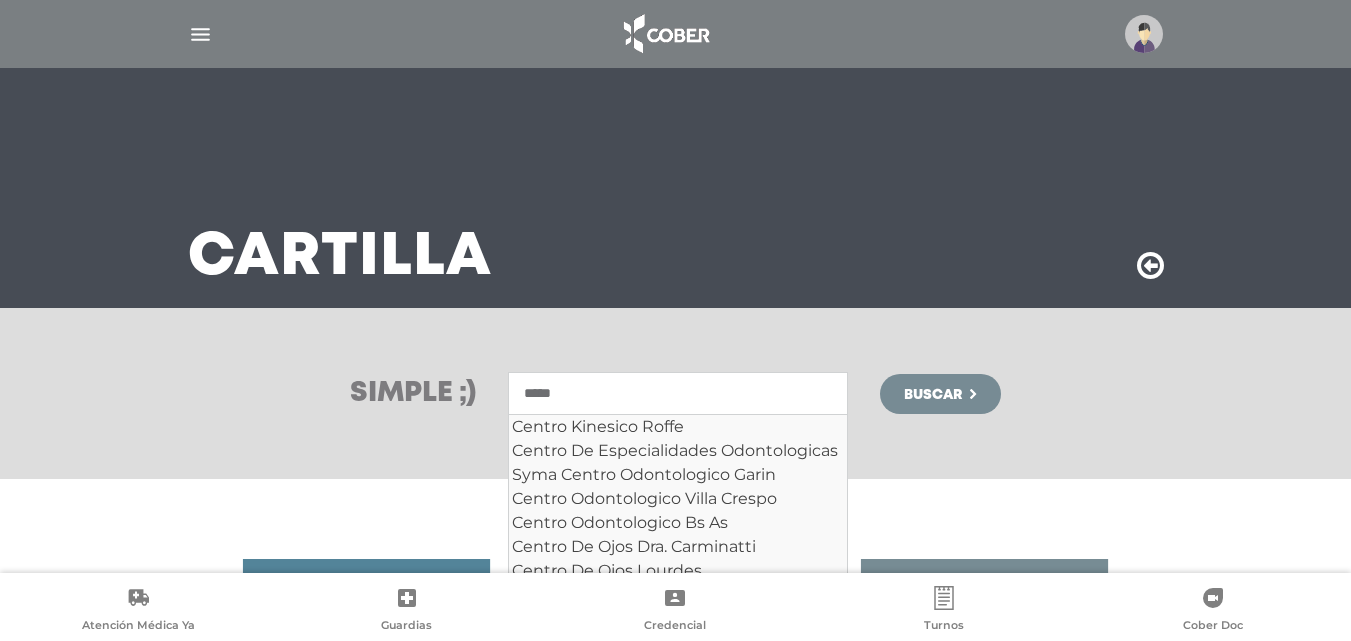 scroll, scrollTop: 2098, scrollLeft: 0, axis: vertical 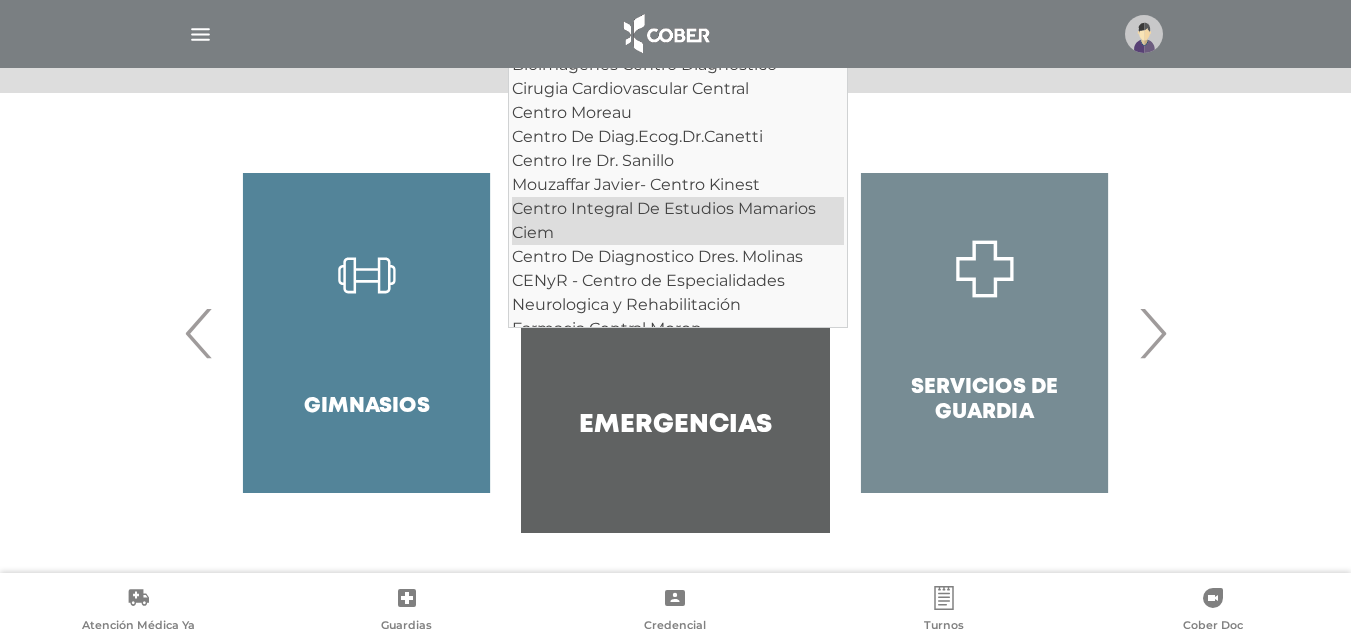 click on "Centro Integral De Estudios Mamarios Ciem" at bounding box center (678, 221) 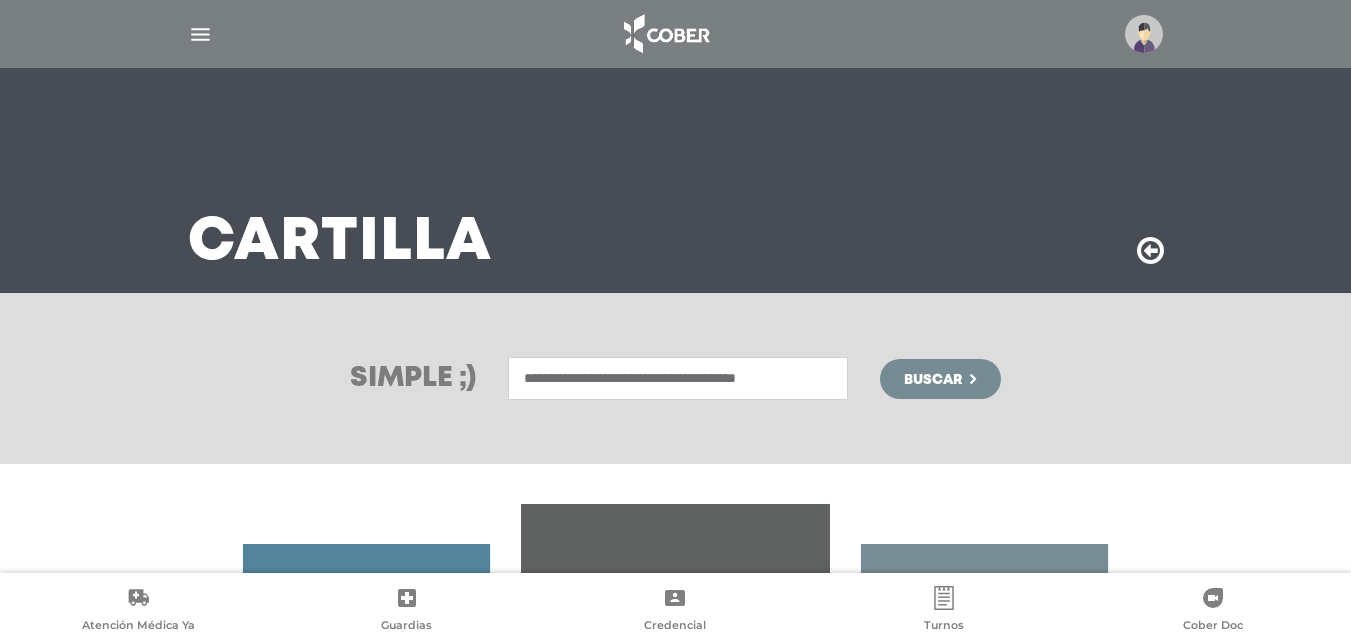 scroll, scrollTop: 0, scrollLeft: 0, axis: both 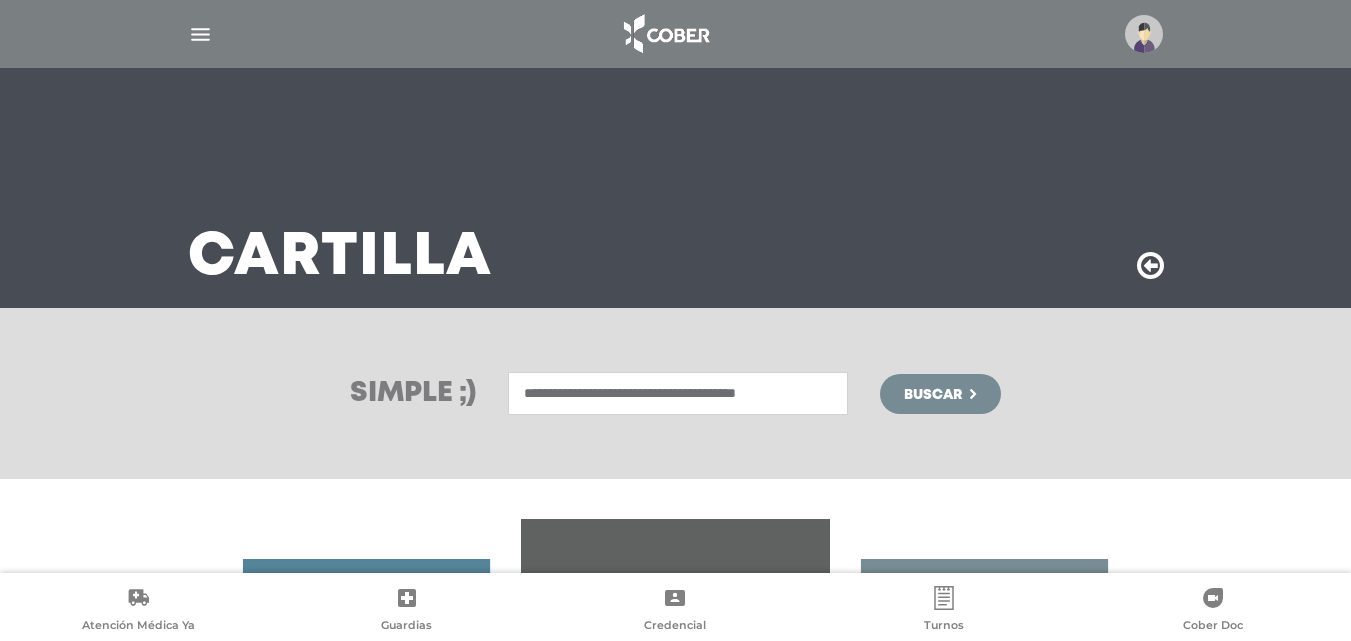 type on "**********" 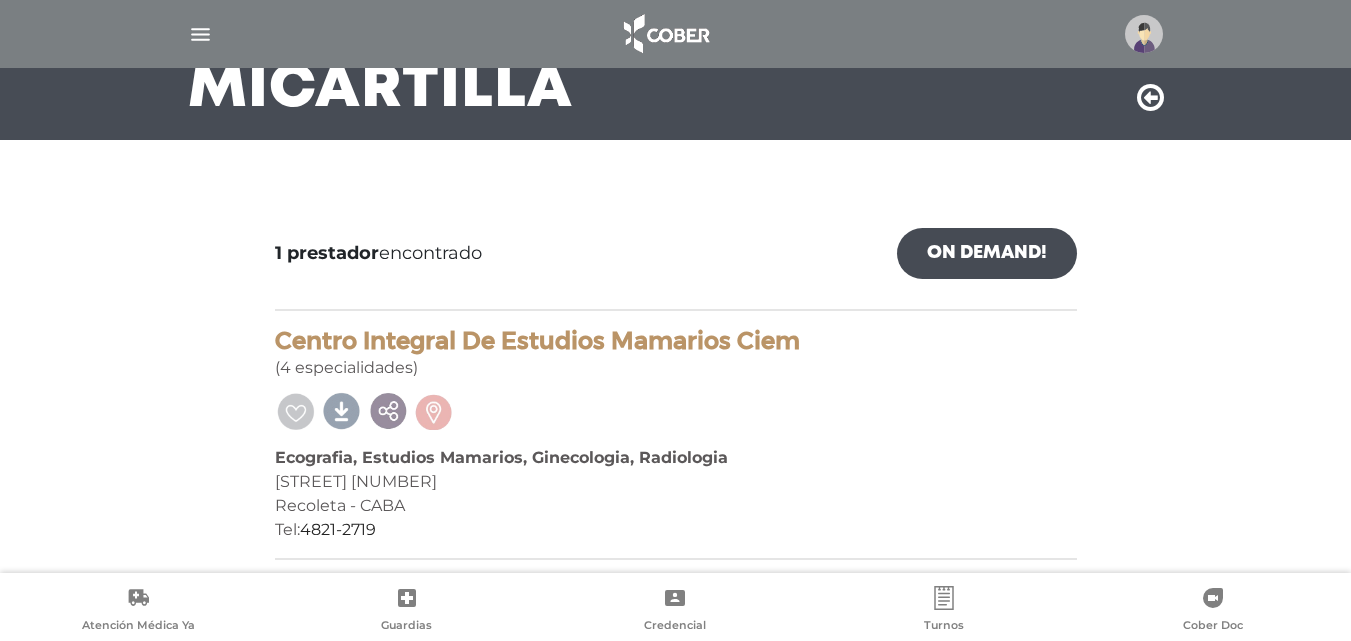 scroll, scrollTop: 171, scrollLeft: 0, axis: vertical 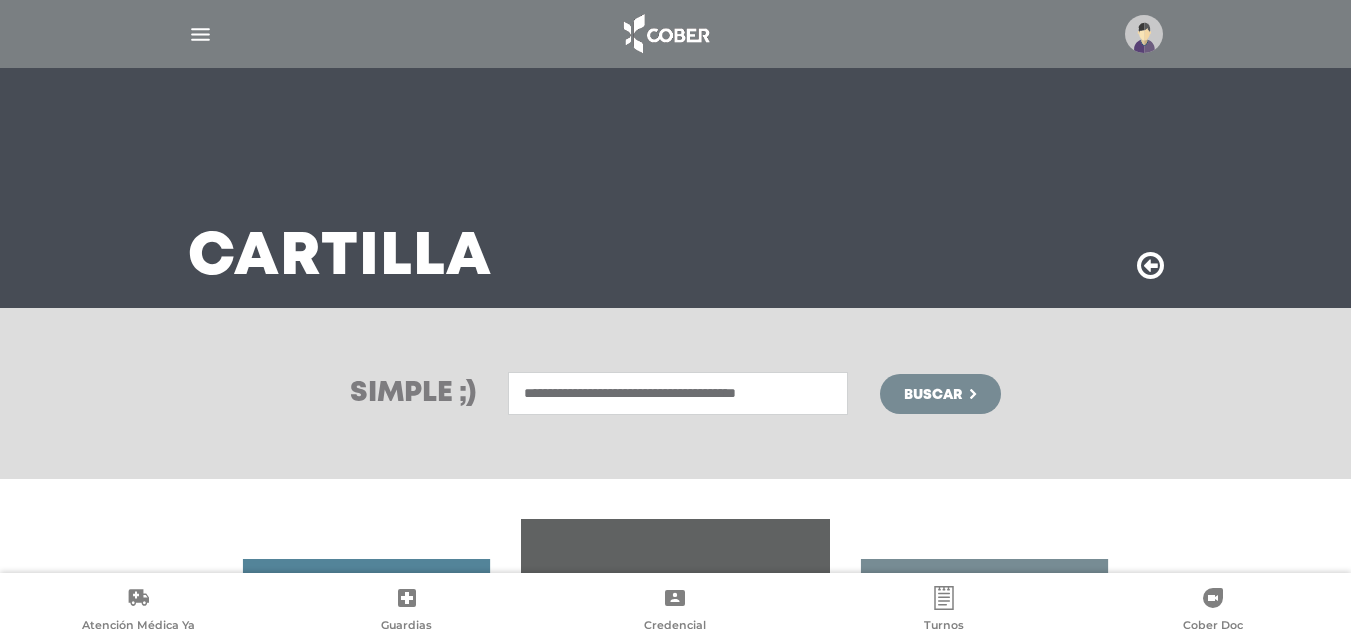 click on "**********" at bounding box center (678, 393) 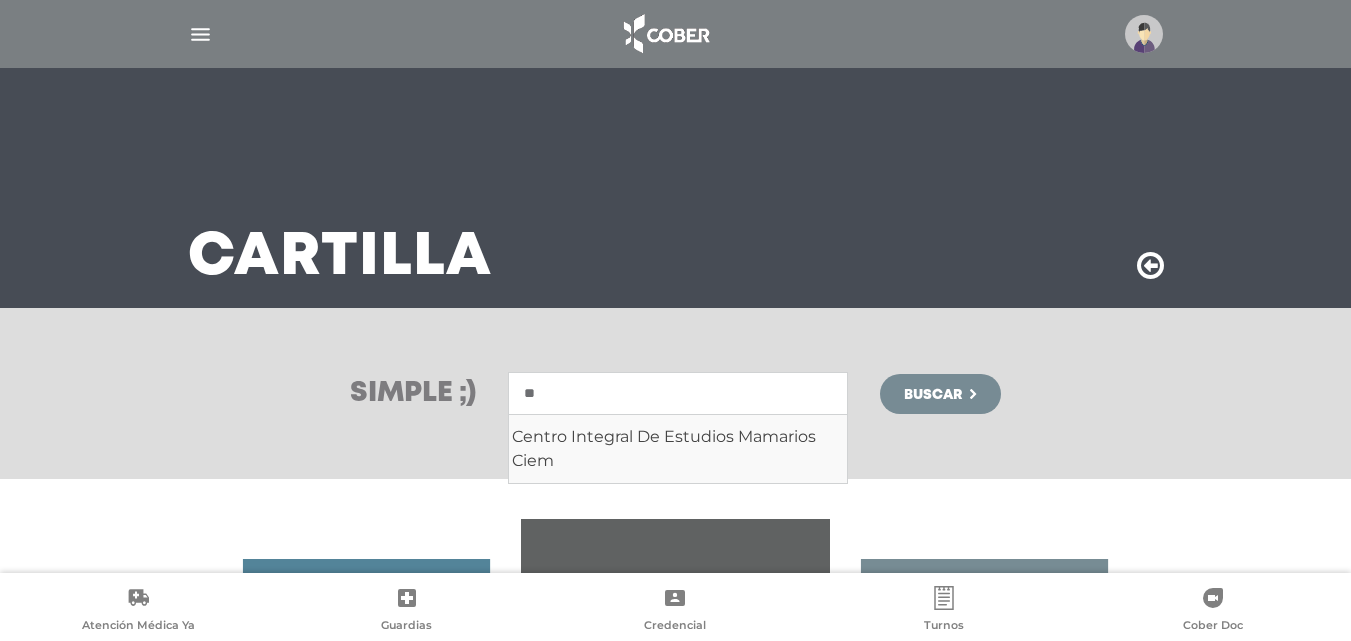 type on "*" 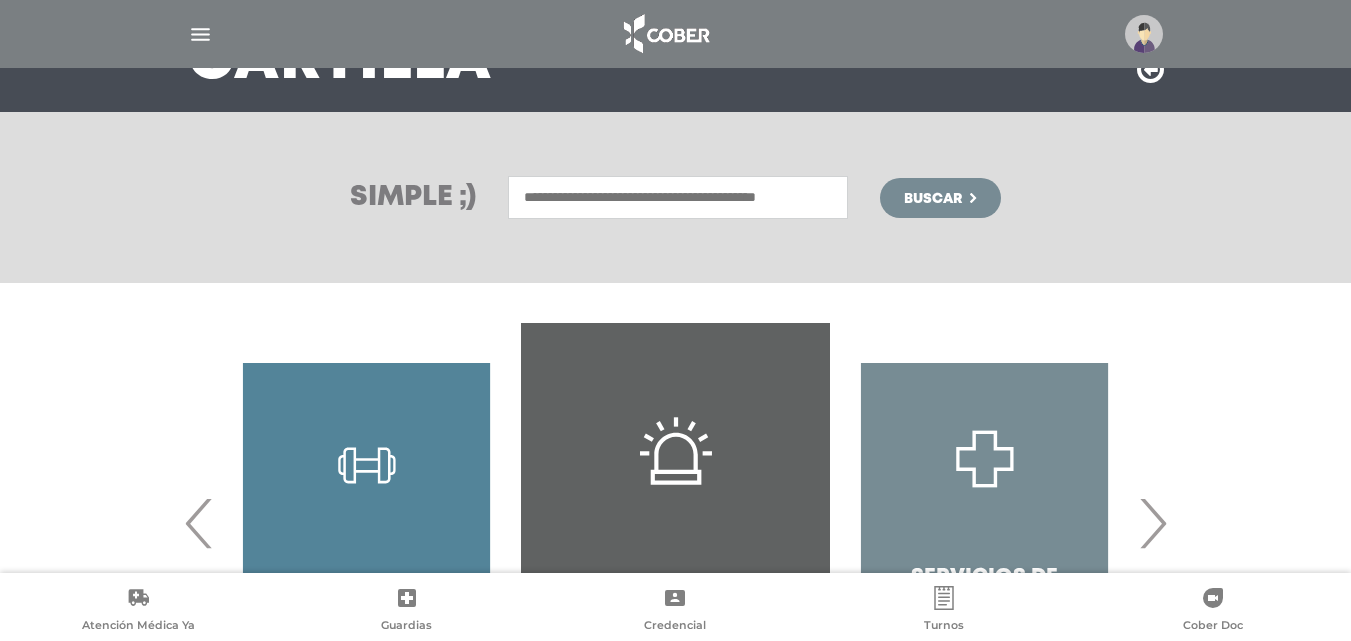 scroll, scrollTop: 200, scrollLeft: 0, axis: vertical 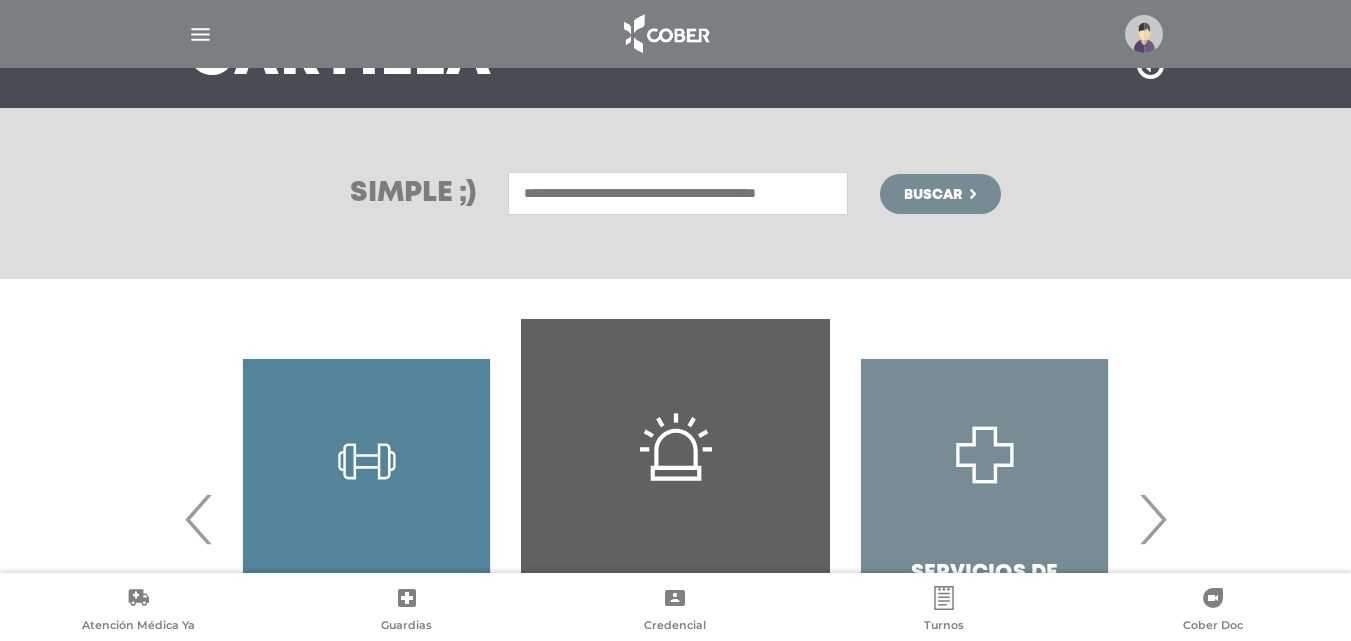 click at bounding box center (678, 193) 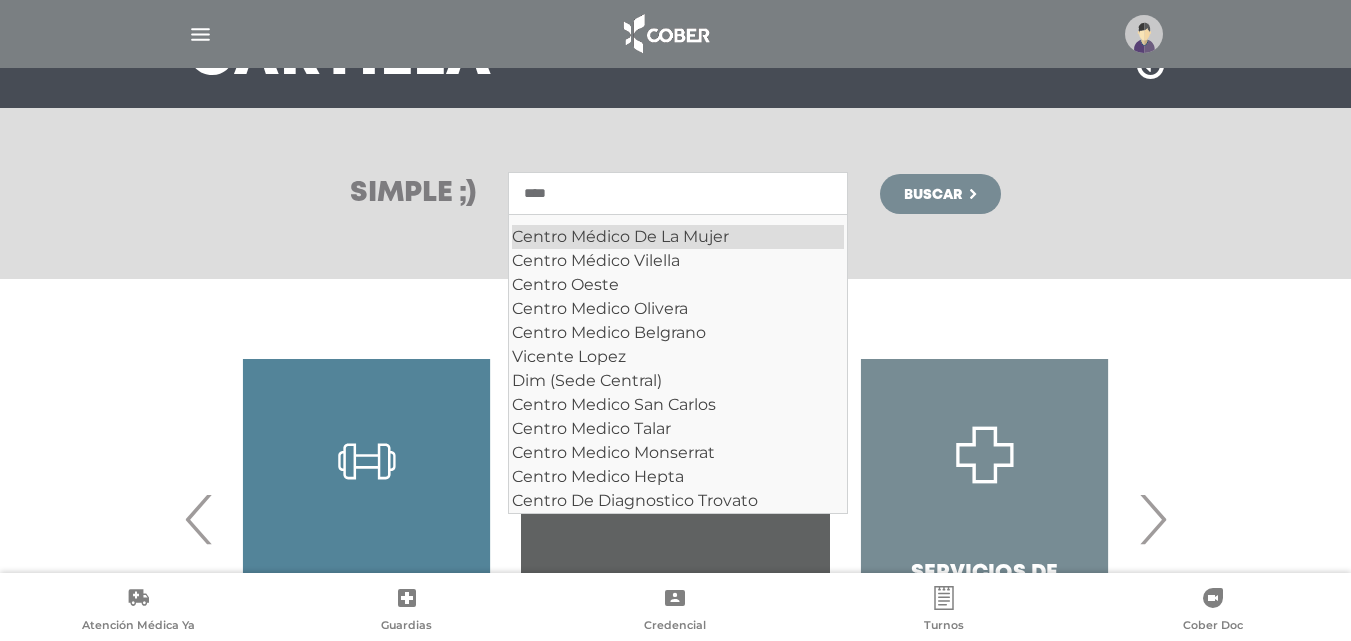 click on "Centro Médico De La Mujer" at bounding box center (678, 237) 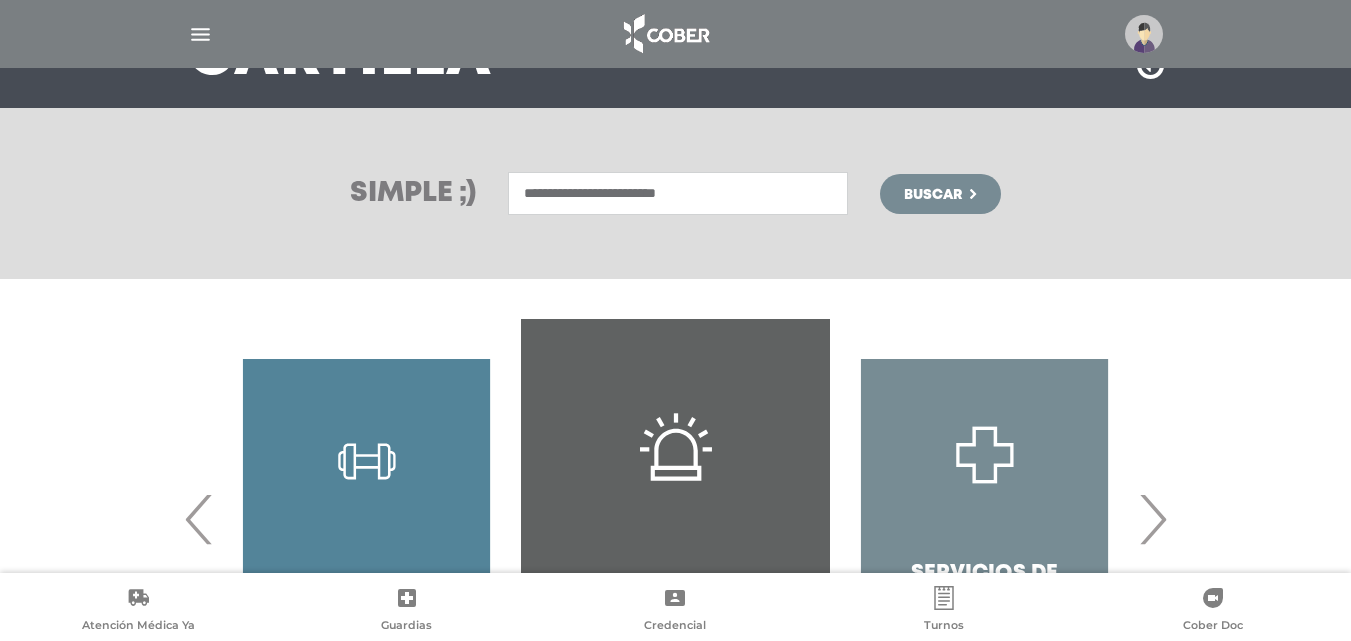 type on "**********" 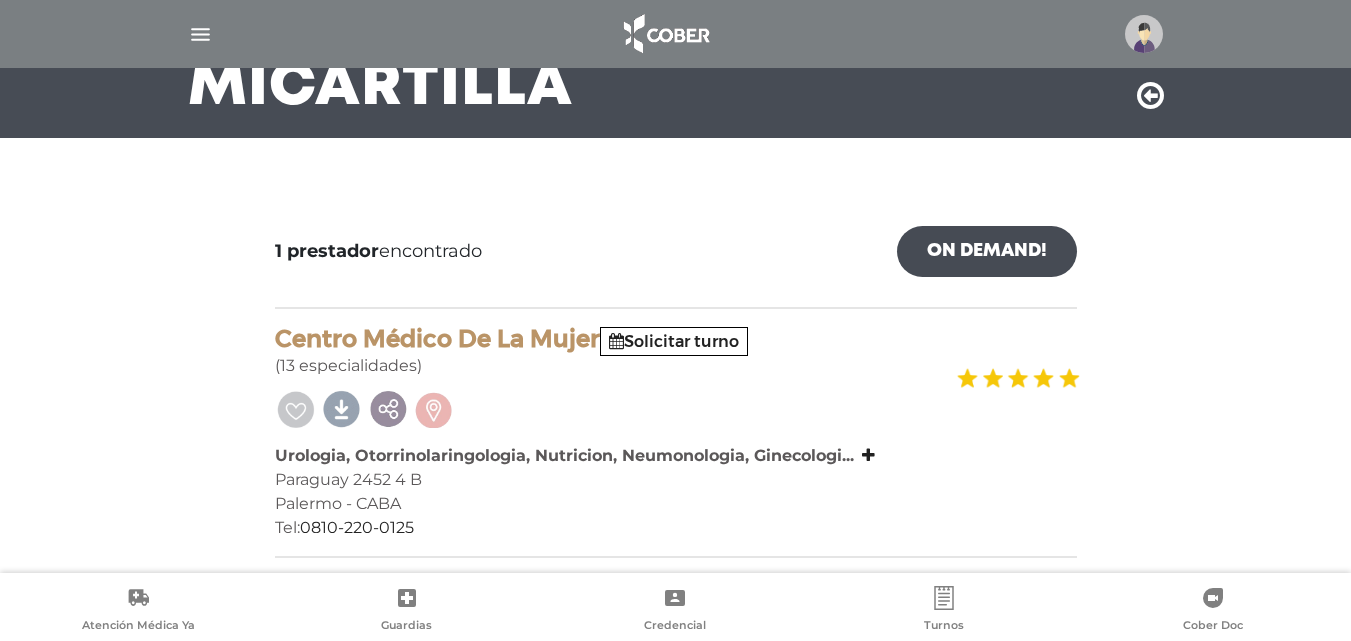 scroll, scrollTop: 171, scrollLeft: 0, axis: vertical 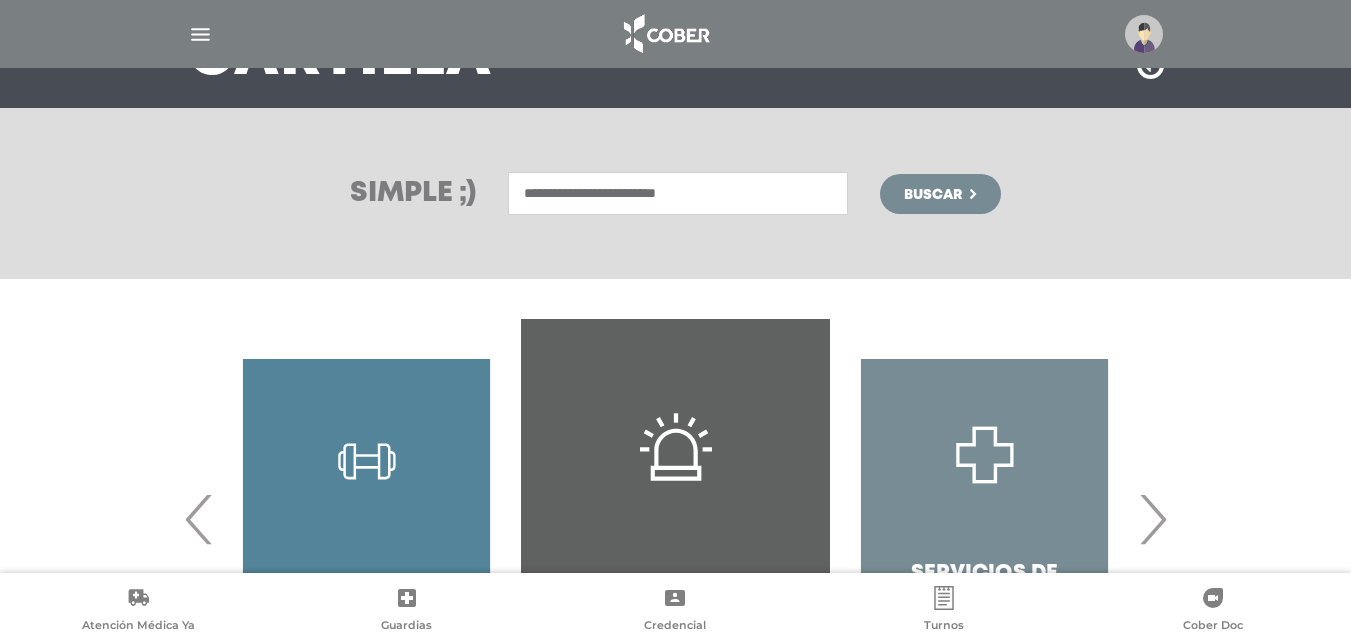 click on "**********" at bounding box center (678, 193) 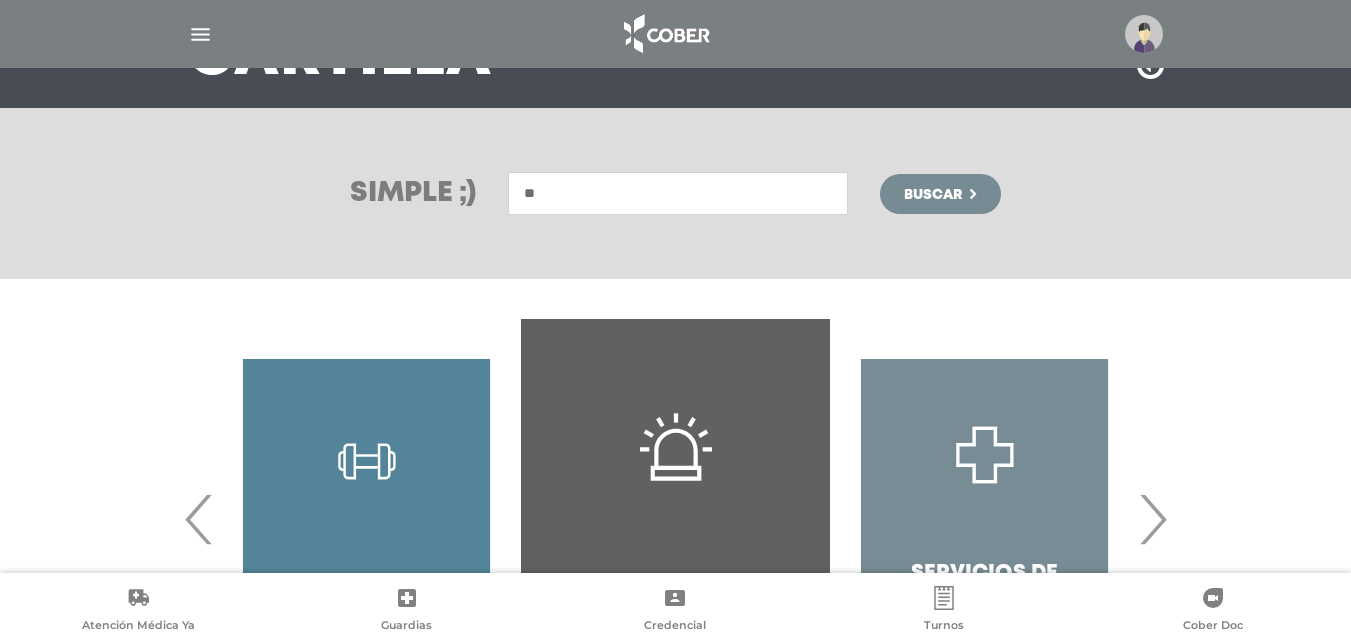 type on "*" 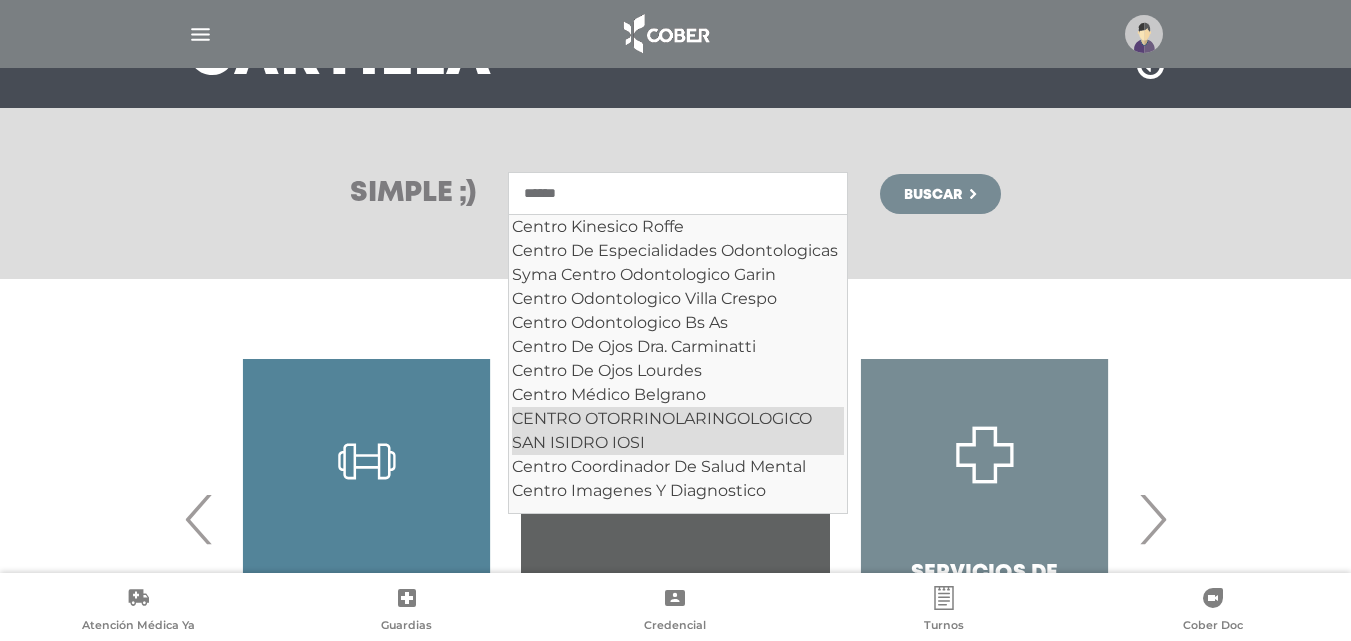scroll, scrollTop: 1402, scrollLeft: 0, axis: vertical 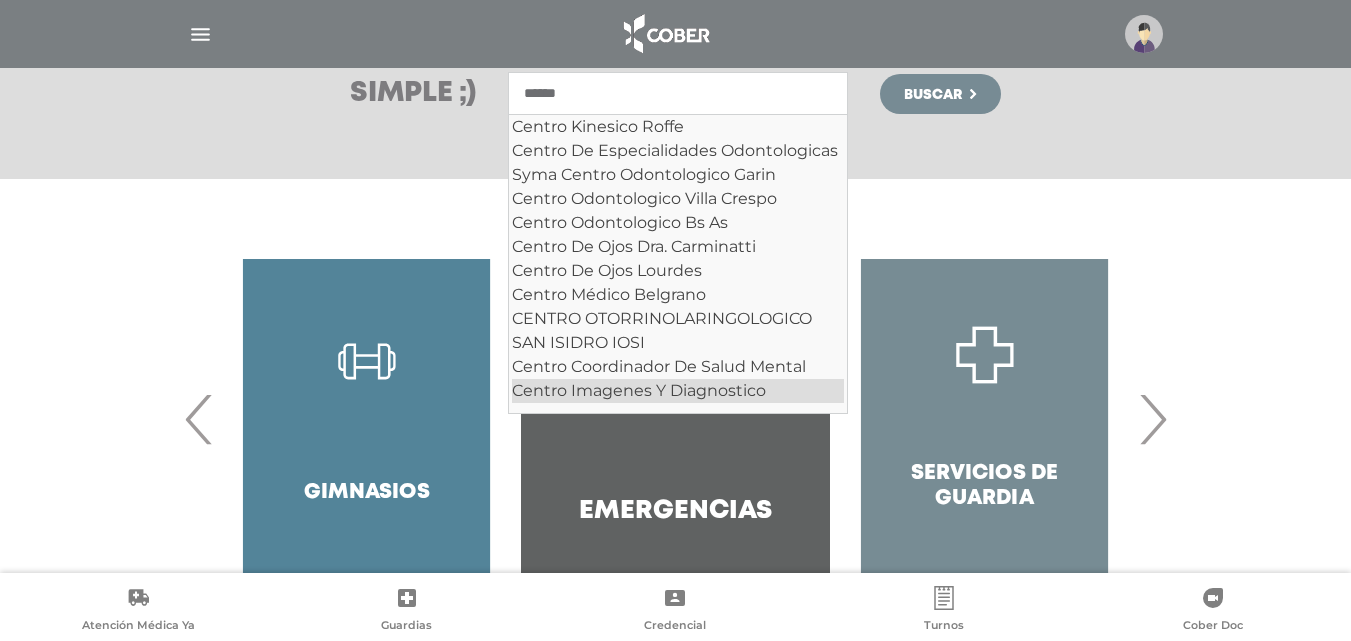 click on "Centro Imagenes Y Diagnostico" at bounding box center (678, 391) 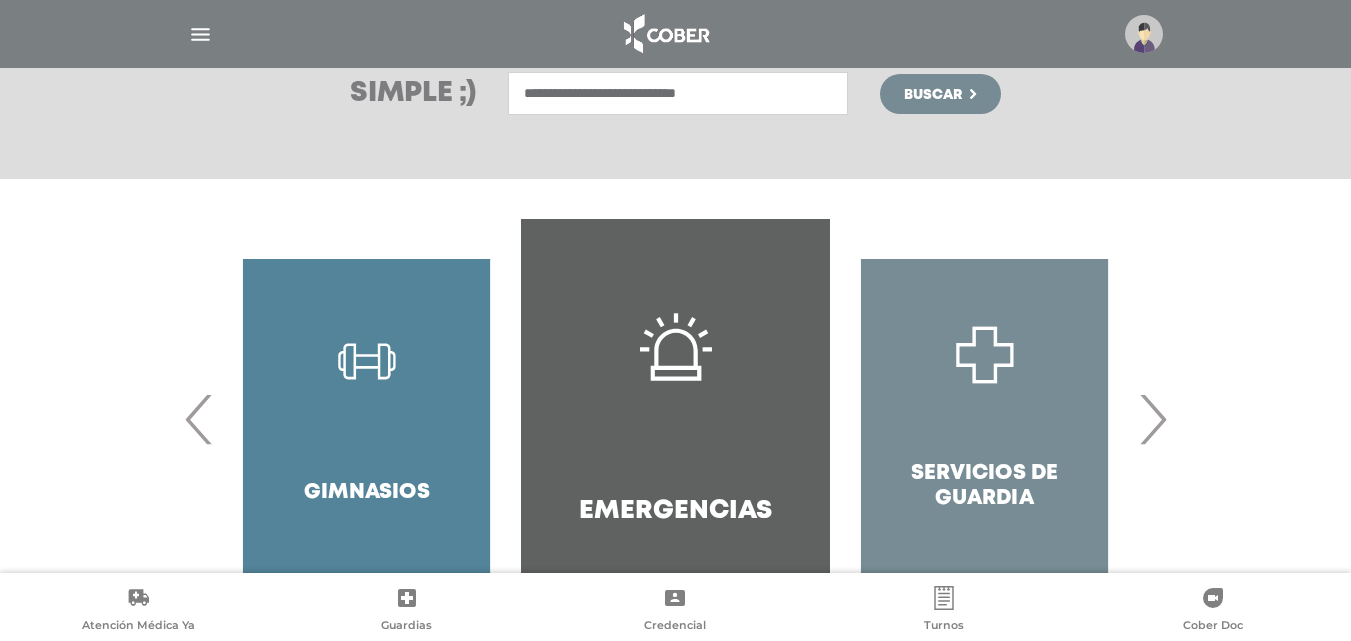 type on "**********" 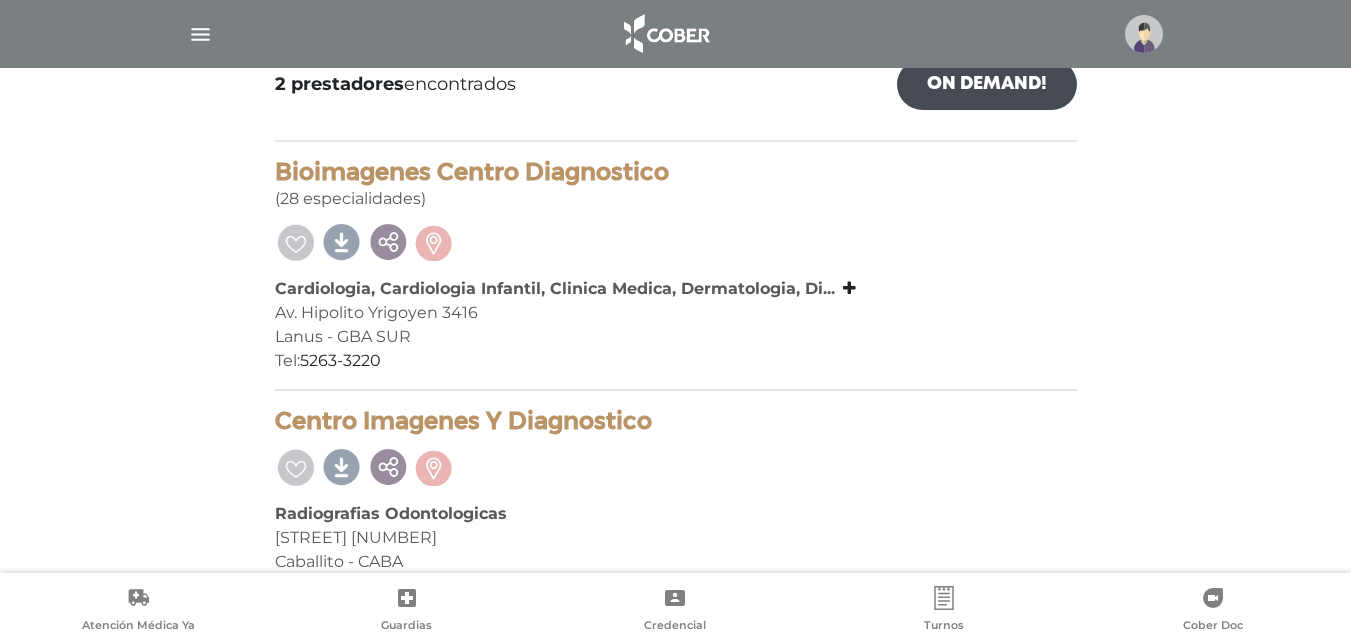 scroll, scrollTop: 296, scrollLeft: 0, axis: vertical 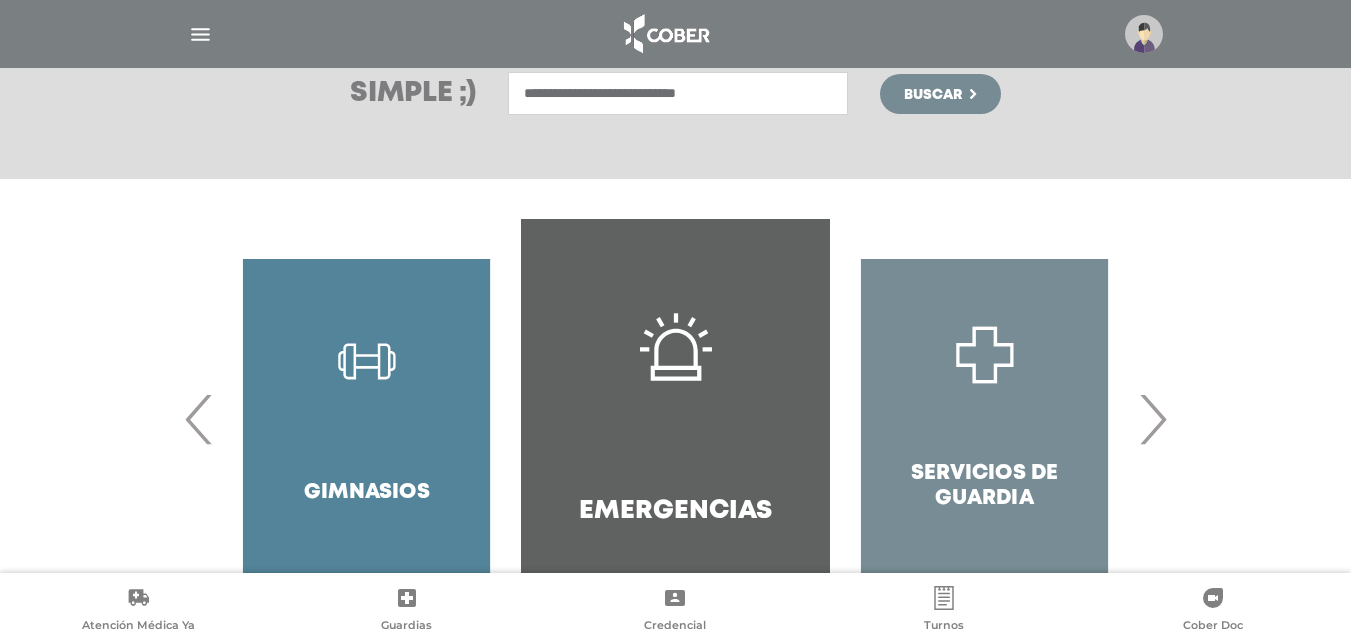 click on "**********" at bounding box center [678, 93] 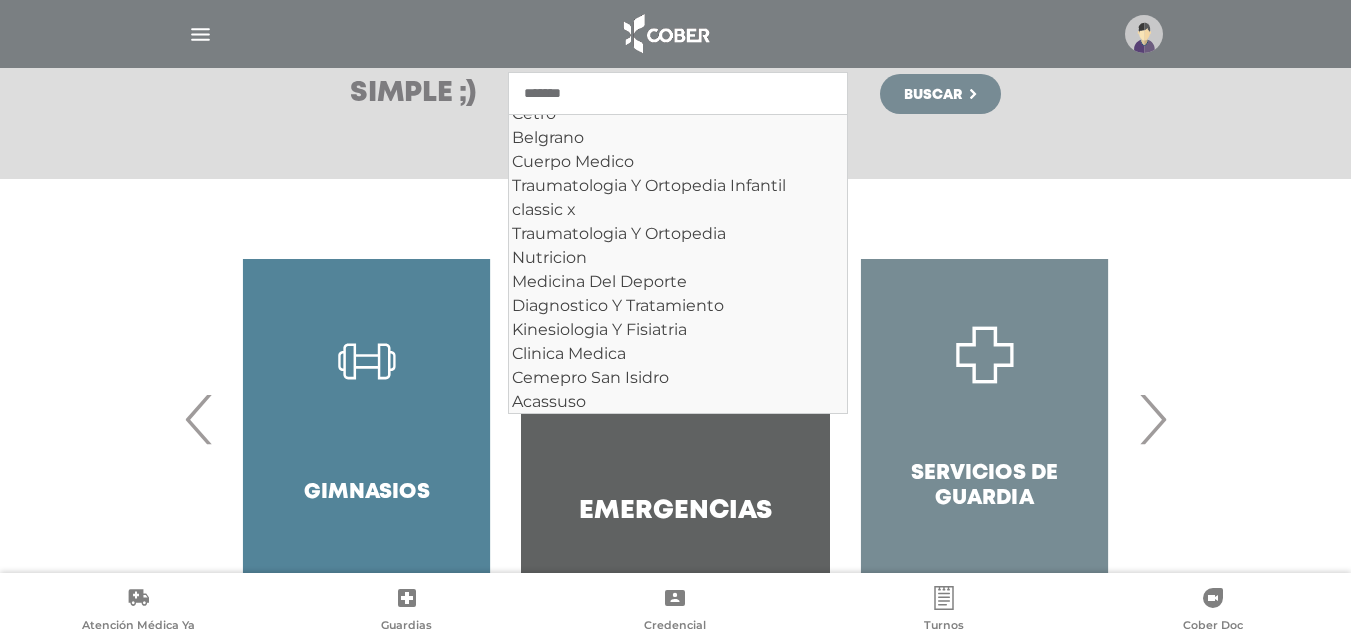 scroll, scrollTop: 0, scrollLeft: 0, axis: both 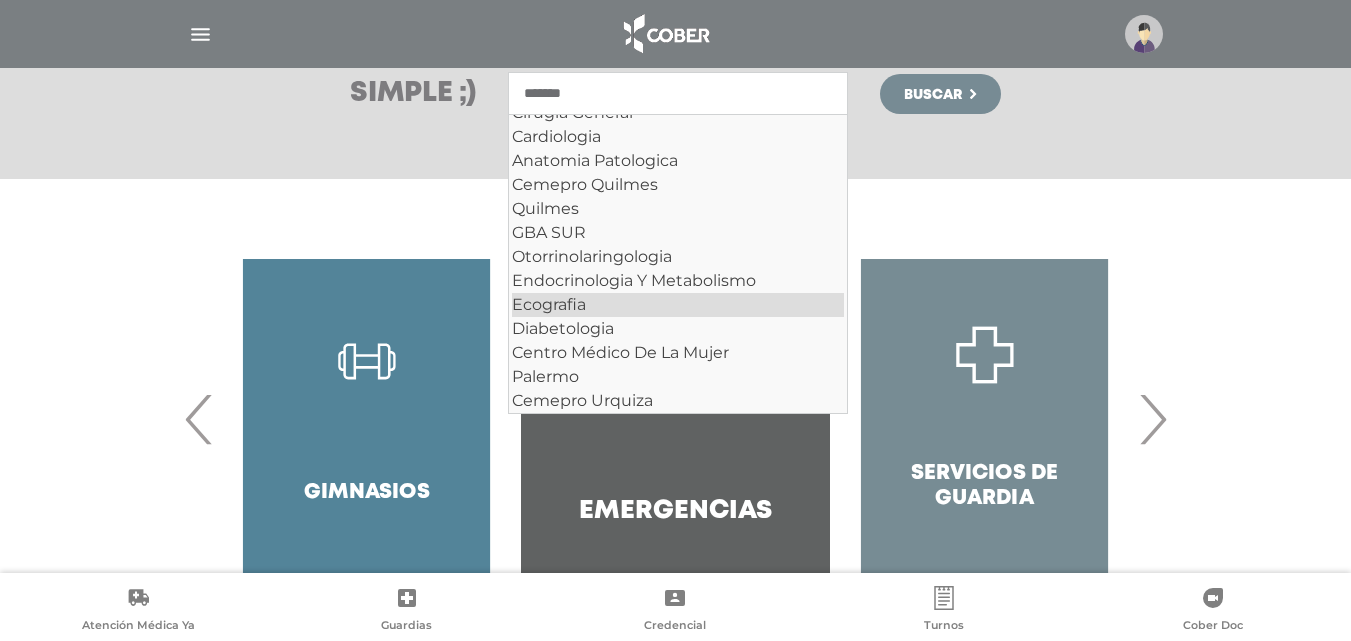click on "Ecografia" at bounding box center [678, 305] 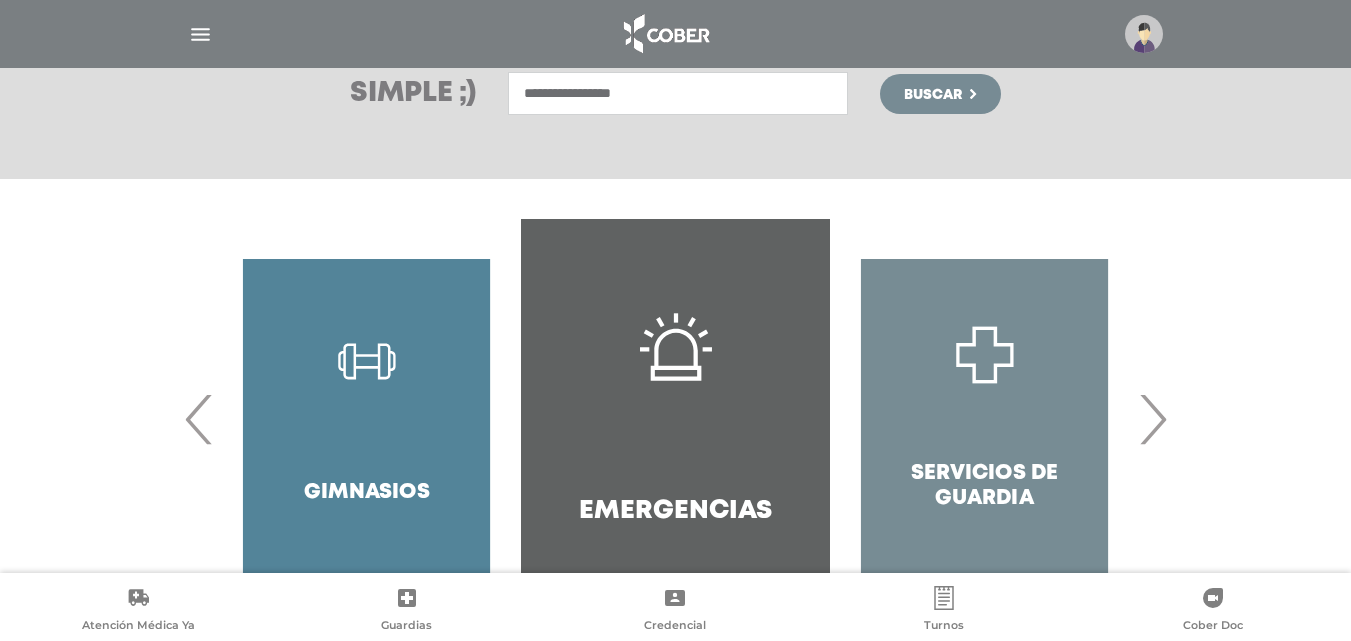 type on "**********" 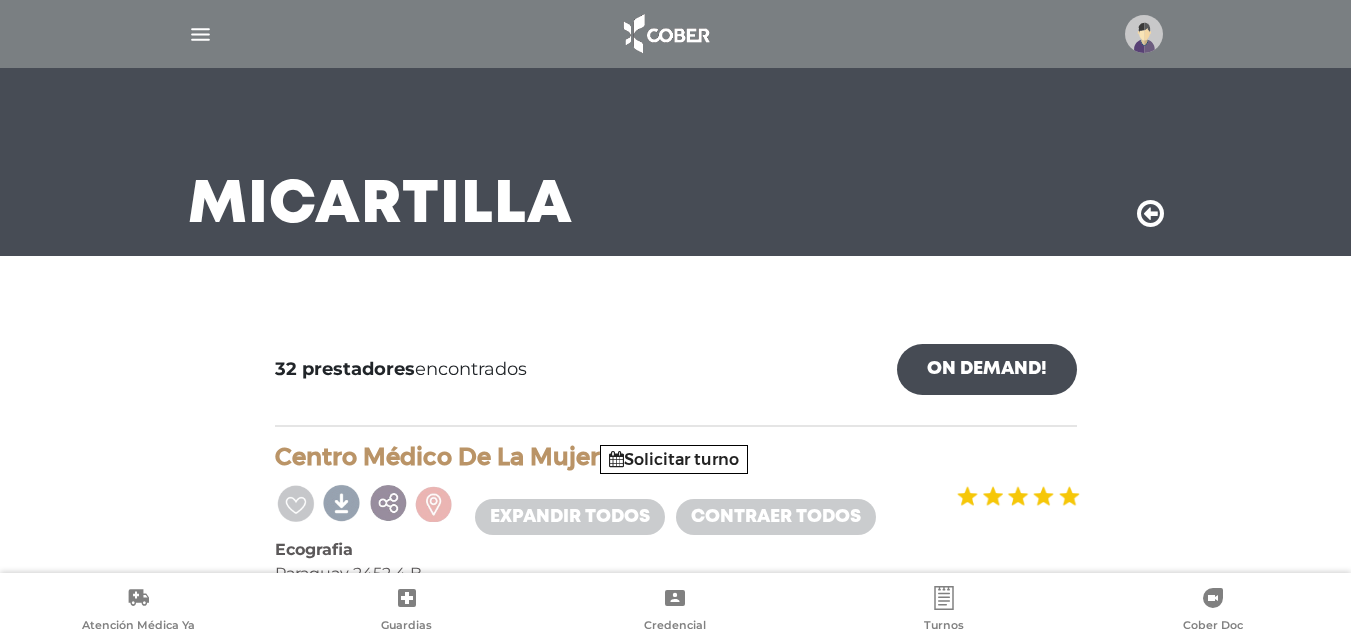 scroll, scrollTop: 0, scrollLeft: 0, axis: both 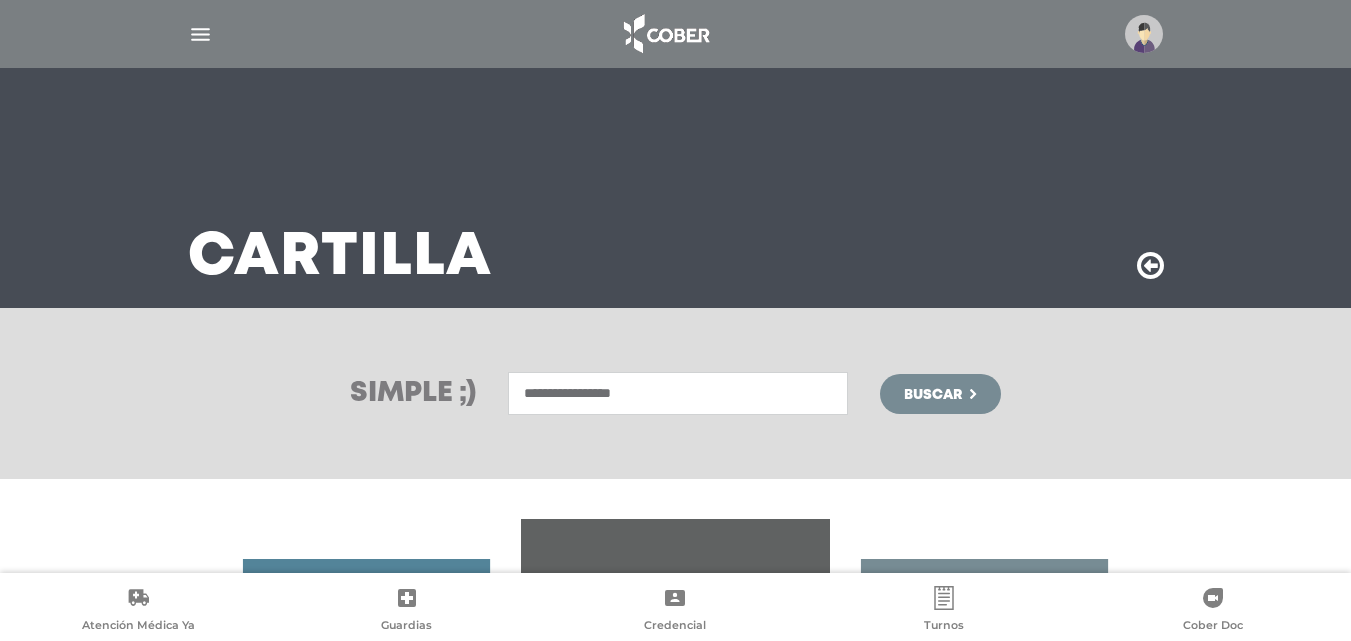 click on "**********" at bounding box center (678, 393) 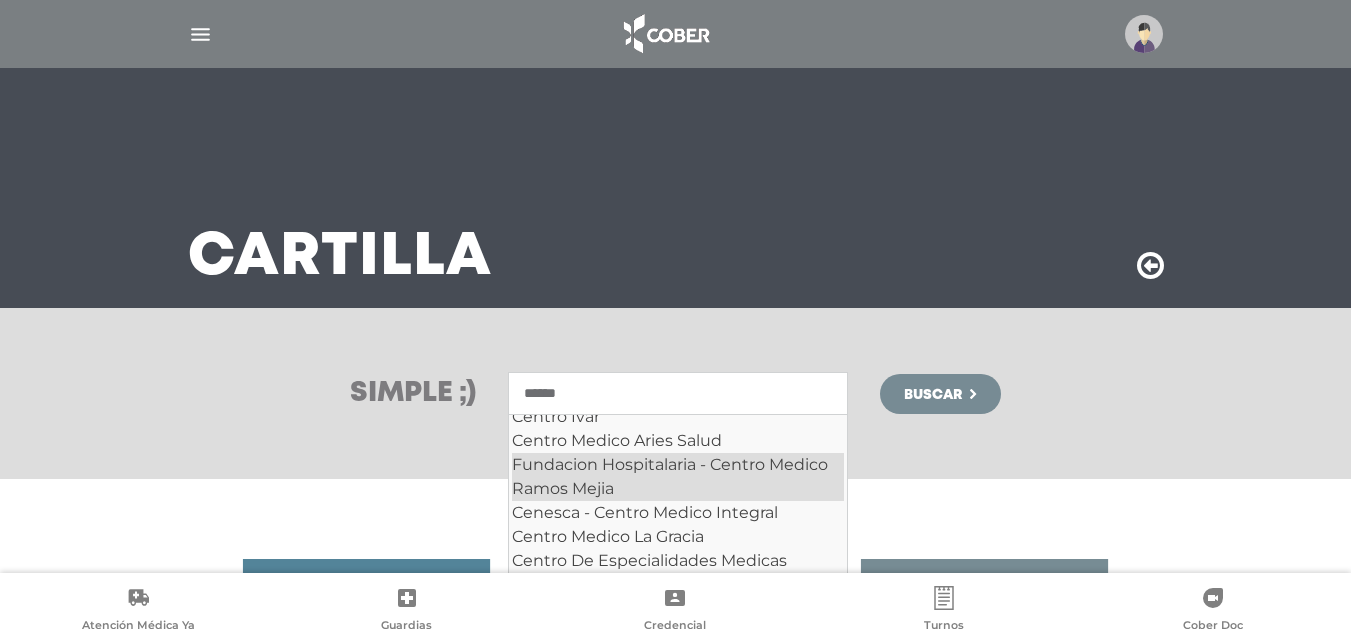 scroll, scrollTop: 400, scrollLeft: 0, axis: vertical 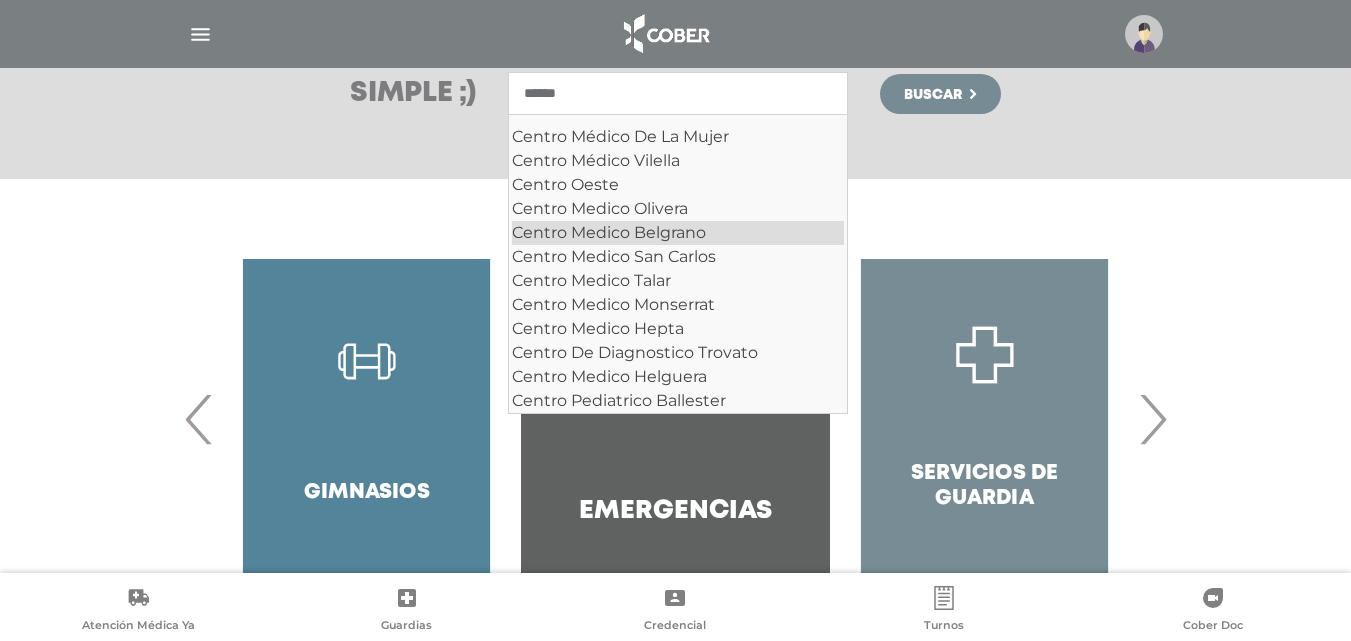 click on "Centro Medico Belgrano" at bounding box center (678, 233) 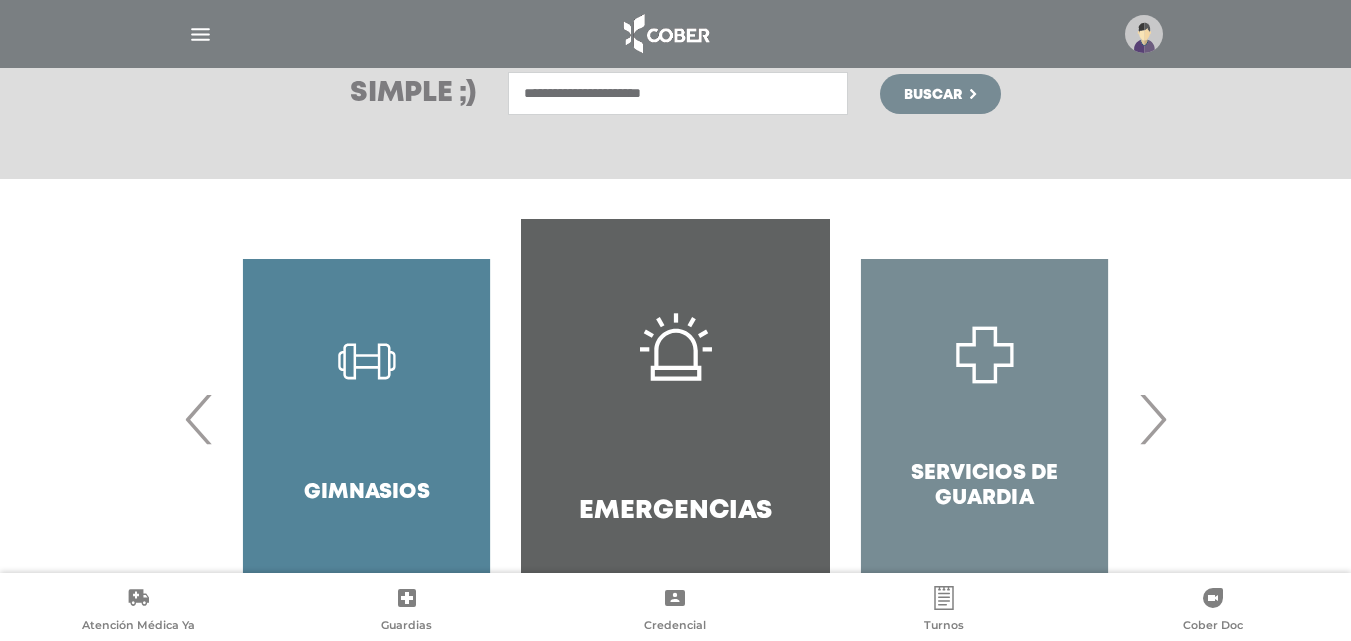 type on "**********" 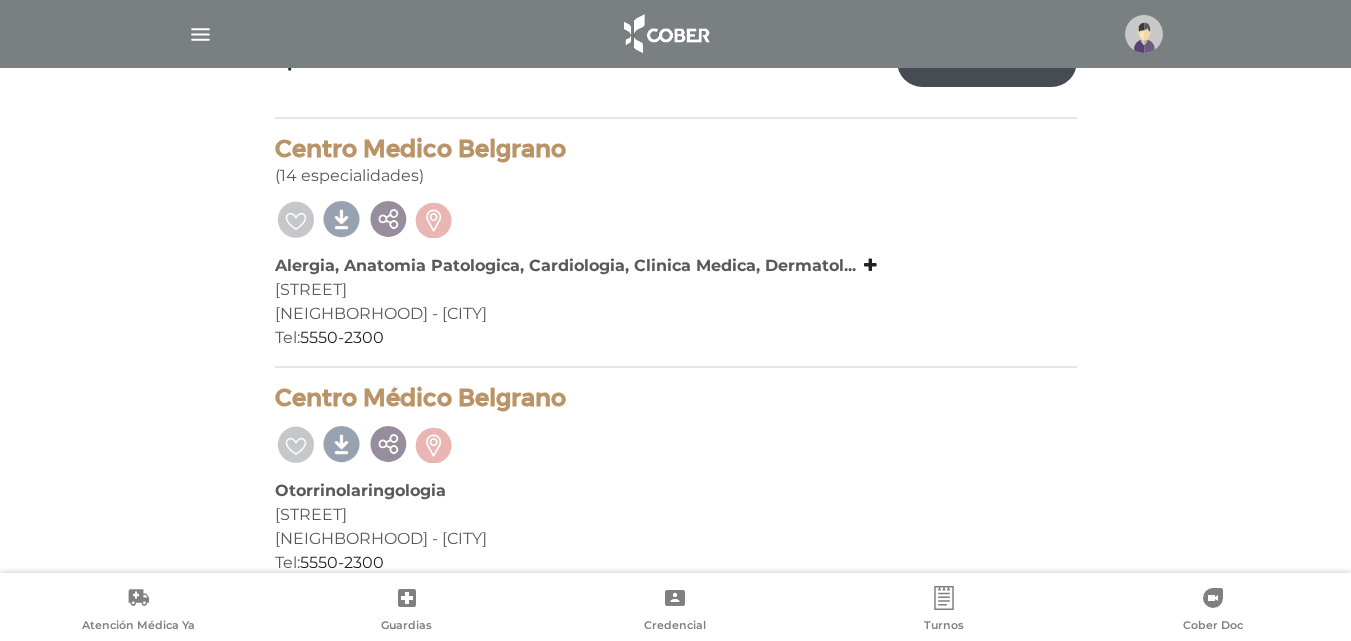 scroll, scrollTop: 396, scrollLeft: 0, axis: vertical 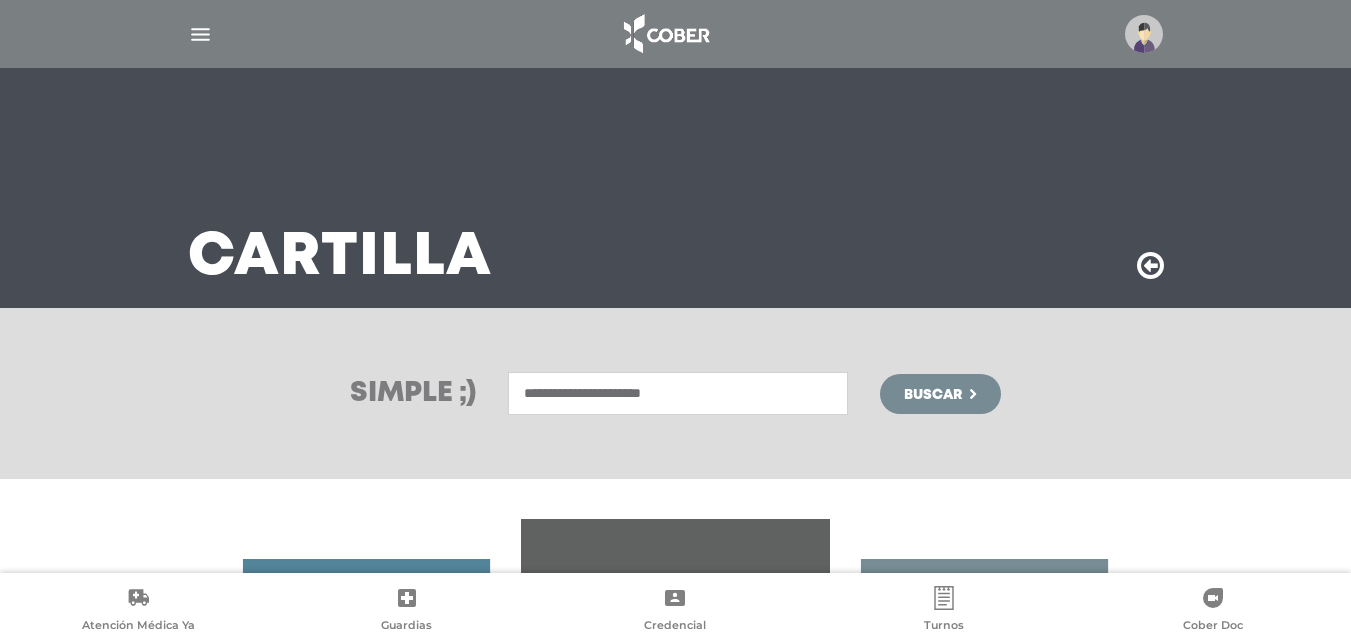 click on "**********" at bounding box center (678, 393) 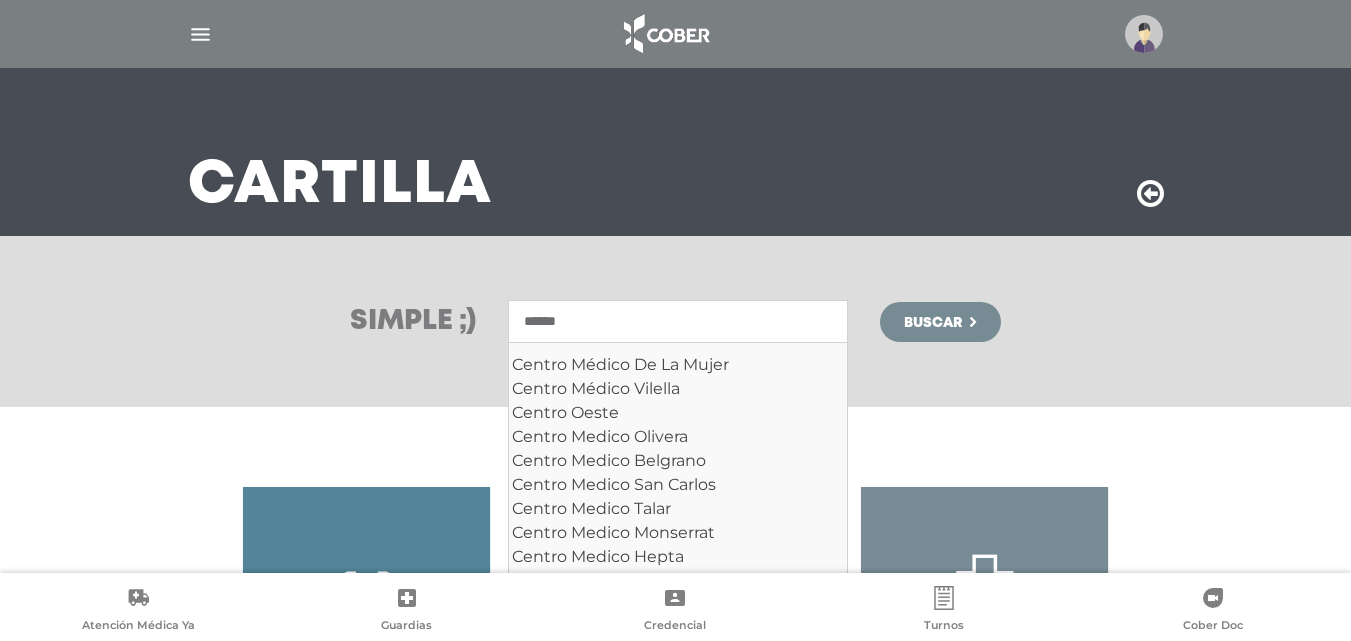 scroll, scrollTop: 200, scrollLeft: 0, axis: vertical 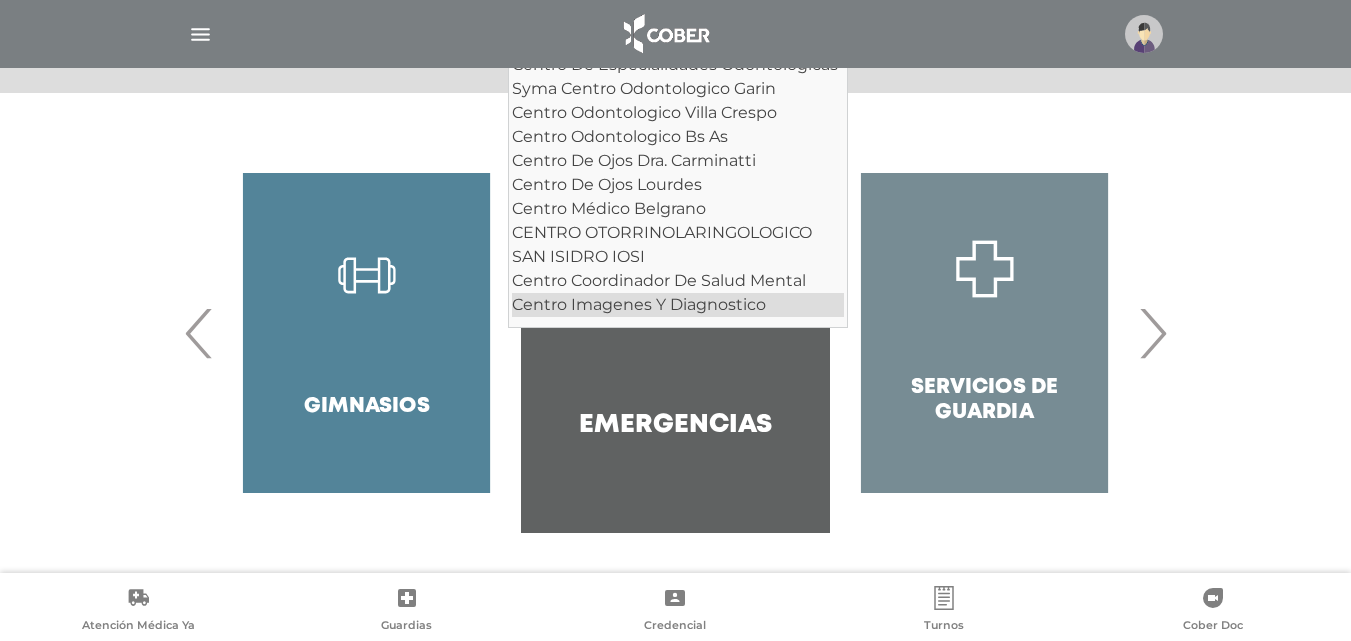 click on "Centro Imagenes Y Diagnostico" at bounding box center (678, 305) 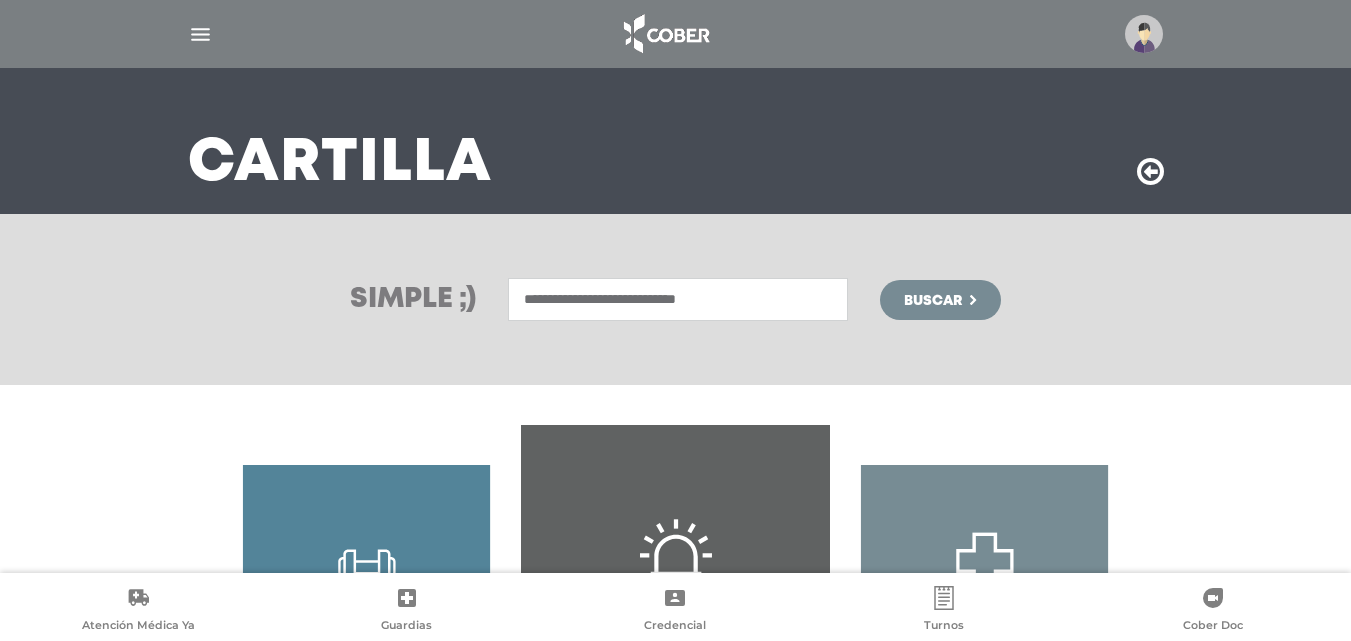 scroll, scrollTop: 300, scrollLeft: 0, axis: vertical 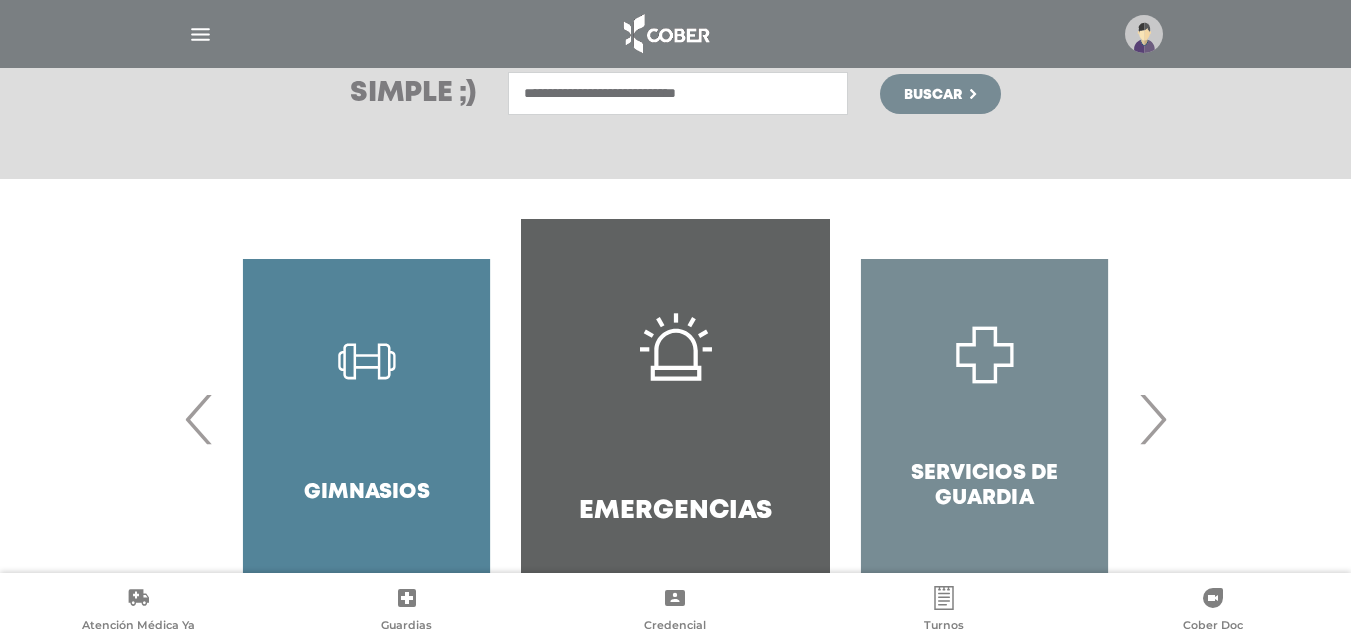 type on "**********" 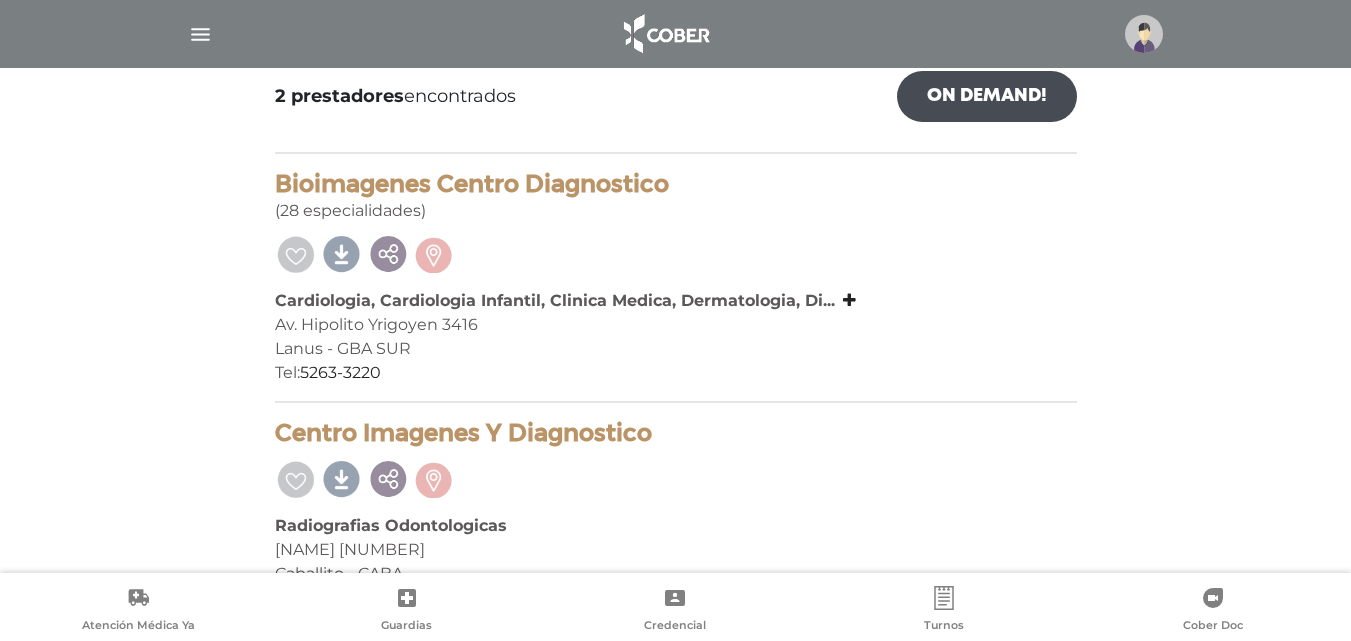 scroll, scrollTop: 196, scrollLeft: 0, axis: vertical 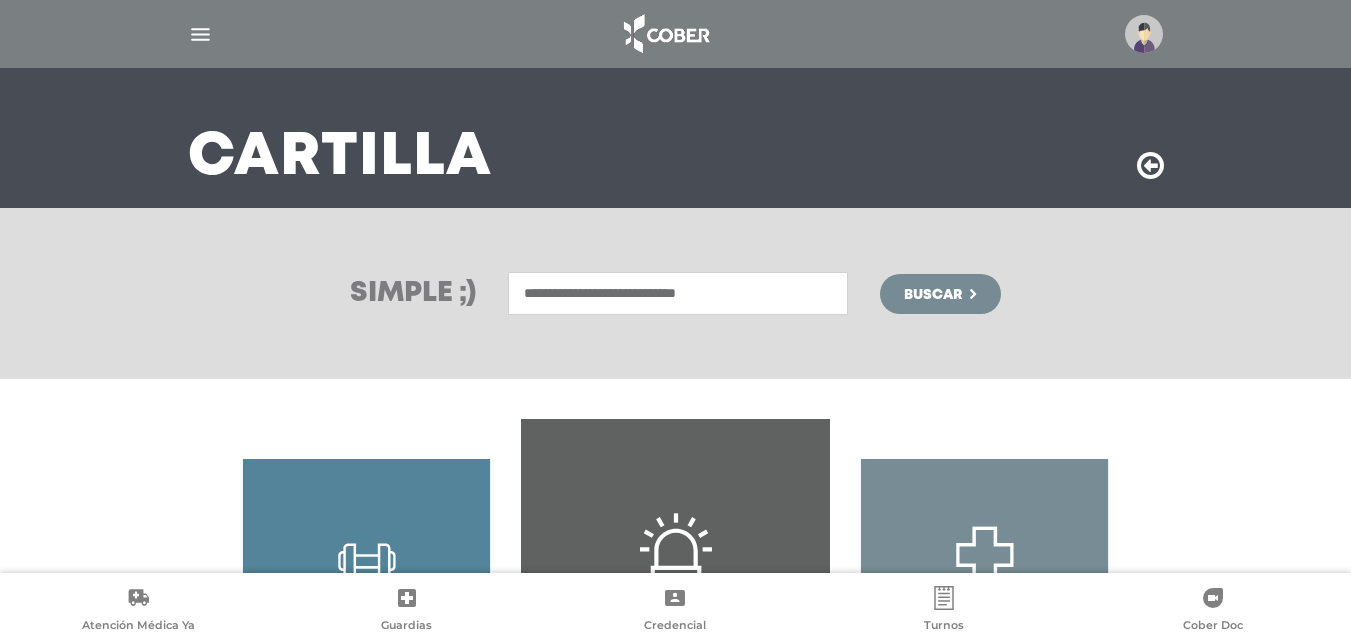 click on "**********" at bounding box center [678, 293] 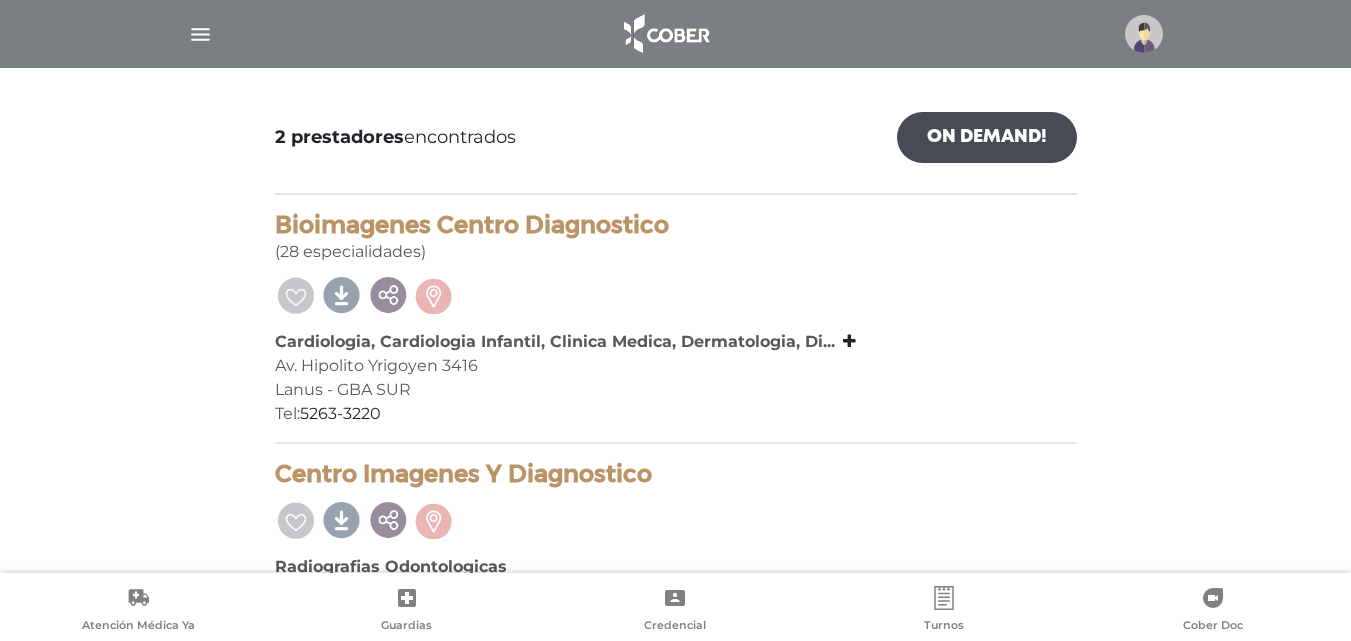 scroll, scrollTop: 0, scrollLeft: 0, axis: both 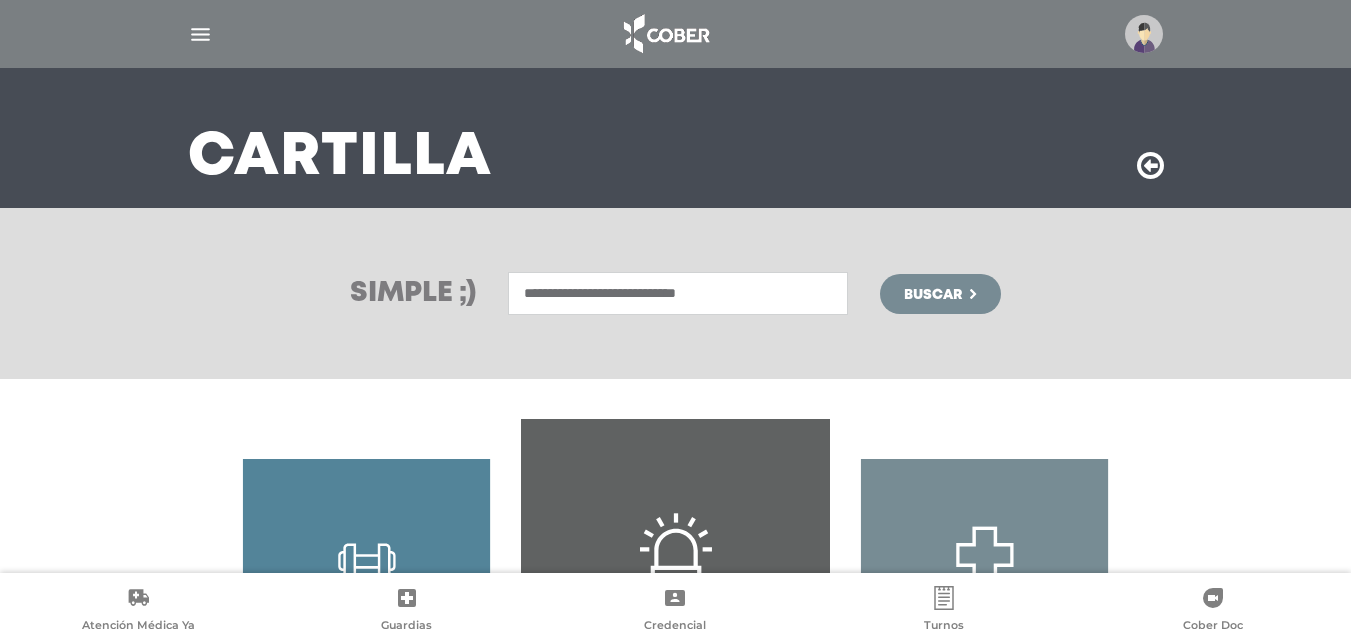 click on "**********" at bounding box center (678, 293) 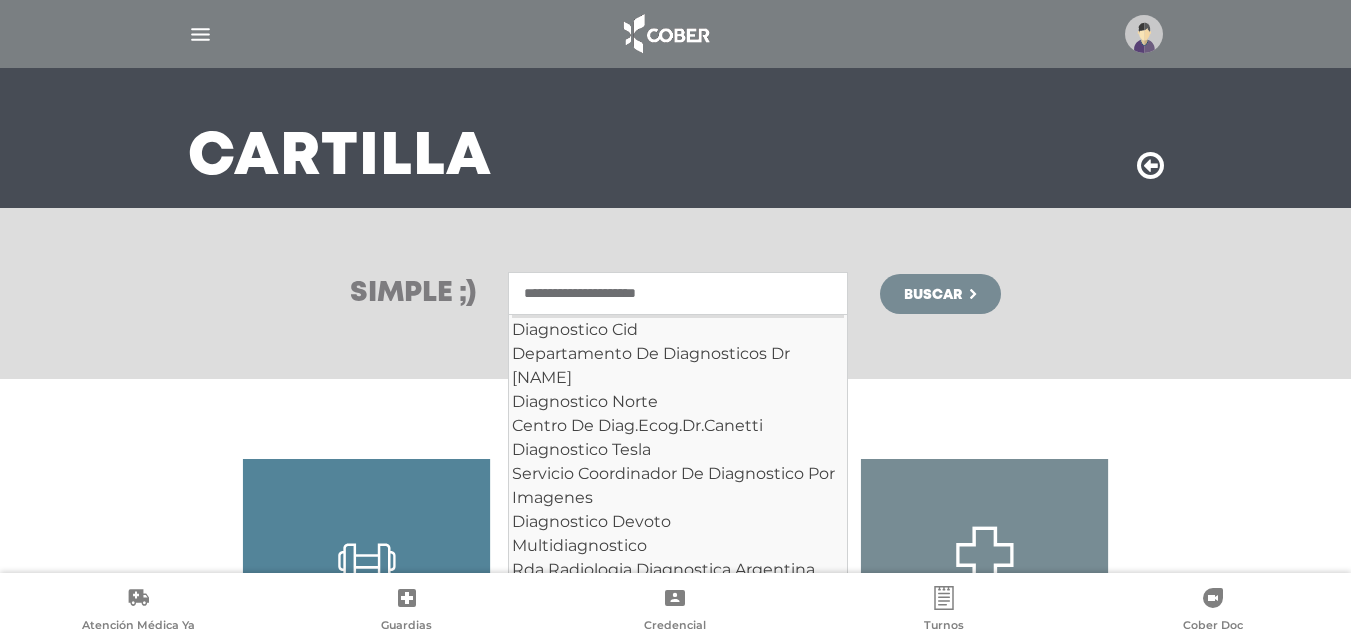 scroll, scrollTop: 200, scrollLeft: 0, axis: vertical 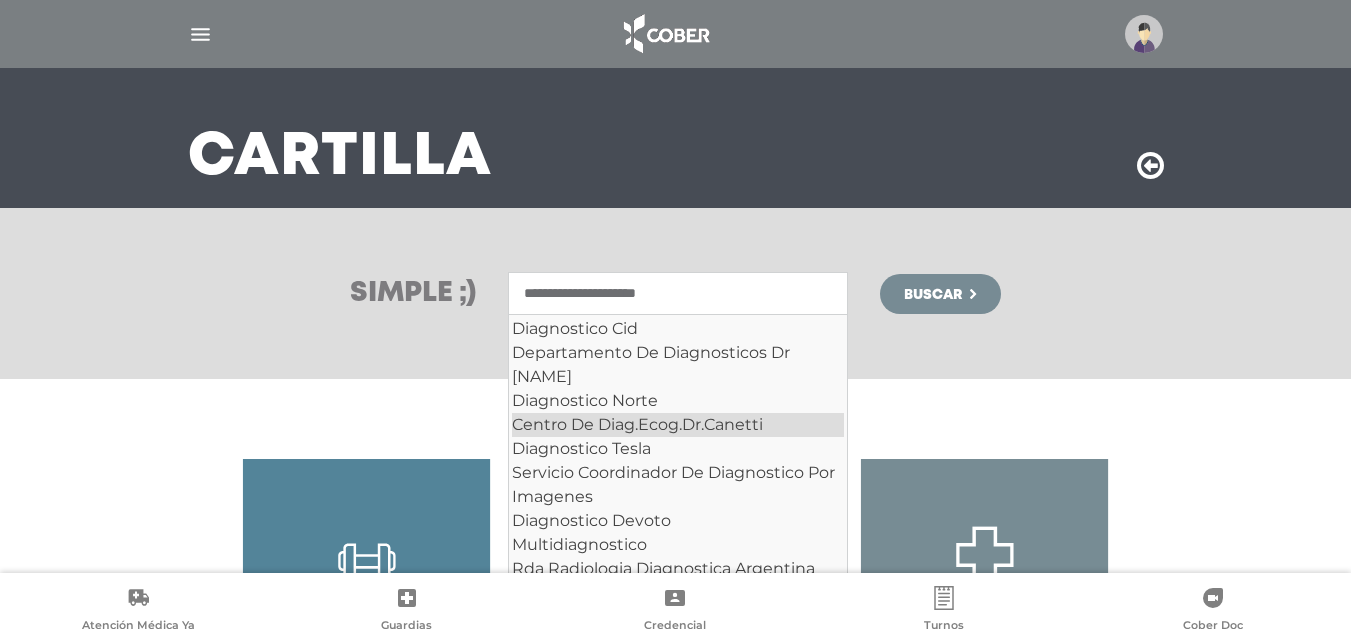 click on "Centro De Diag.Ecog.Dr.Canetti" at bounding box center (678, 425) 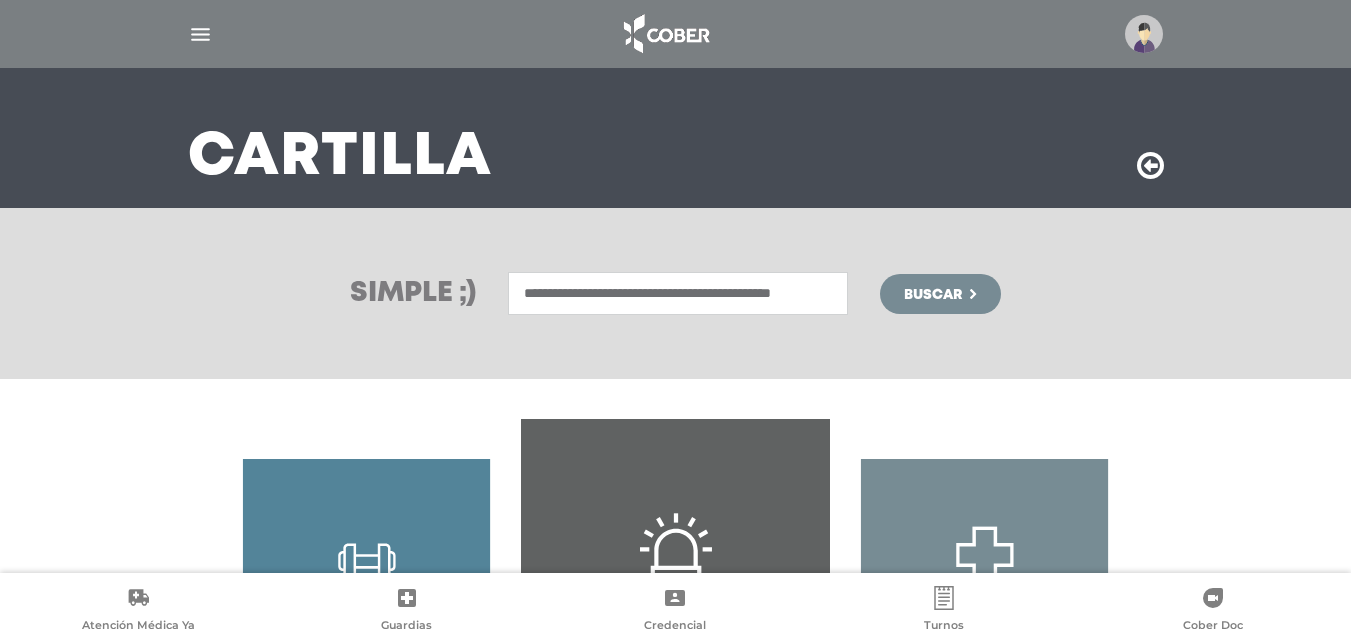type on "**********" 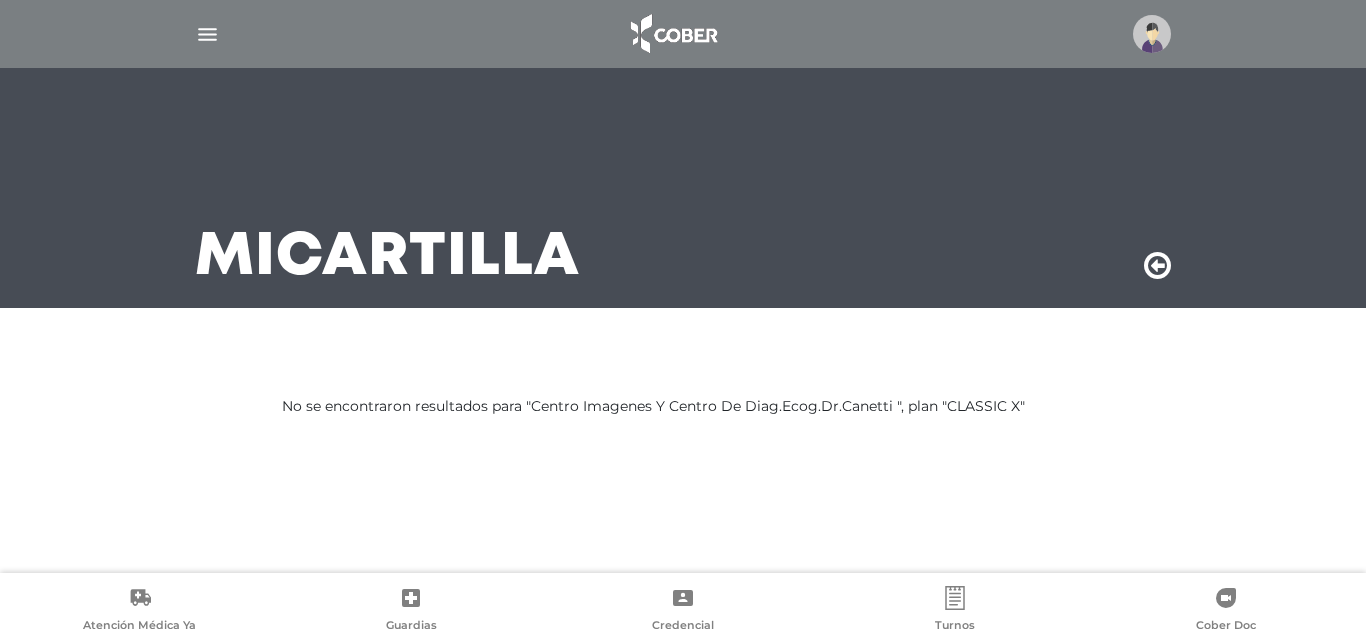 scroll, scrollTop: 0, scrollLeft: 0, axis: both 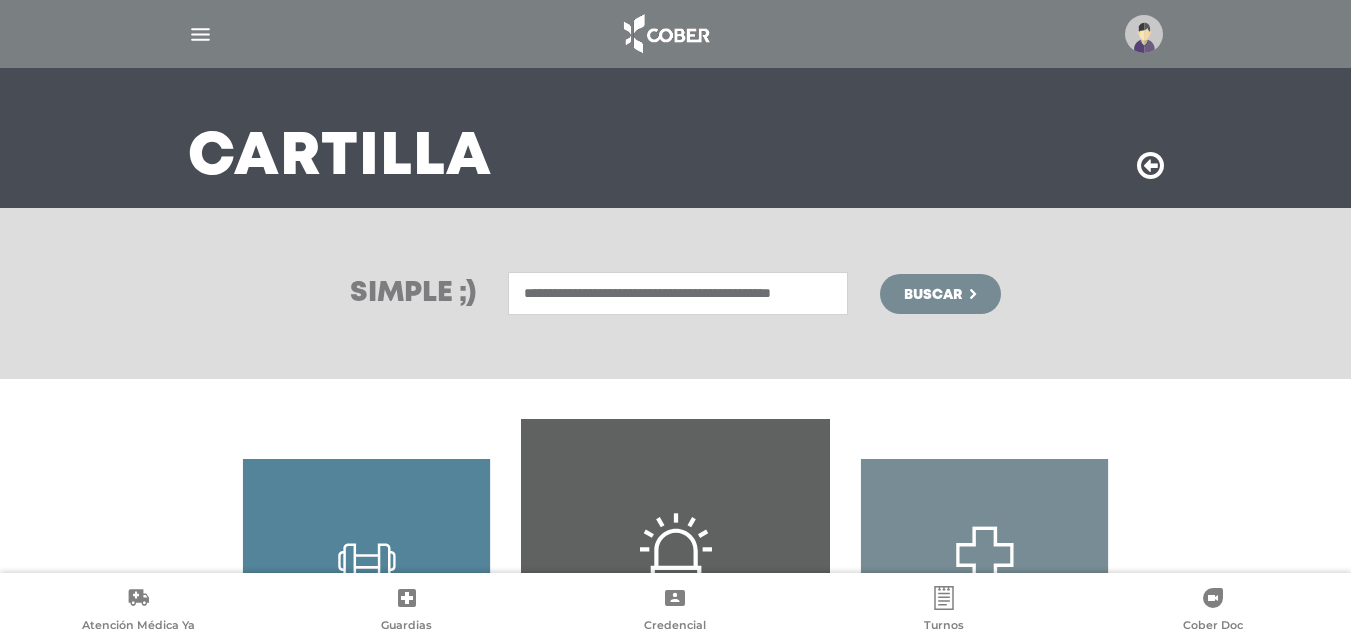 click on "**********" at bounding box center (678, 293) 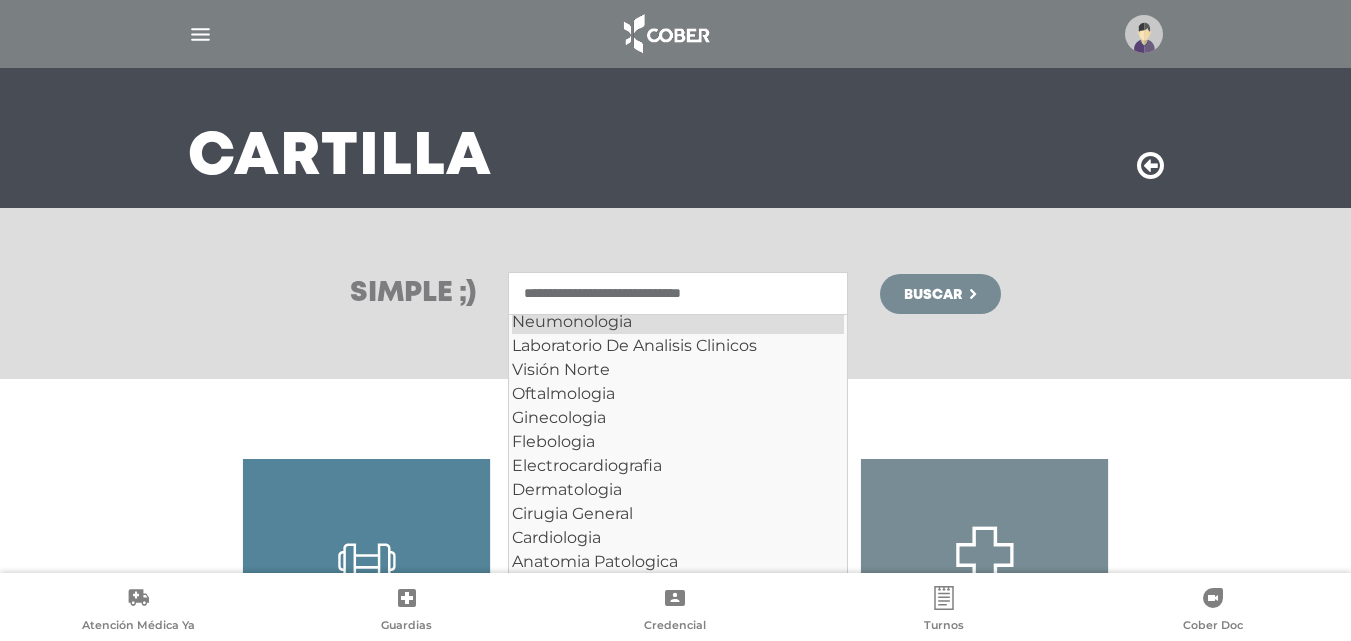 scroll, scrollTop: 400, scrollLeft: 0, axis: vertical 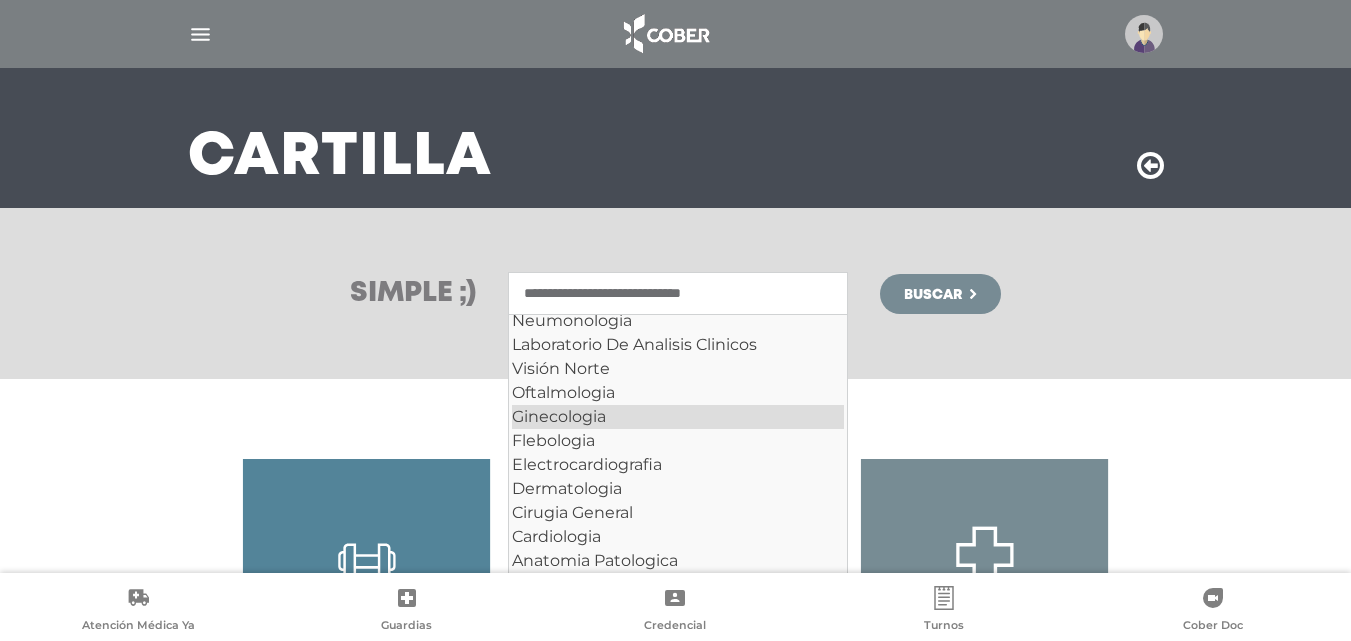 click on "Ginecologia" at bounding box center [678, 417] 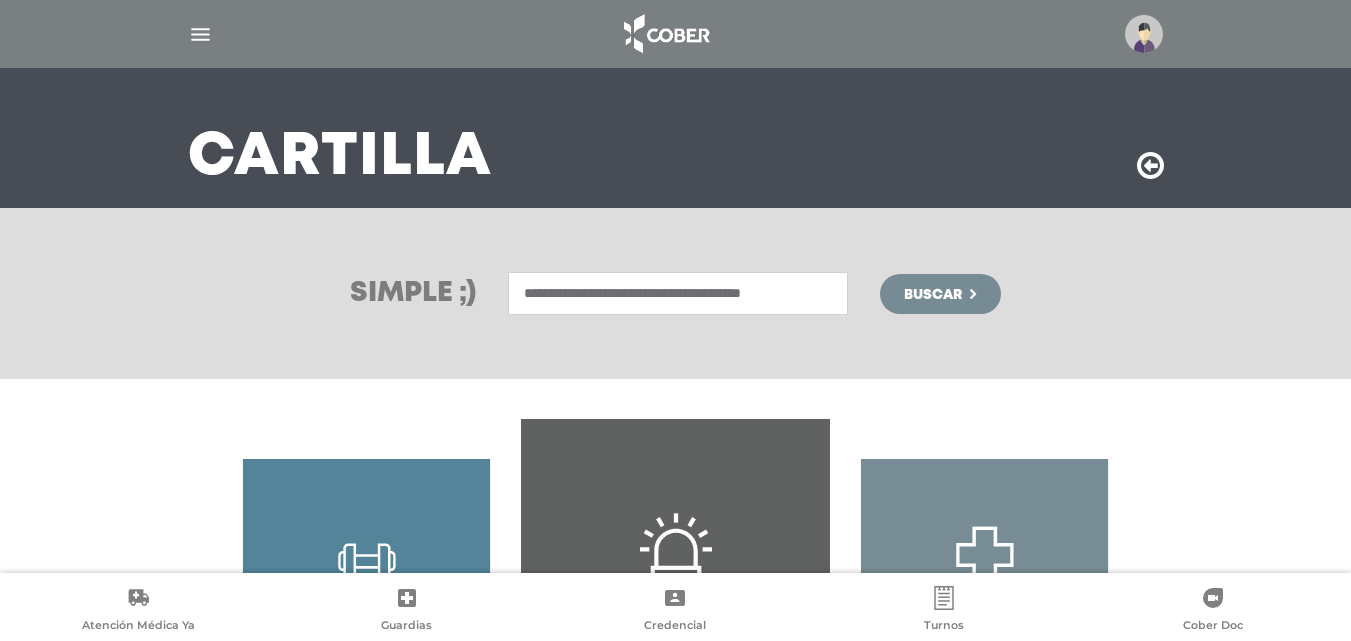 type on "**********" 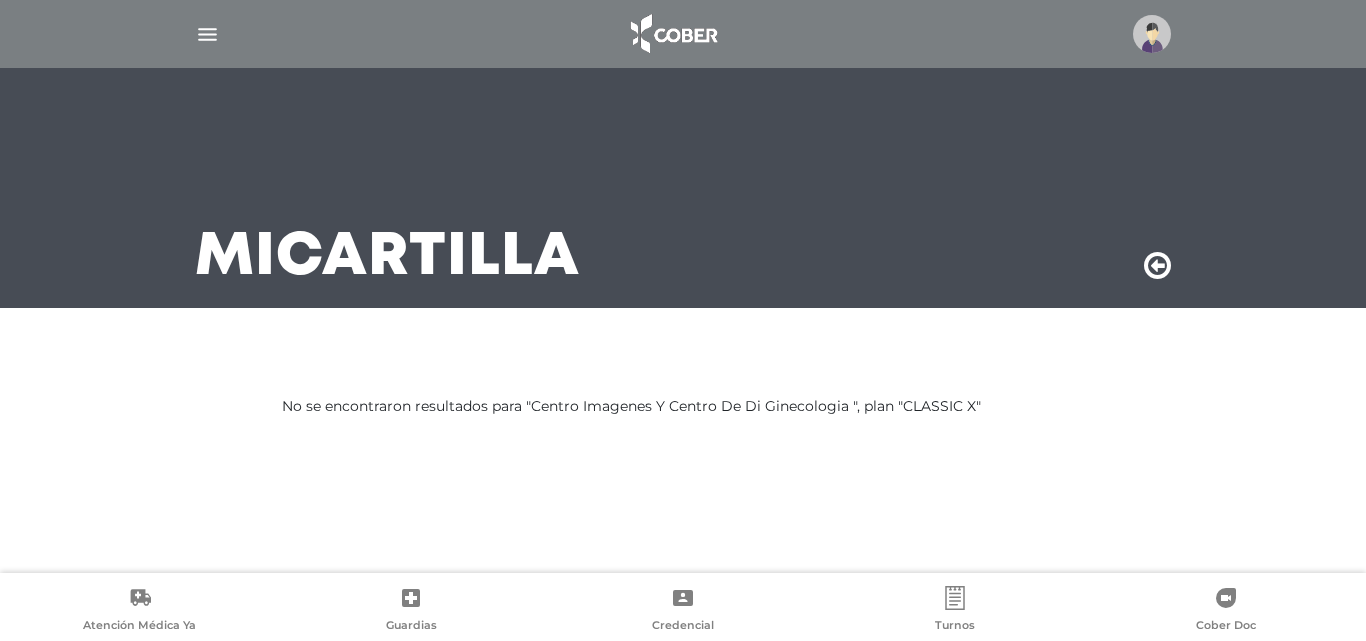 scroll, scrollTop: 0, scrollLeft: 0, axis: both 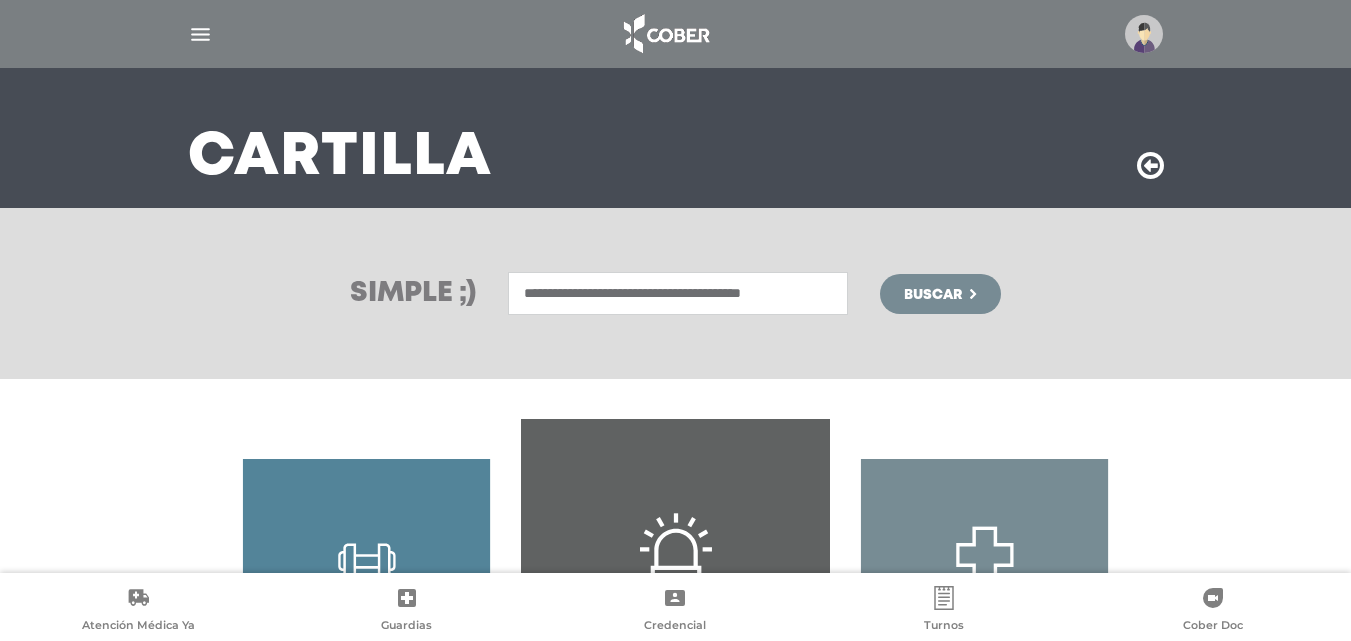 click on "**********" at bounding box center (678, 293) 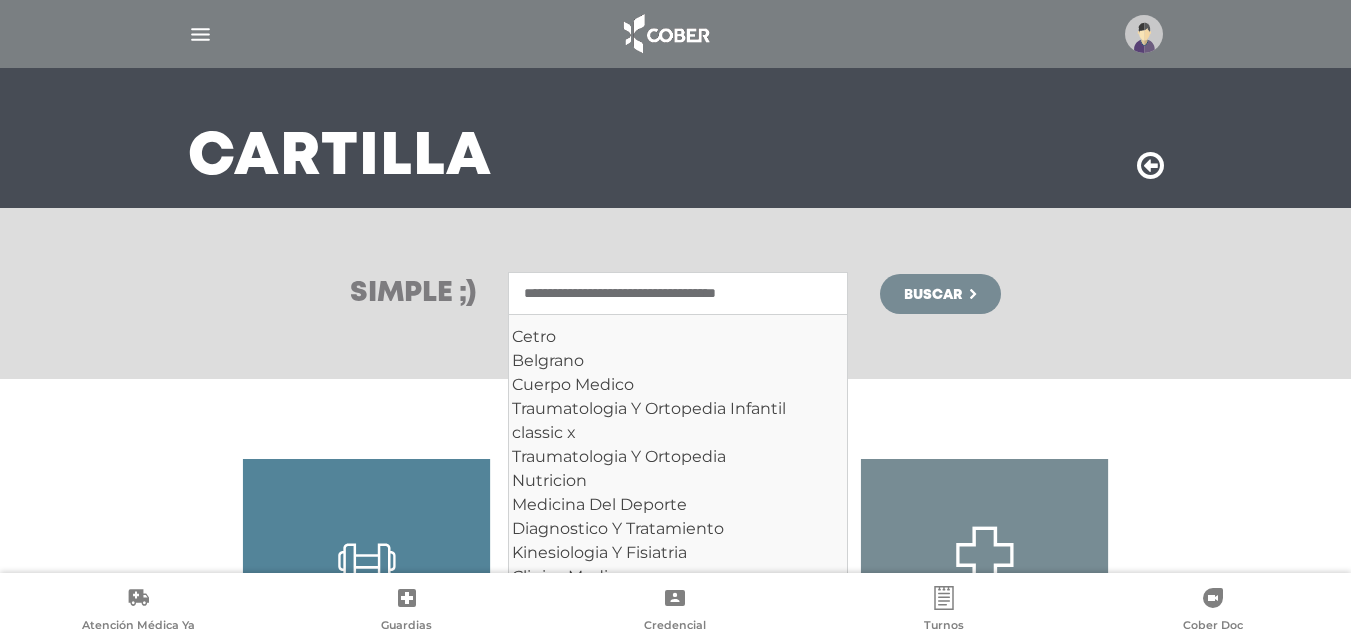 scroll, scrollTop: 0, scrollLeft: 0, axis: both 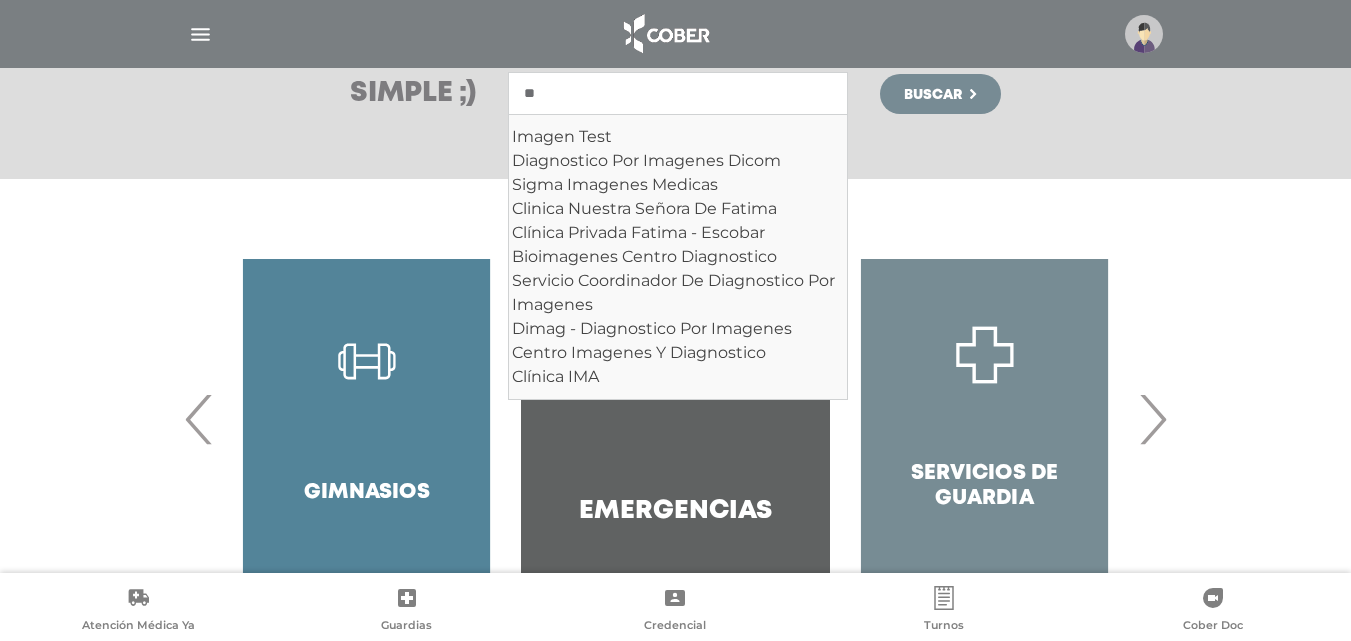 type on "*" 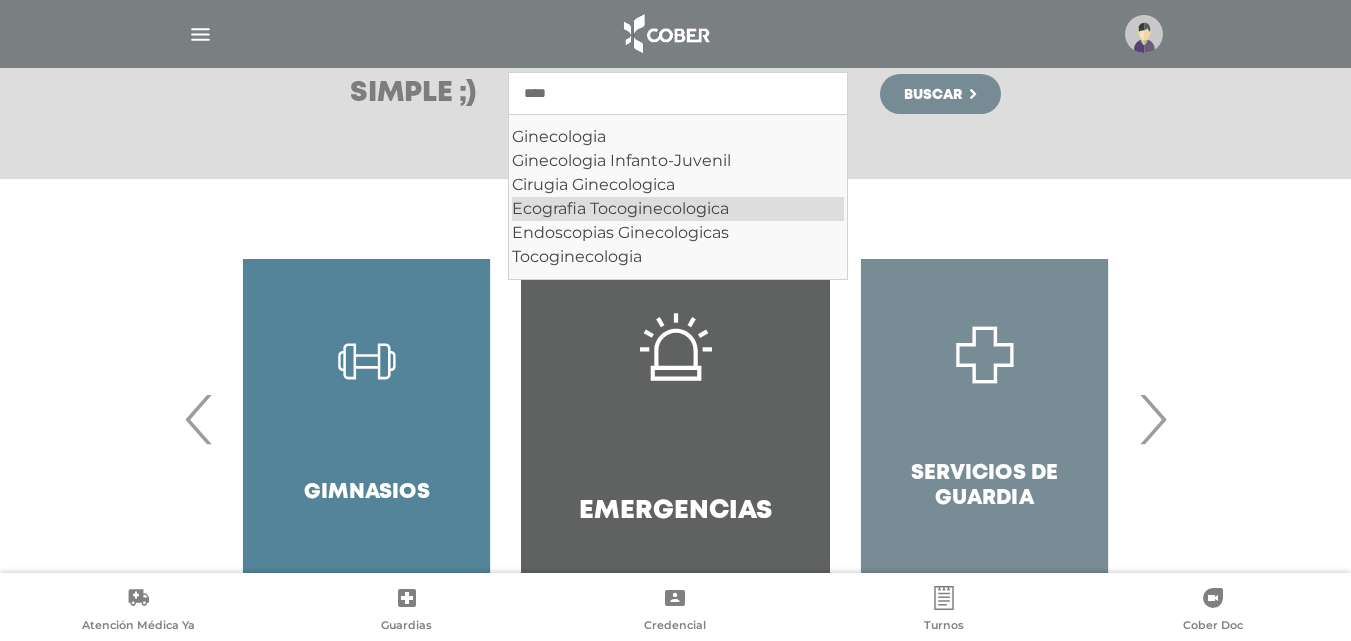 click on "Ecografia Tocoginecologica" at bounding box center [678, 209] 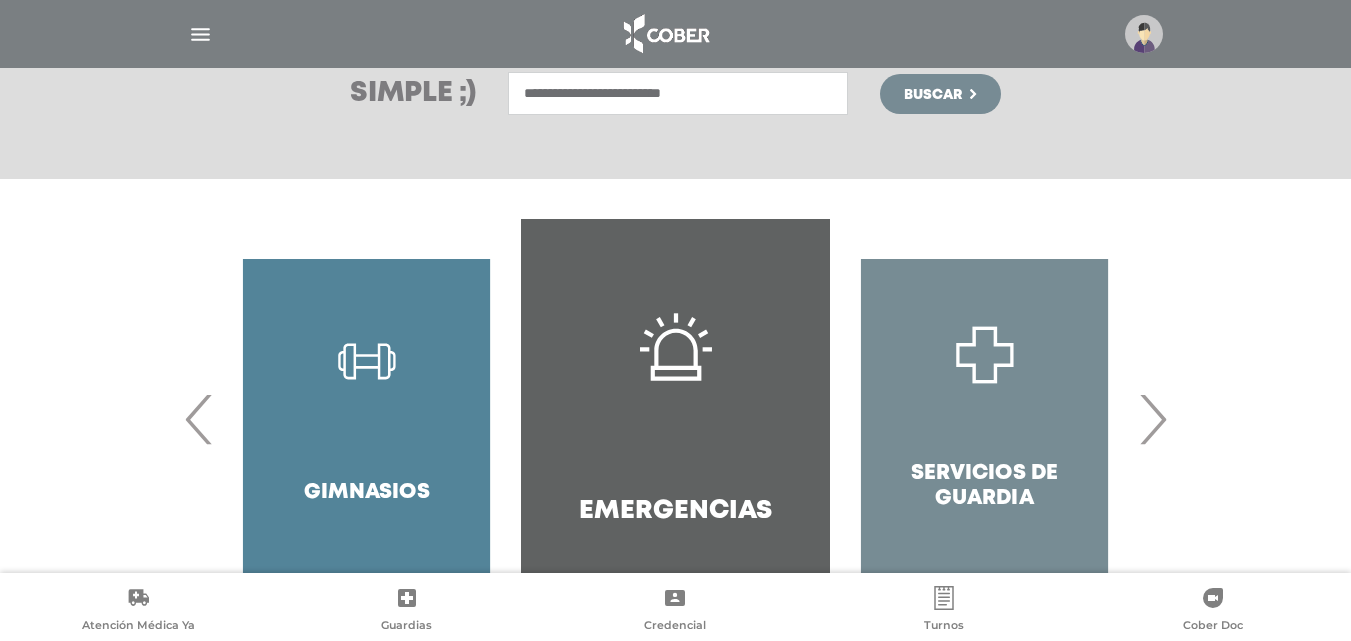 type on "**********" 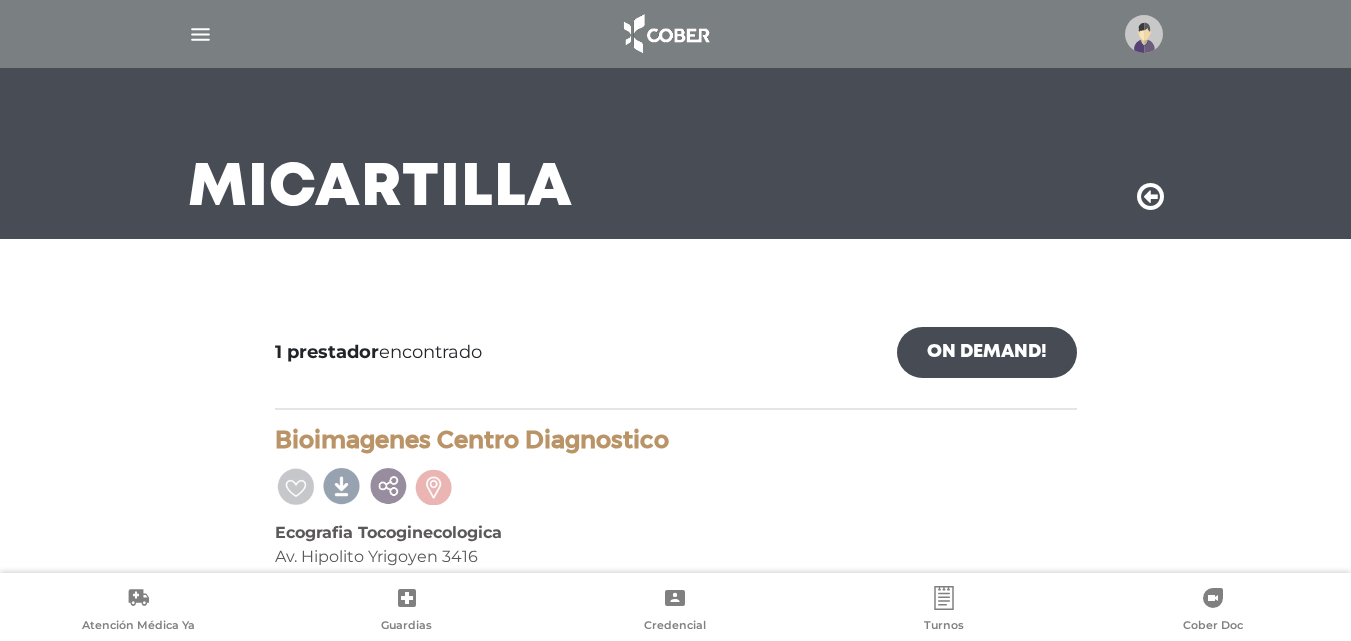 scroll, scrollTop: 147, scrollLeft: 0, axis: vertical 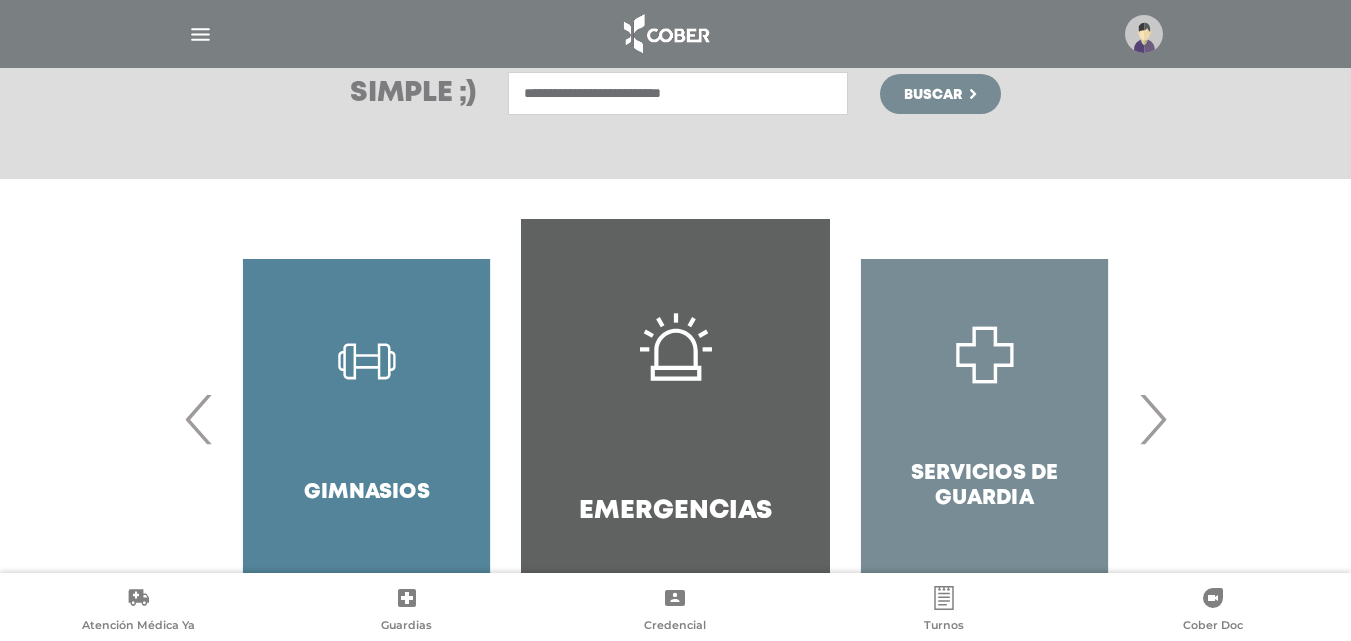 click on "**********" at bounding box center [678, 93] 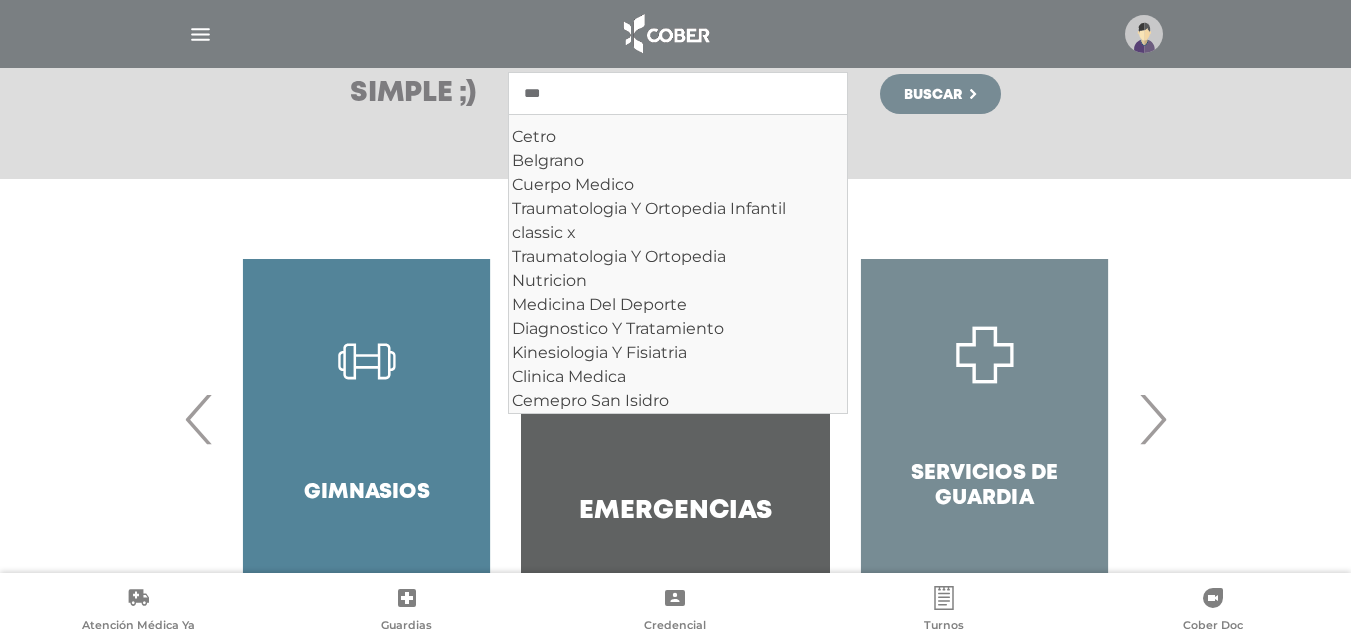 type on "*" 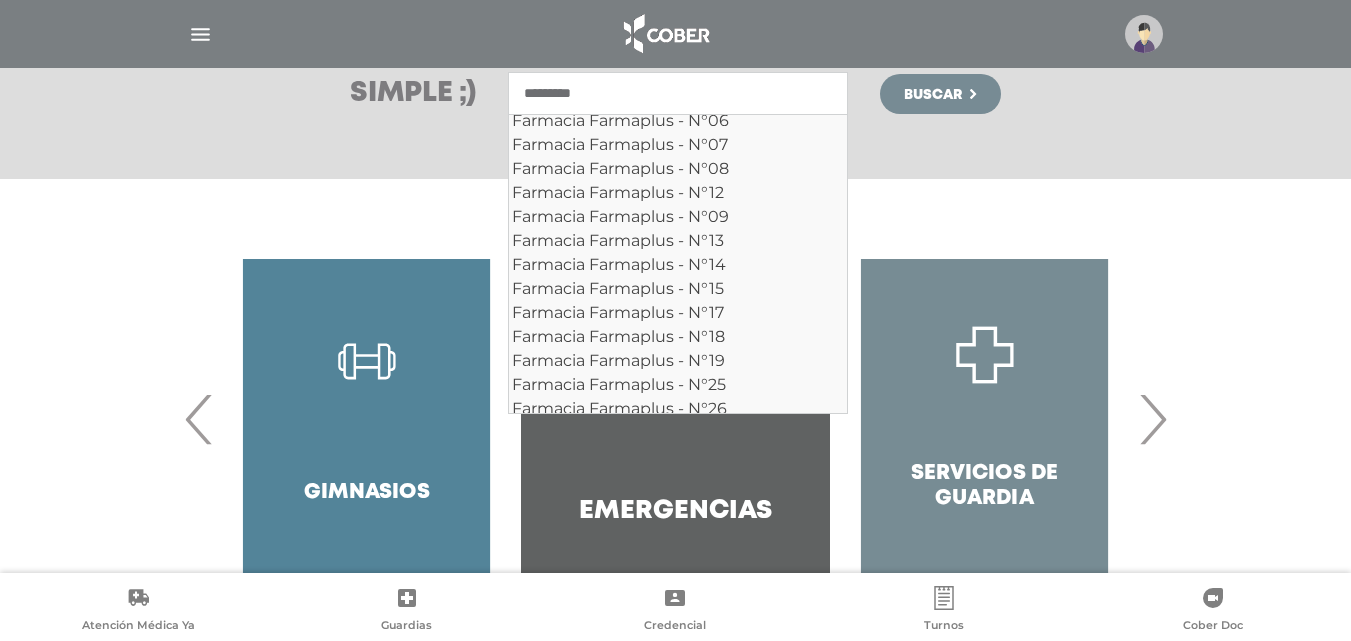 scroll, scrollTop: 16400, scrollLeft: 0, axis: vertical 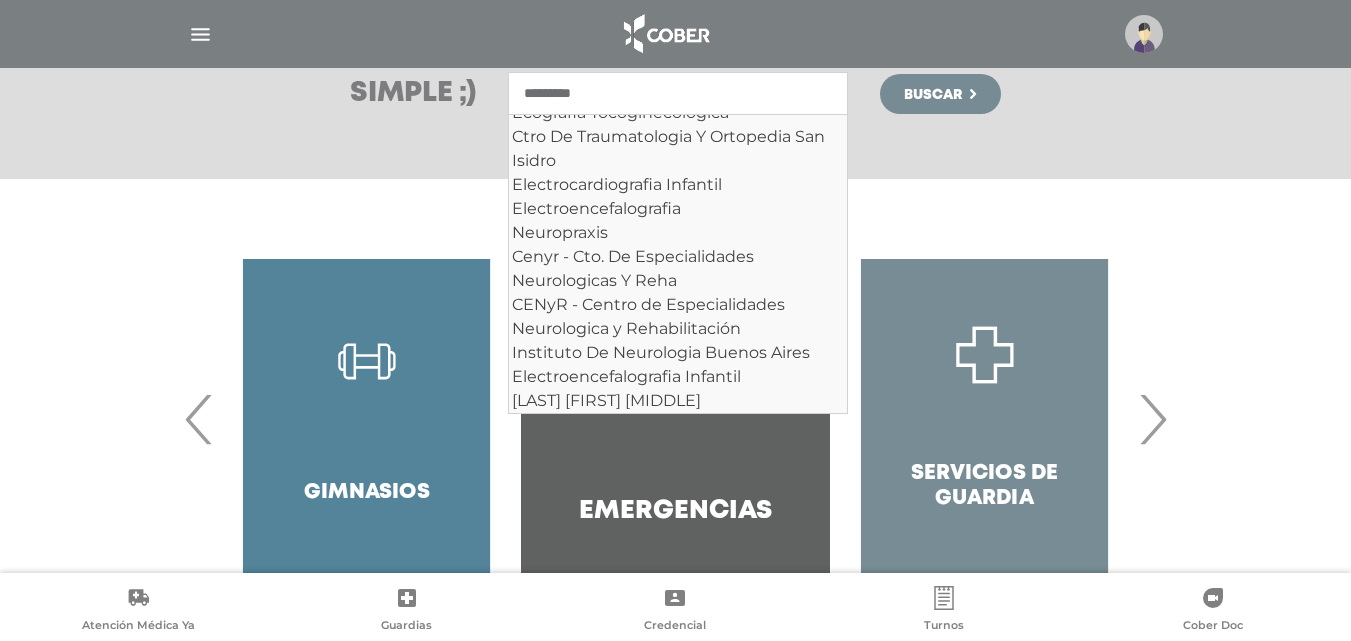click on "Ecografia Mamaria" at bounding box center (678, 65) 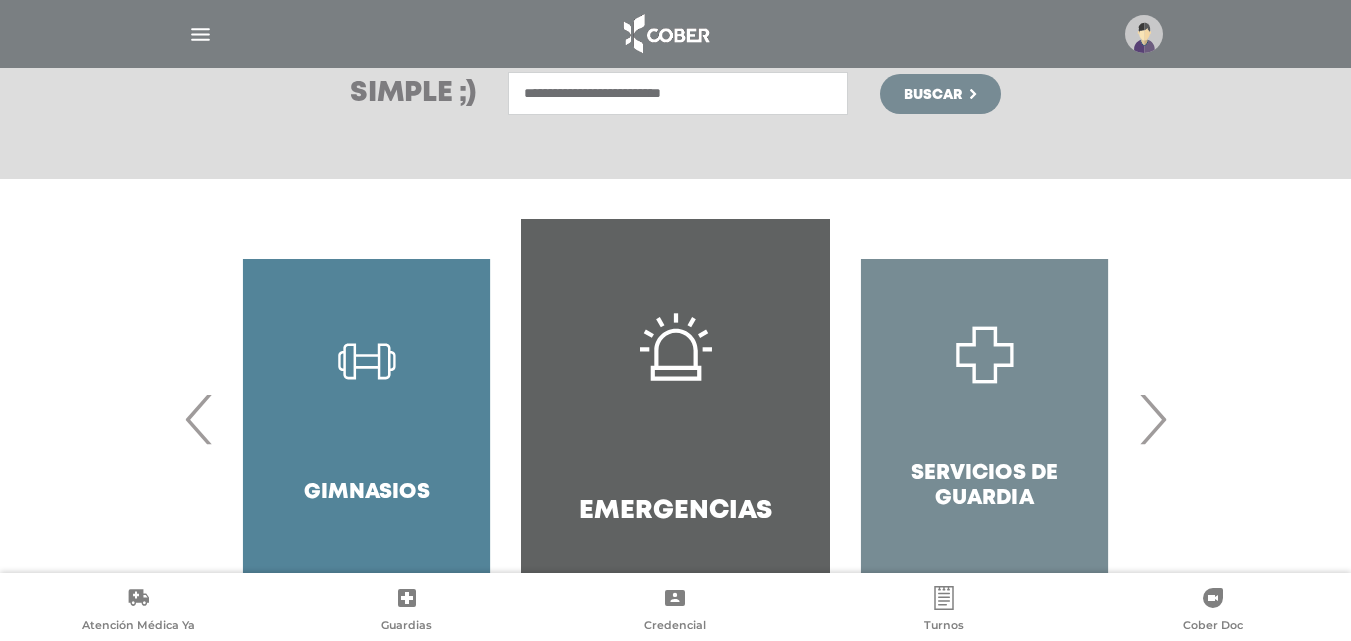 type on "**********" 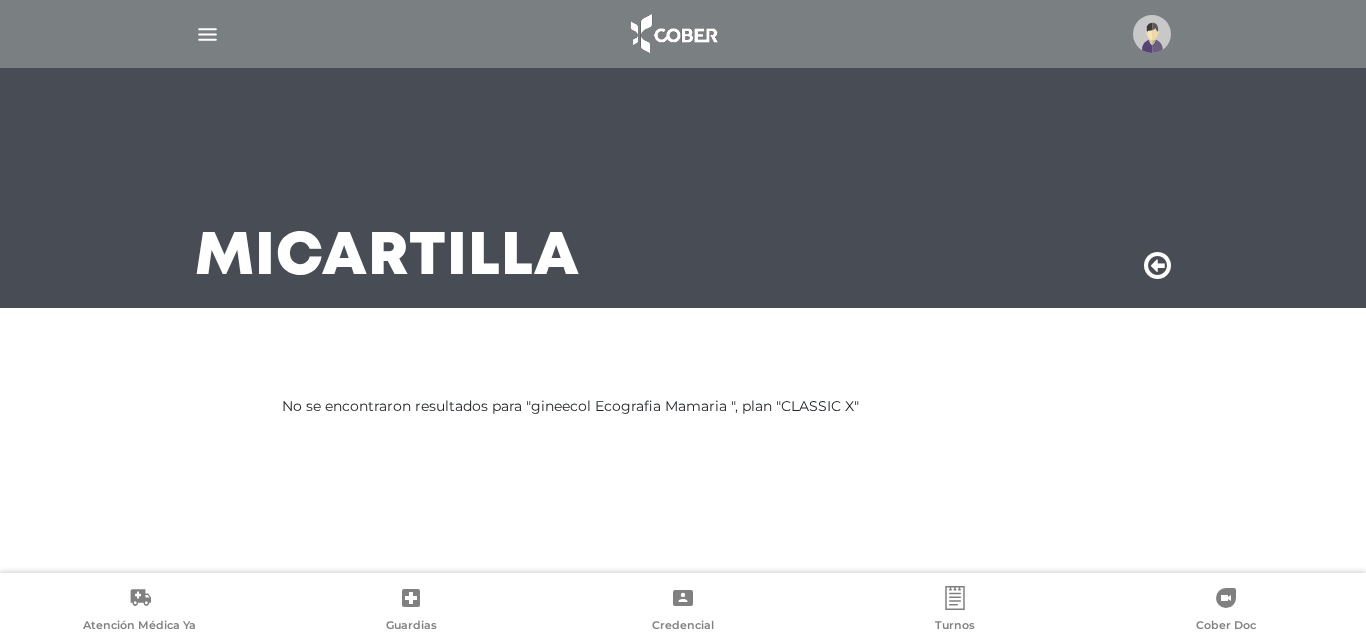 scroll, scrollTop: 0, scrollLeft: 0, axis: both 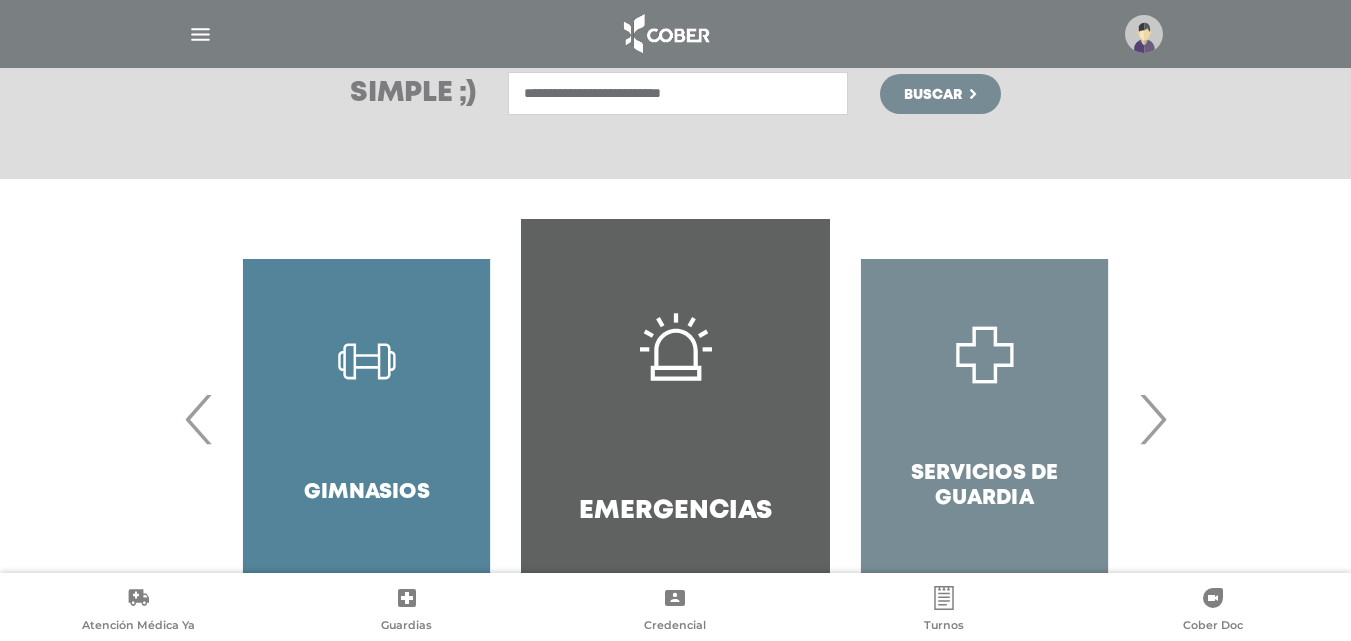 click on "**********" at bounding box center (678, 93) 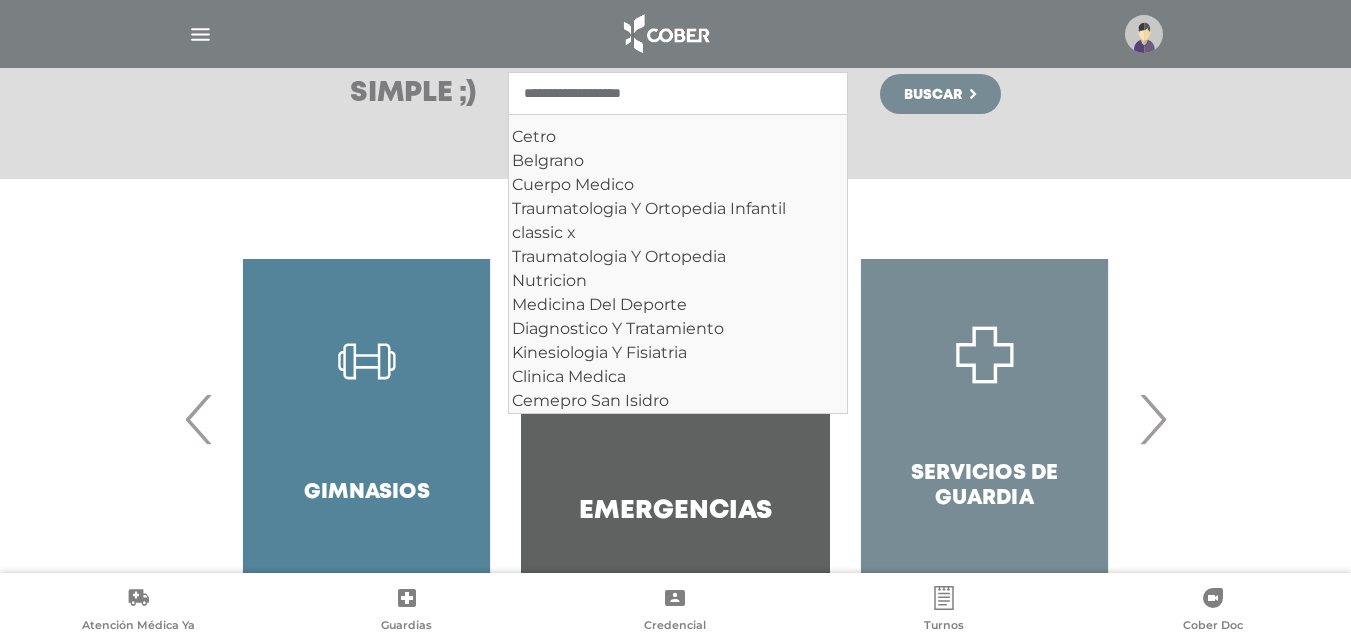 click on "**********" at bounding box center (678, 93) 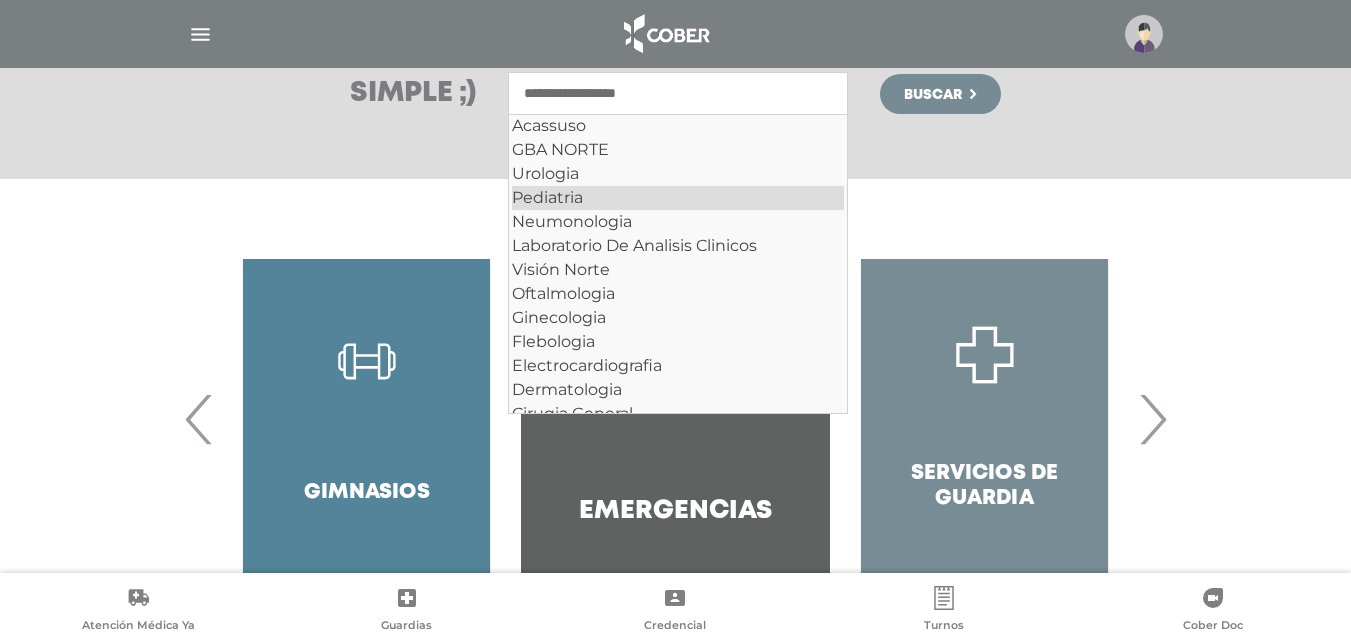 scroll, scrollTop: 300, scrollLeft: 0, axis: vertical 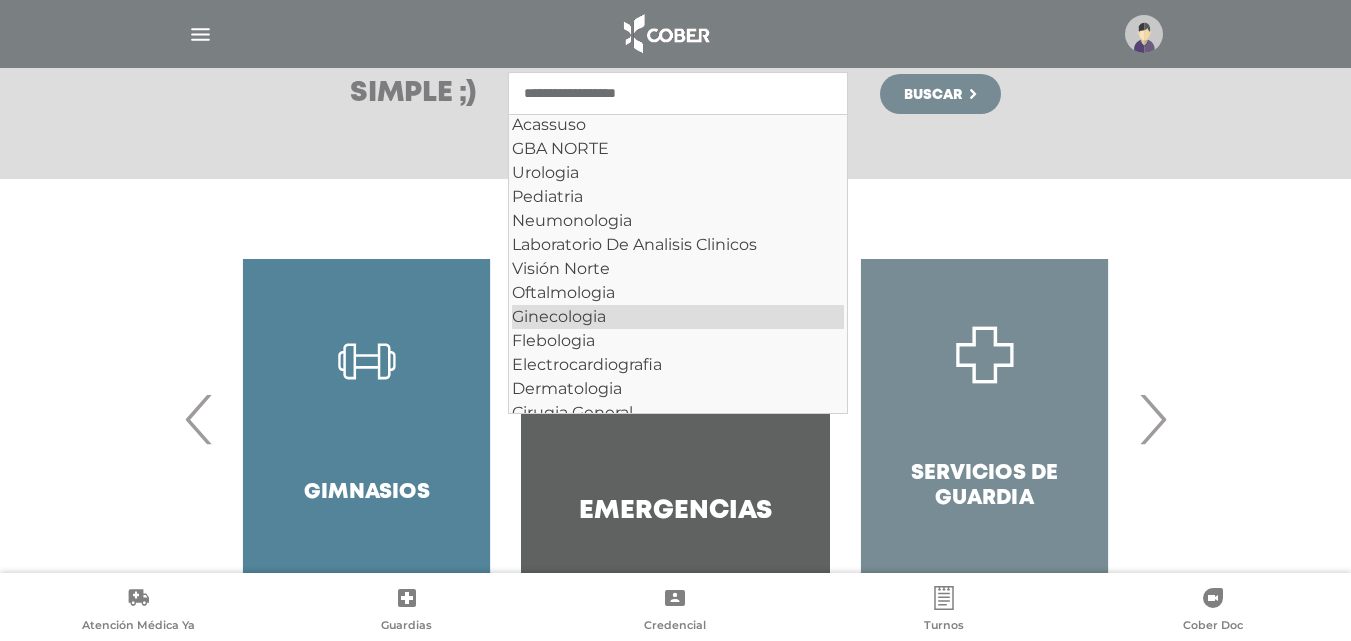 click on "Ginecologia" at bounding box center [678, 317] 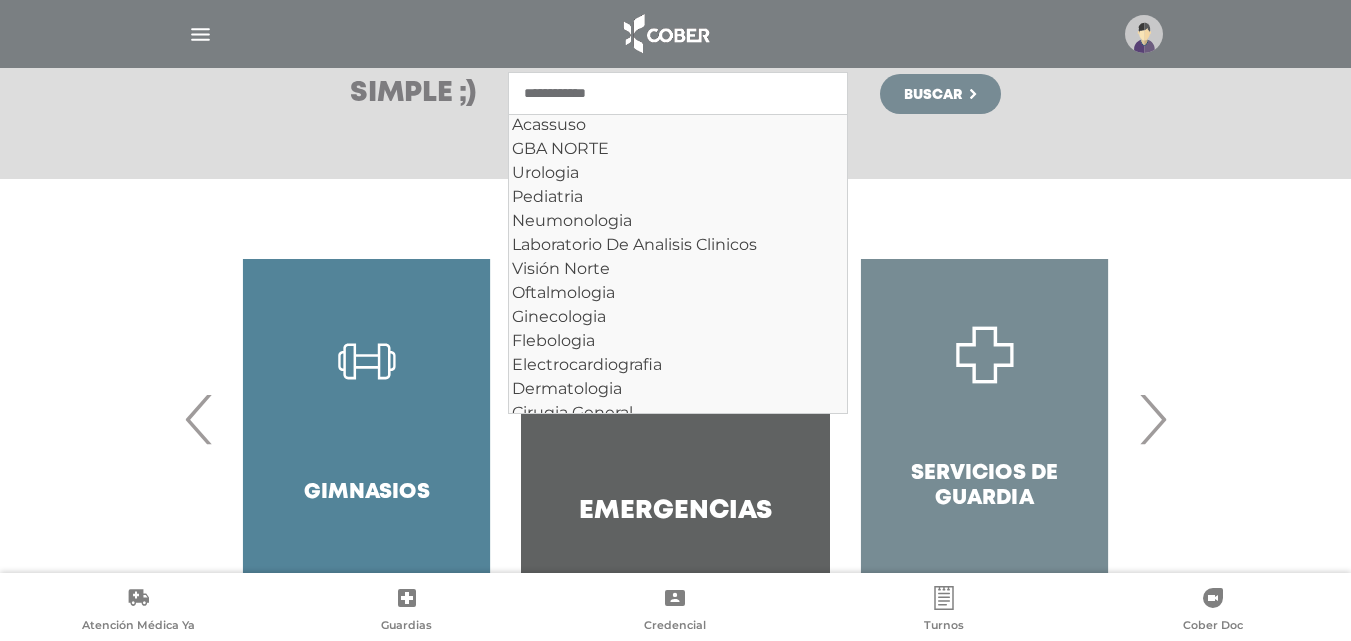 type on "**********" 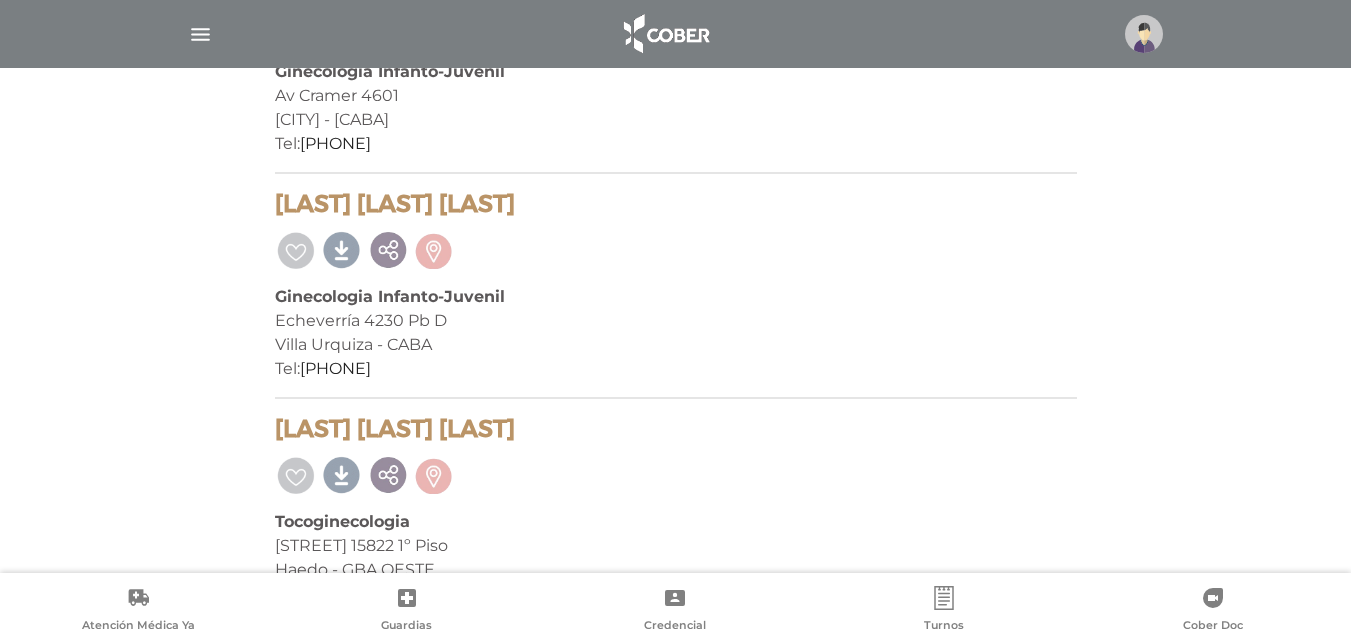 scroll, scrollTop: 29744, scrollLeft: 0, axis: vertical 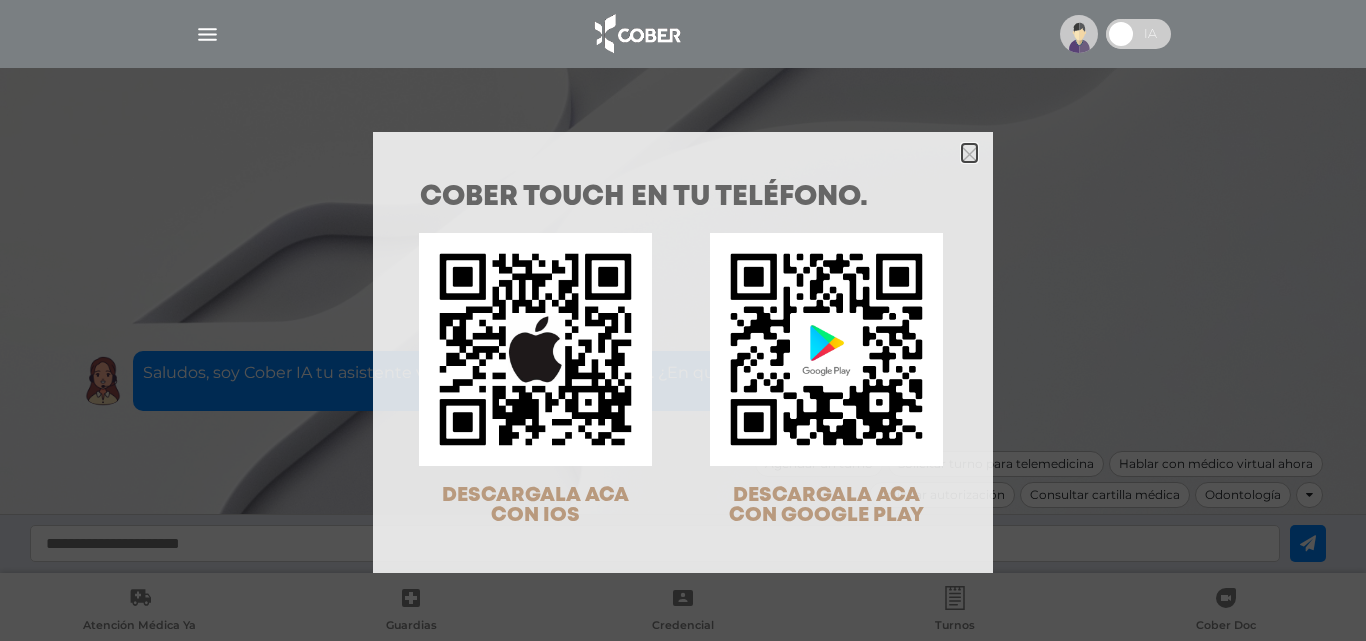 click 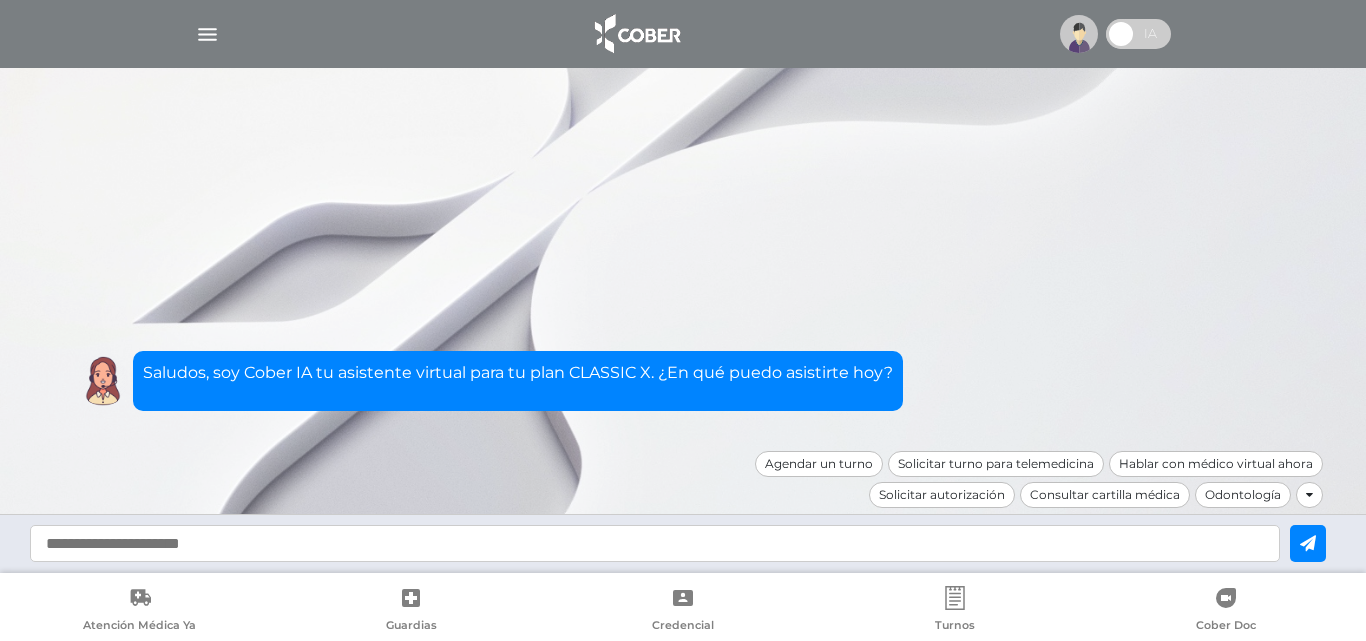 click at bounding box center (207, 34) 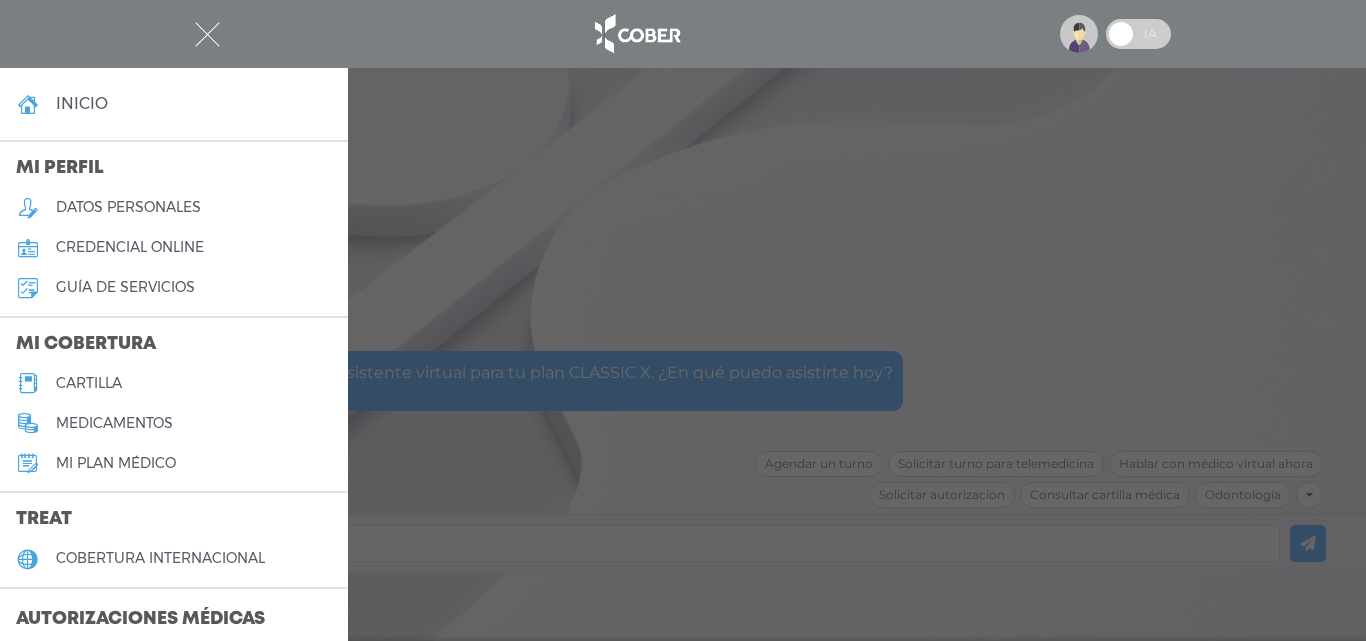 scroll, scrollTop: 100, scrollLeft: 0, axis: vertical 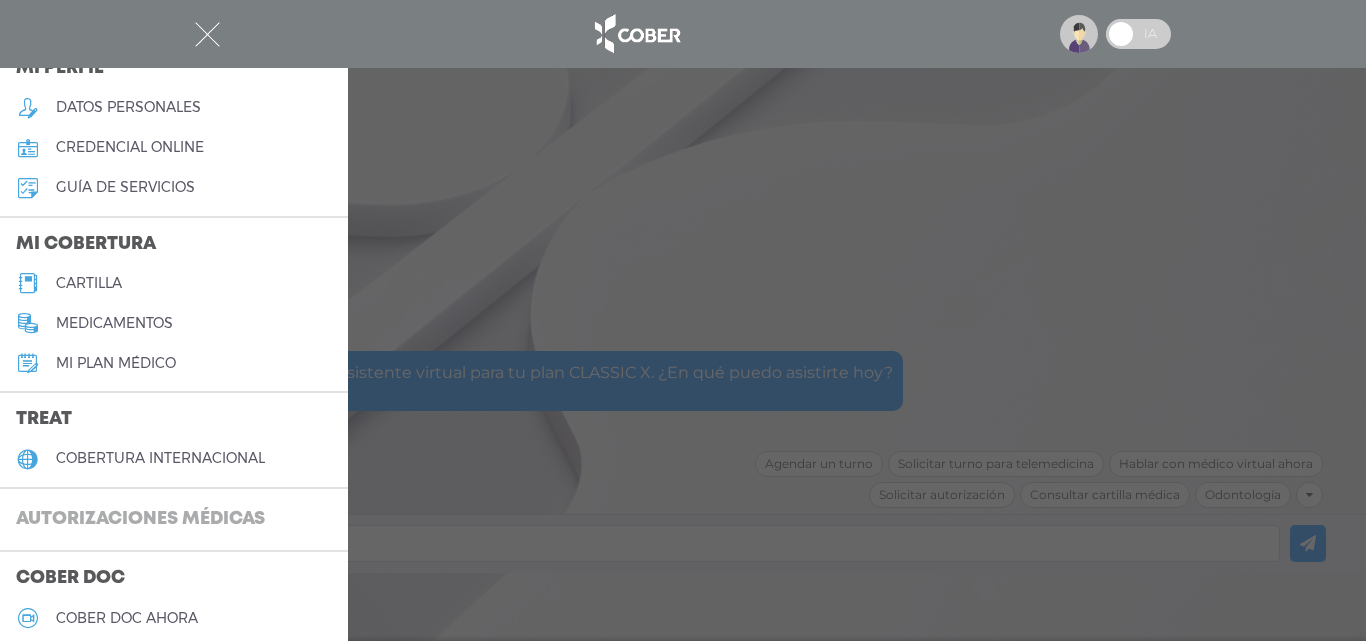 click on "Autorizaciones médicas" at bounding box center (140, 520) 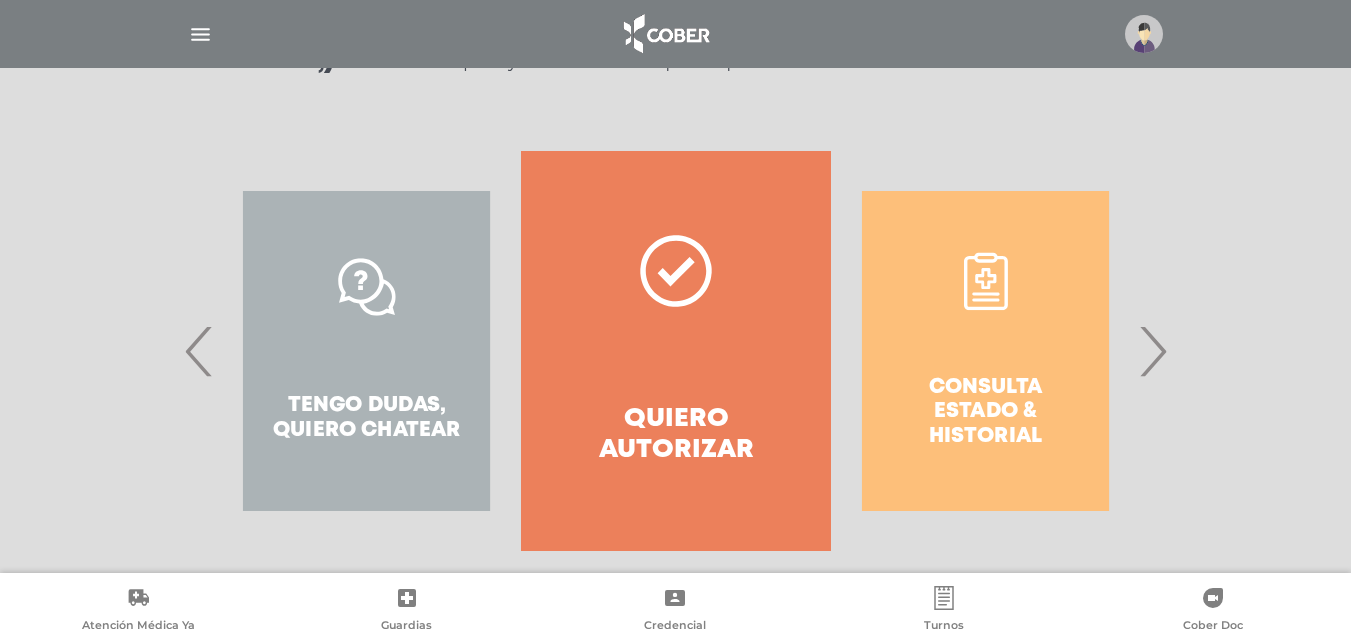 scroll, scrollTop: 363, scrollLeft: 0, axis: vertical 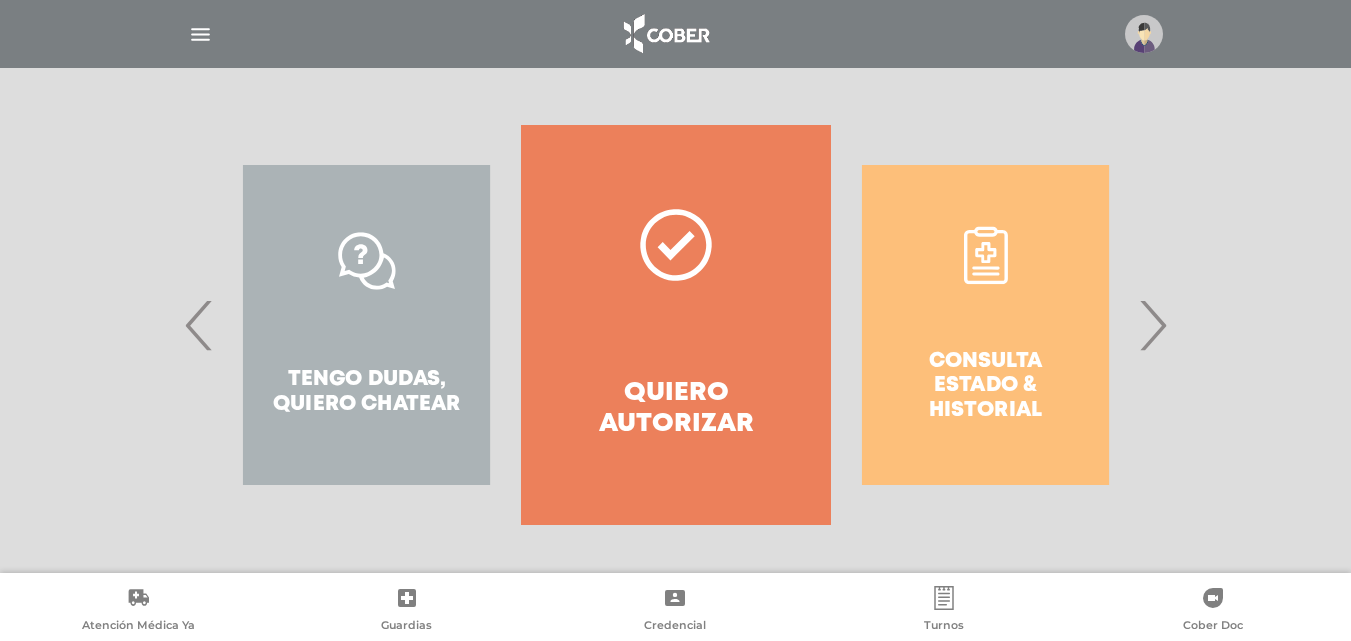 click 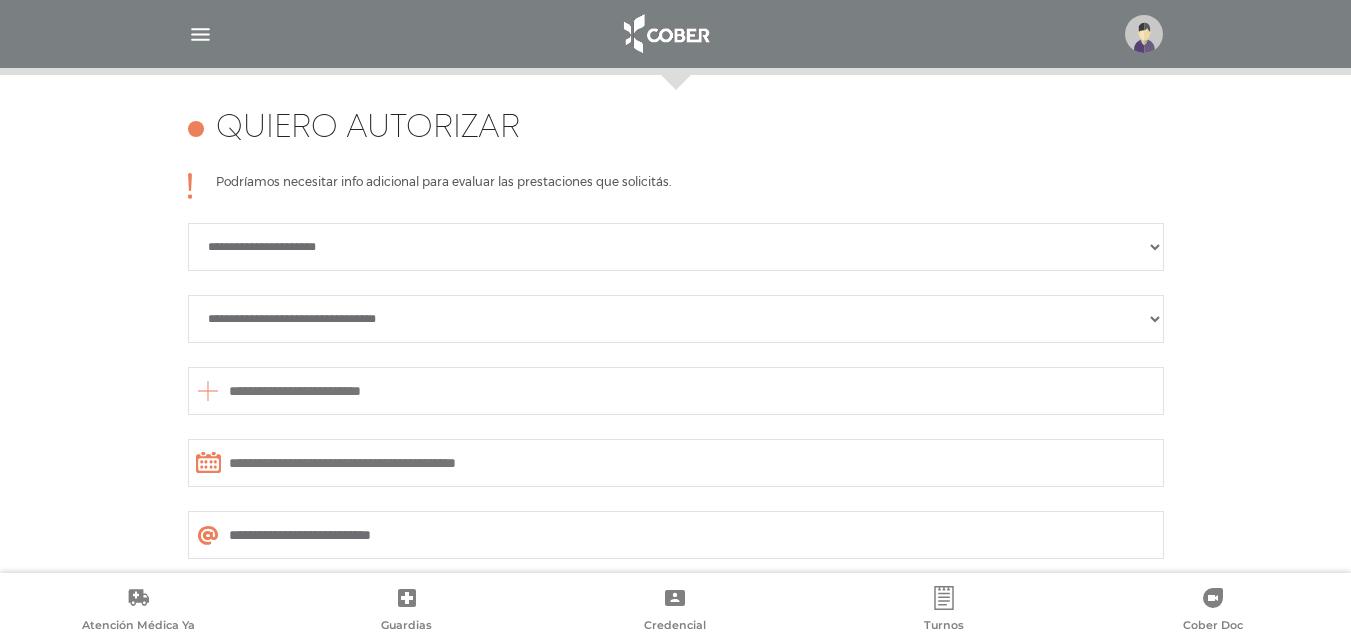 scroll, scrollTop: 888, scrollLeft: 0, axis: vertical 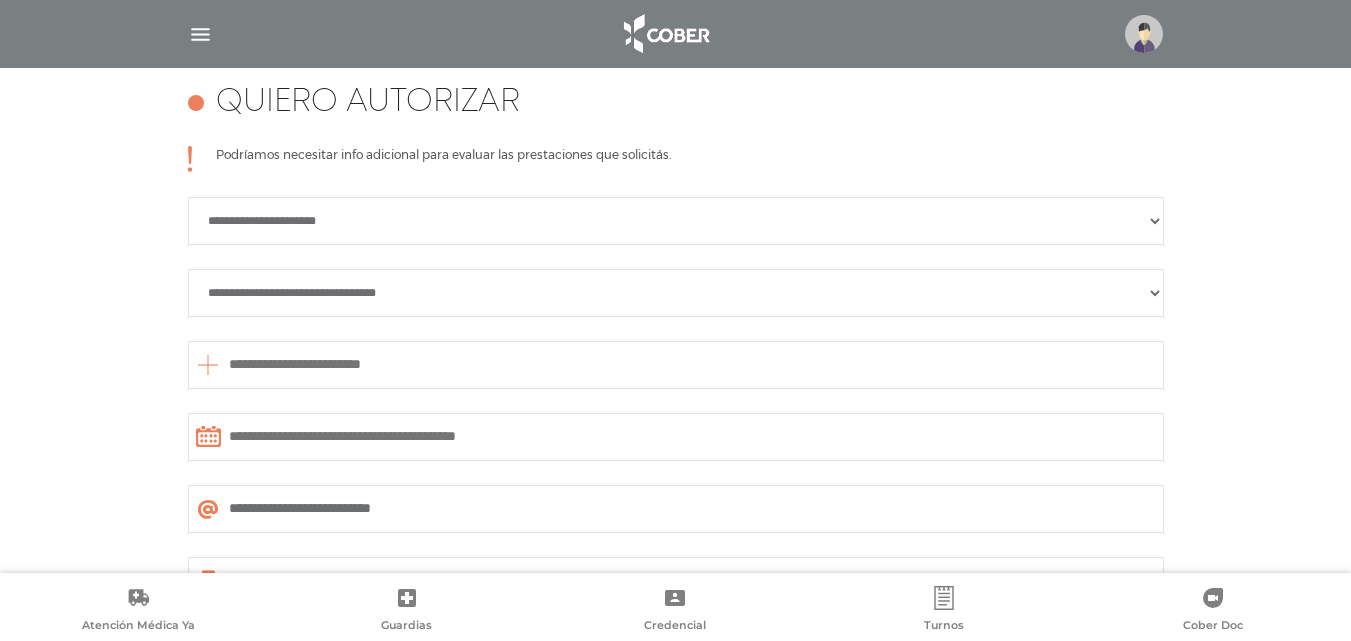 click on "[REDACTED]" at bounding box center [676, 221] 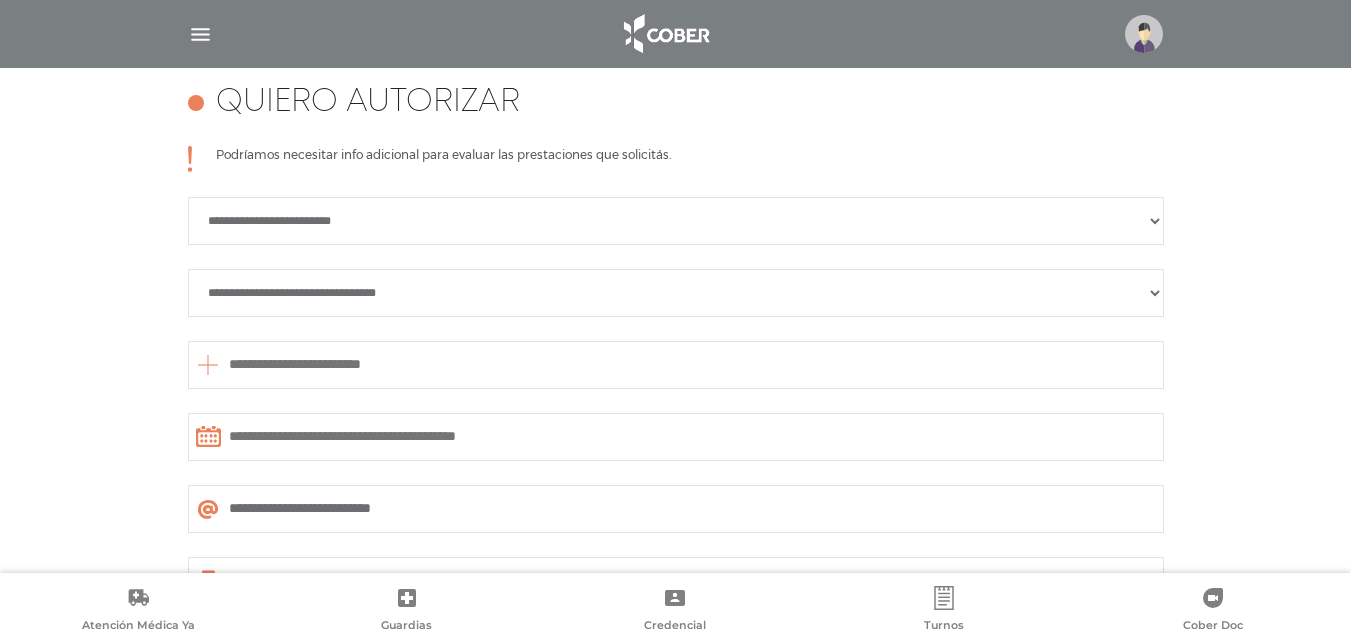click on "[REDACTED]" at bounding box center (676, 221) 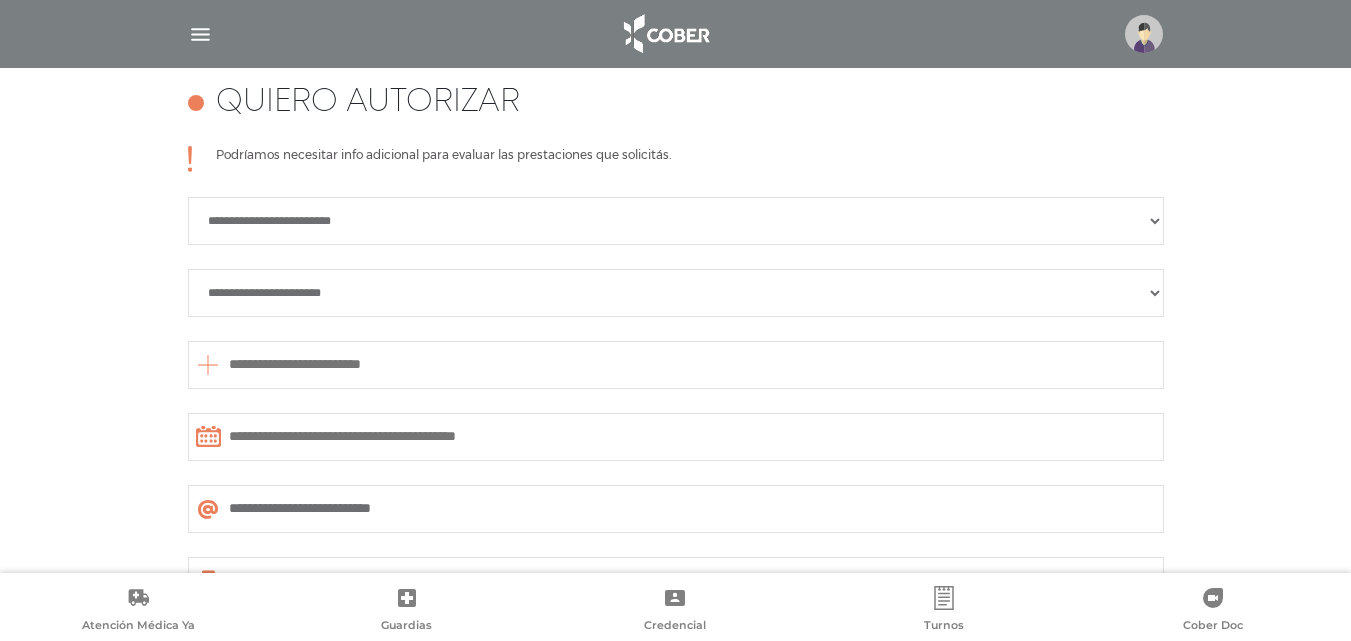 click on "**********" at bounding box center (676, 293) 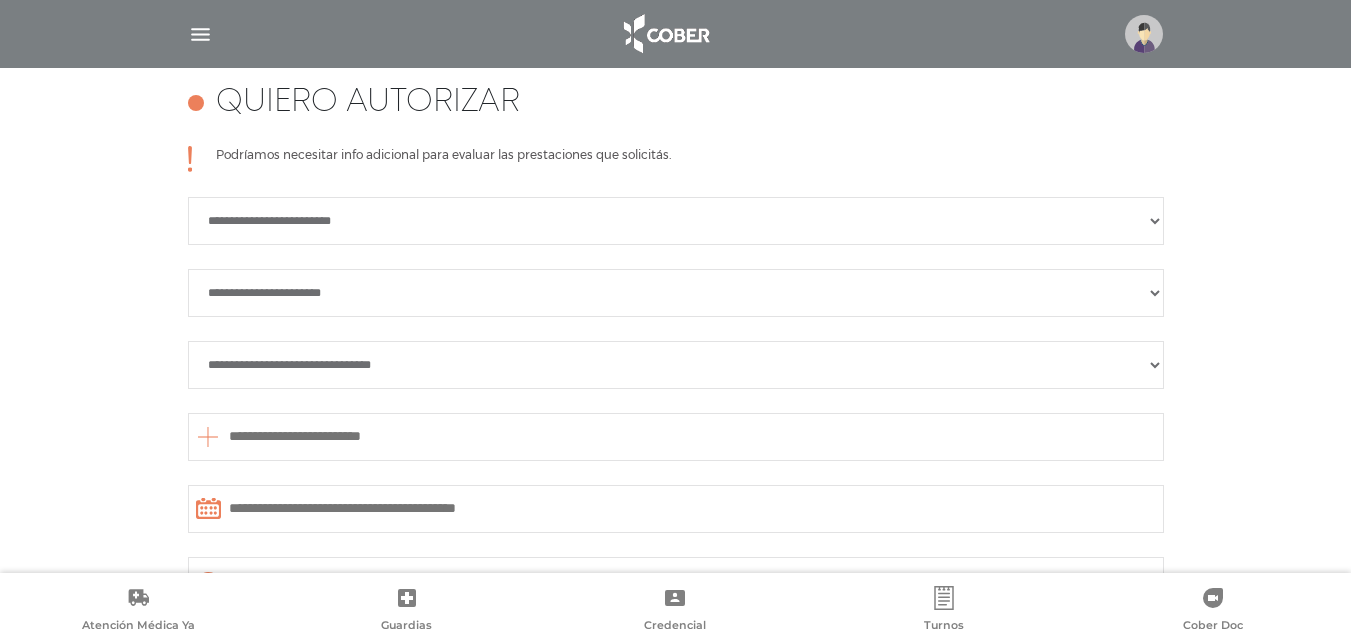 click on "**********" at bounding box center [676, 365] 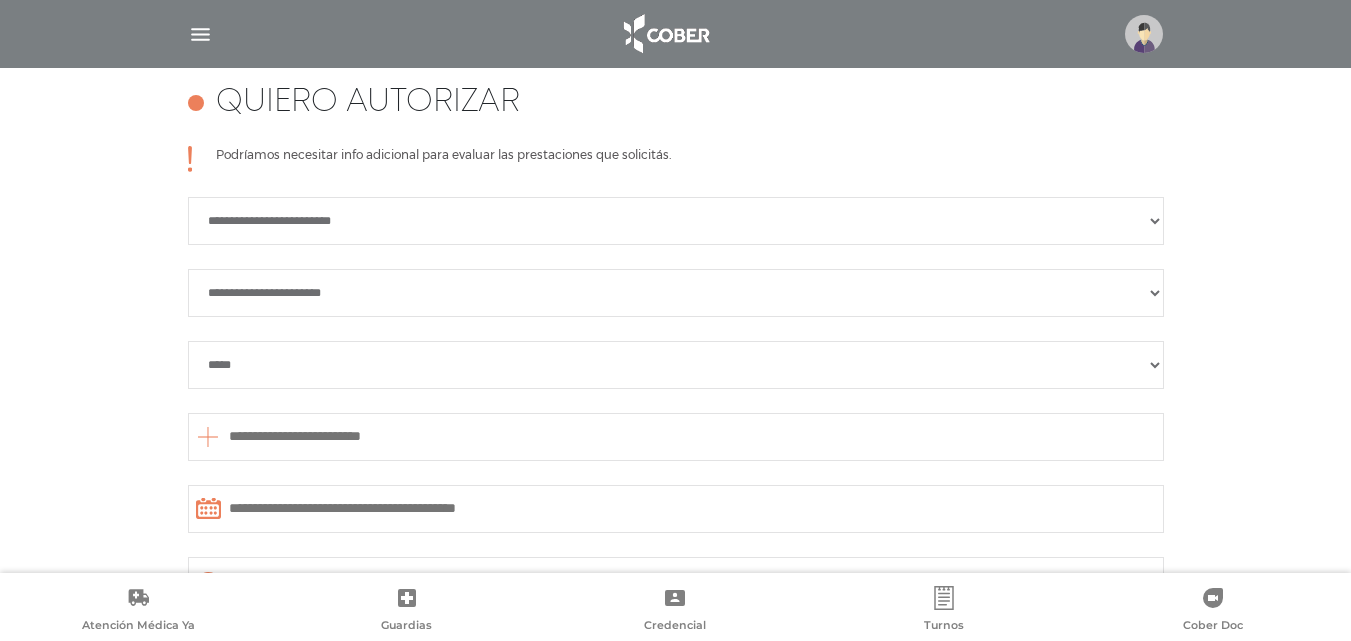 click at bounding box center [676, 437] 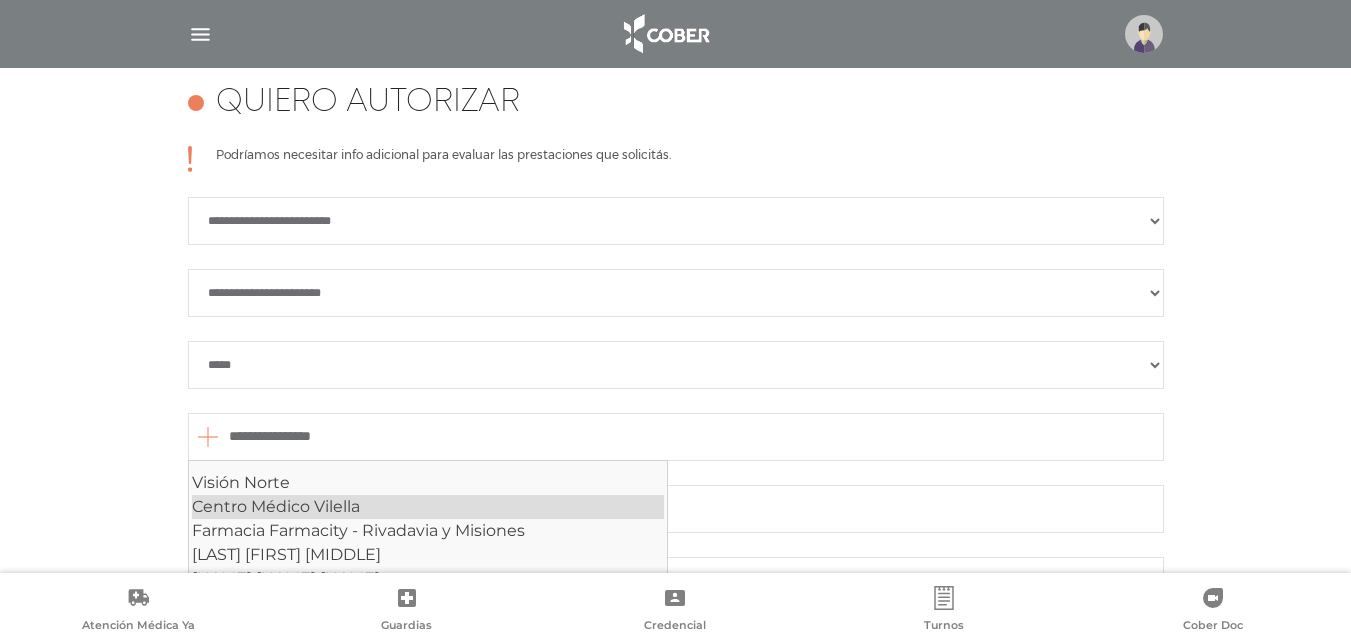 click on "Centro Médico Vilella" at bounding box center [428, 507] 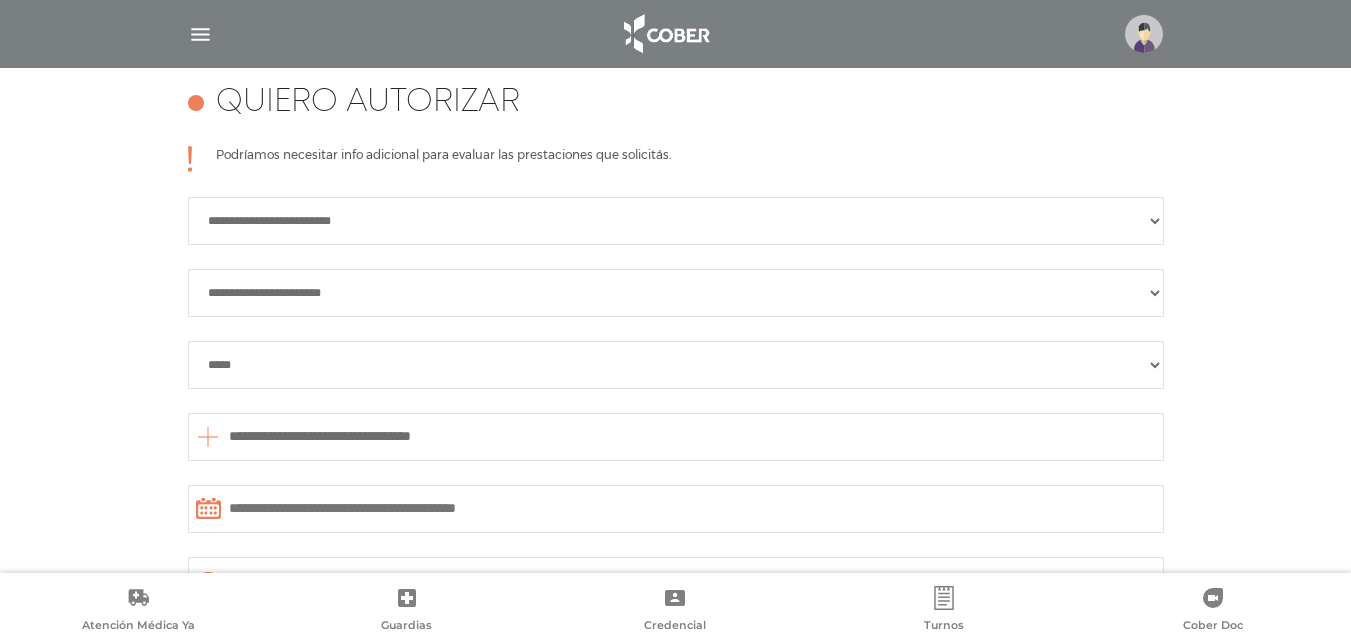click on "**********" at bounding box center (676, 437) 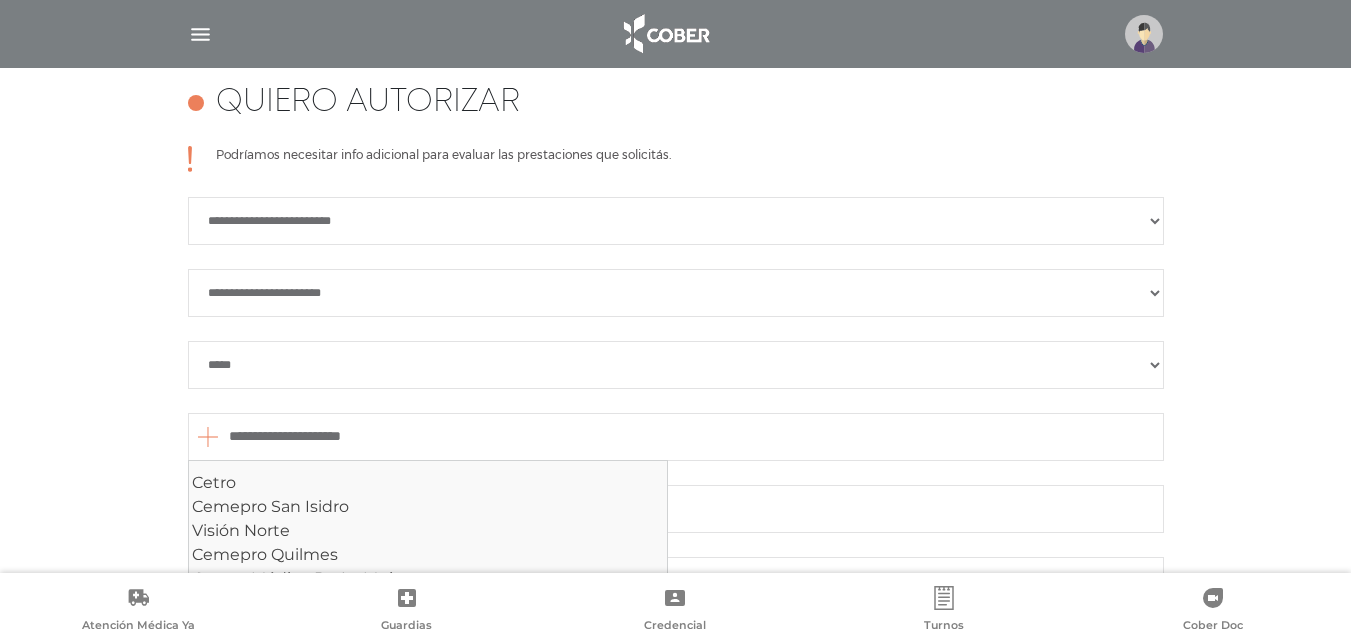 click on "**********" at bounding box center (676, 437) 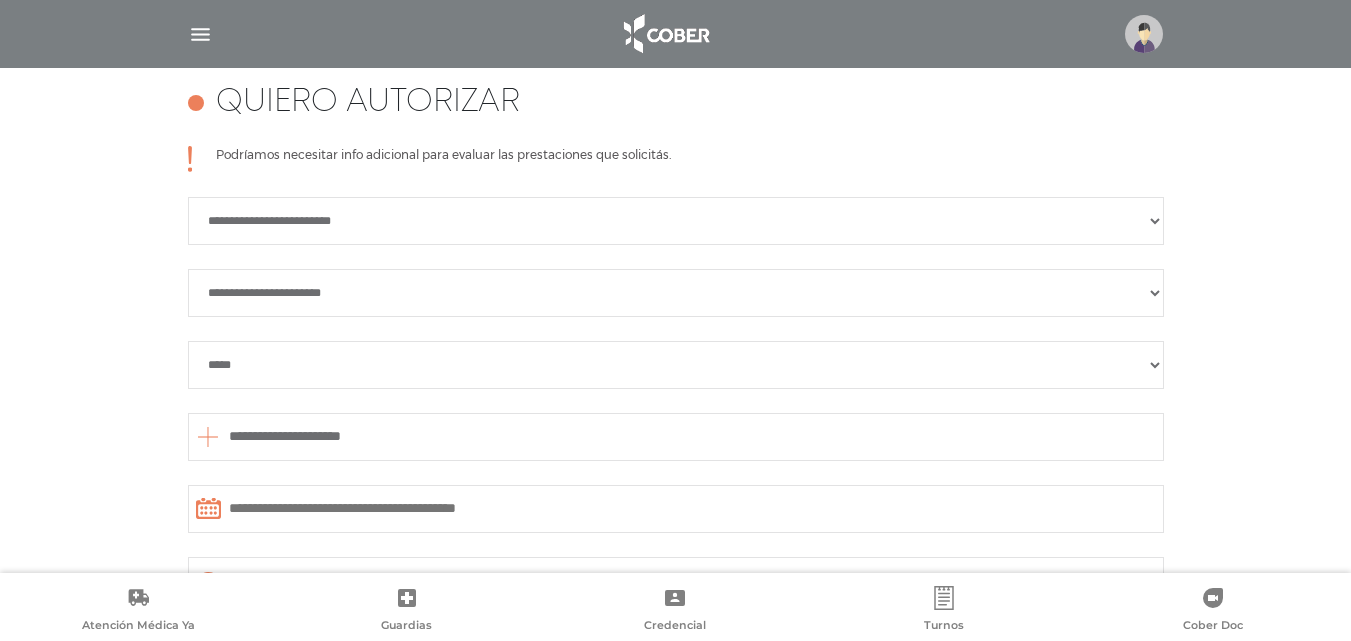 click at bounding box center (676, 509) 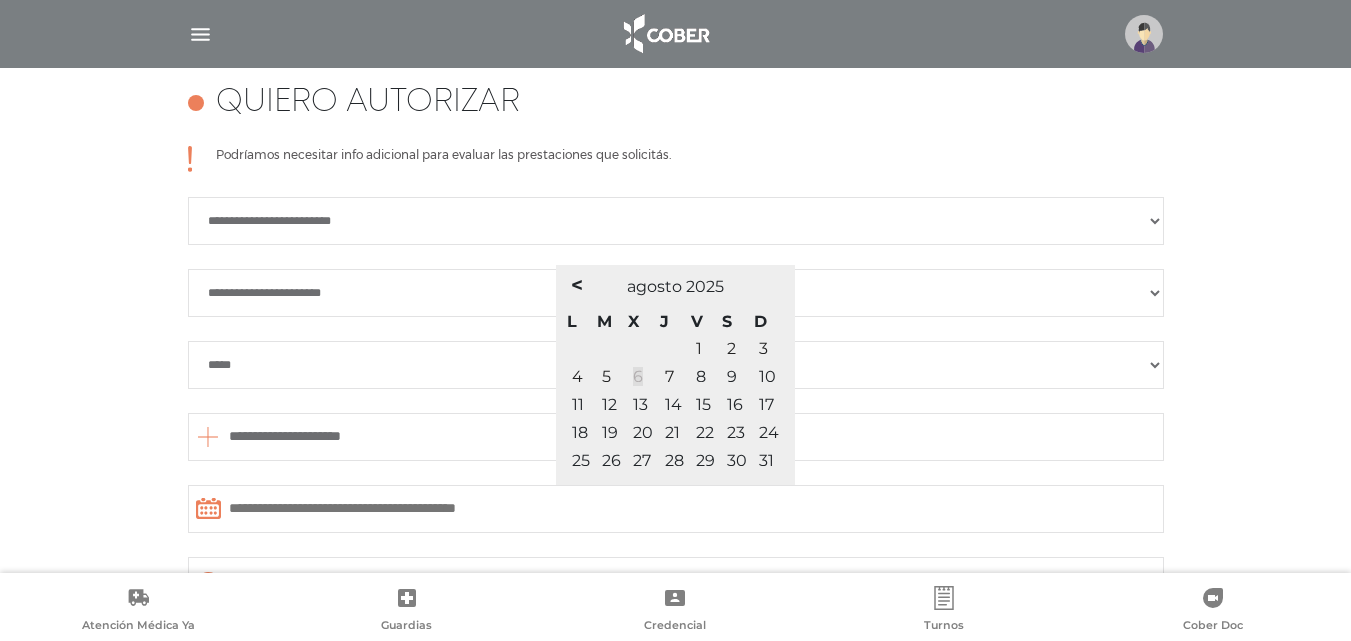 click on "6" at bounding box center [638, 376] 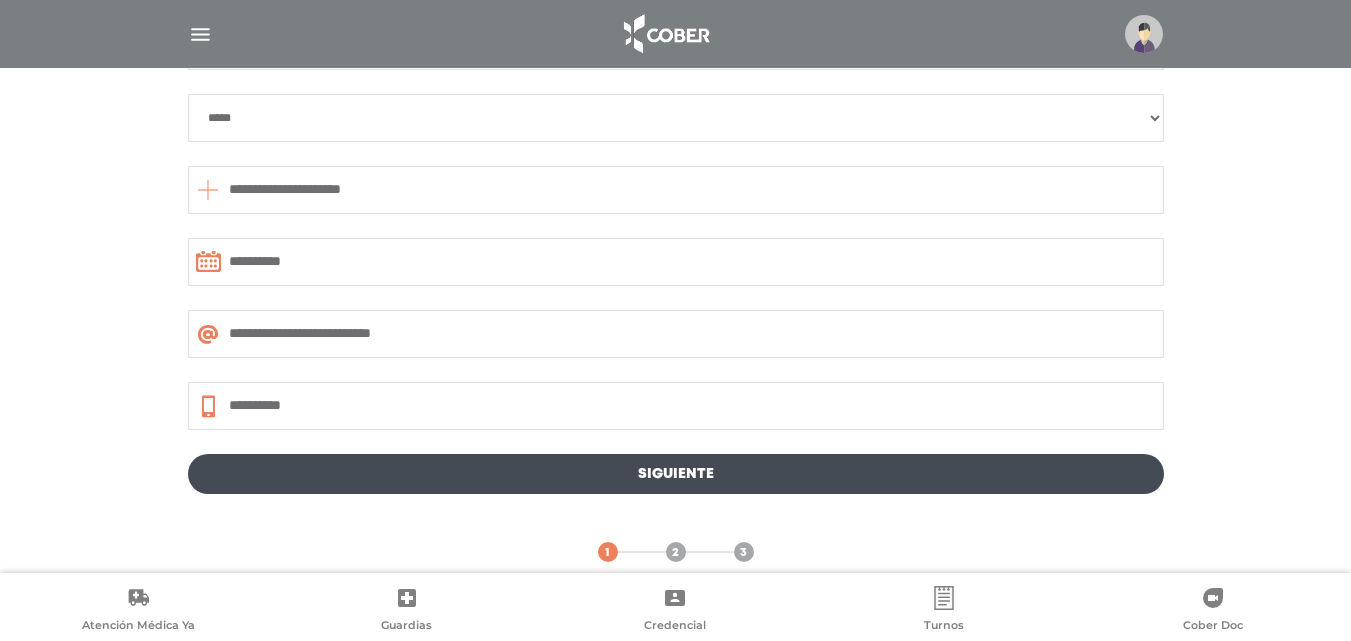 scroll, scrollTop: 1160, scrollLeft: 0, axis: vertical 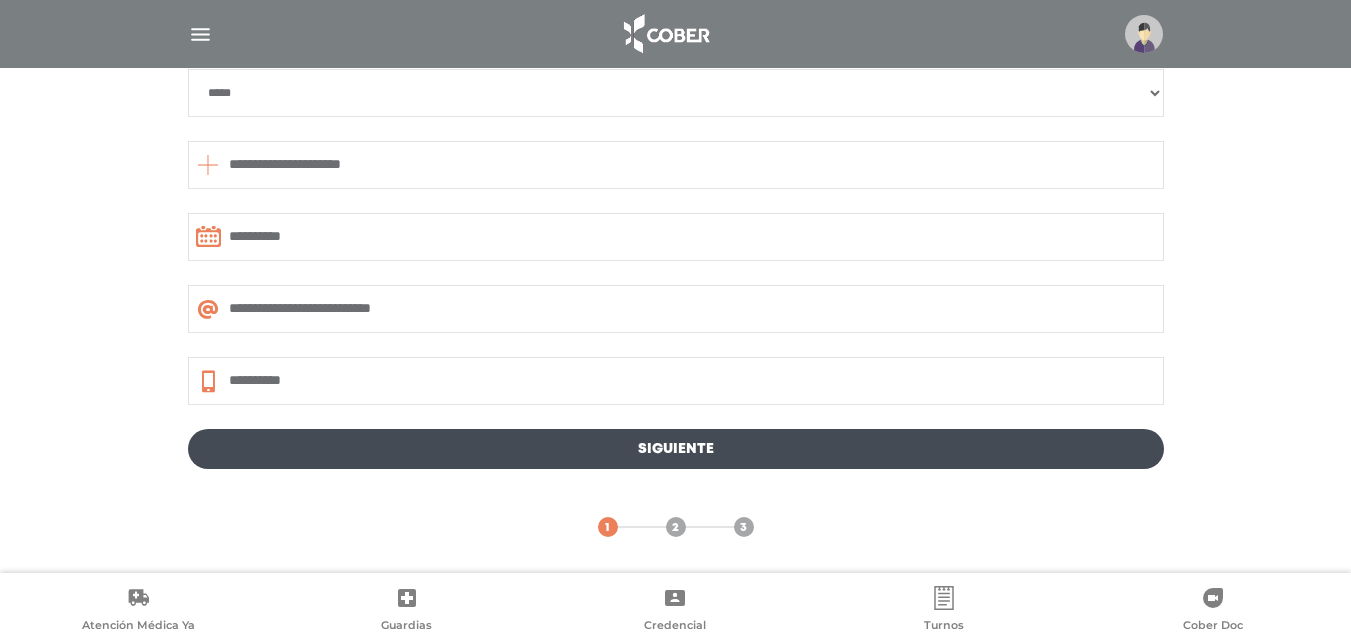 click on "Siguiente" at bounding box center (676, 449) 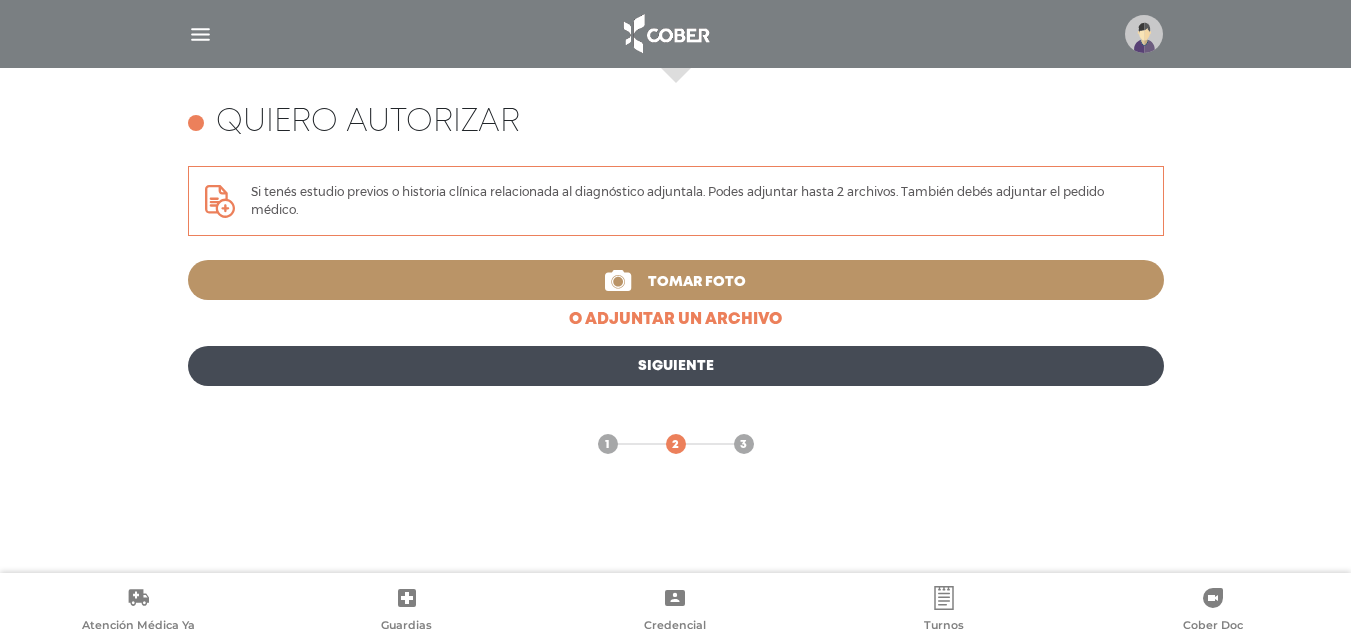 scroll, scrollTop: 785, scrollLeft: 0, axis: vertical 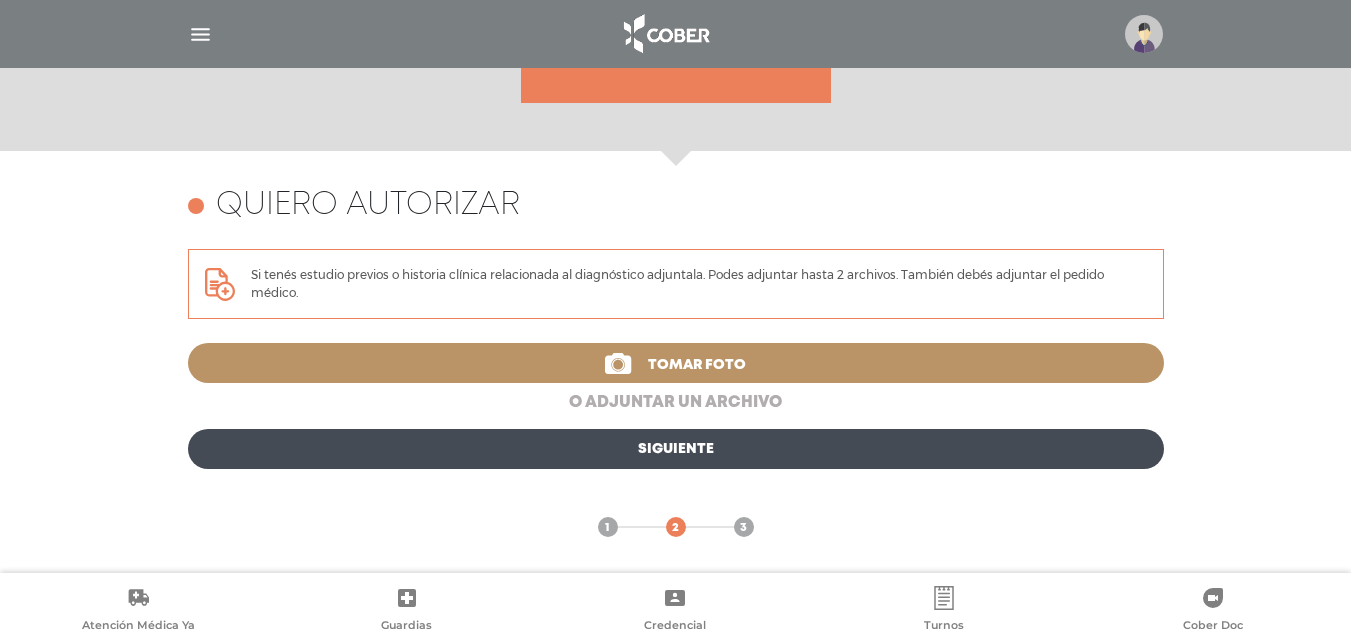 click on "o adjuntar un archivo" at bounding box center [676, 403] 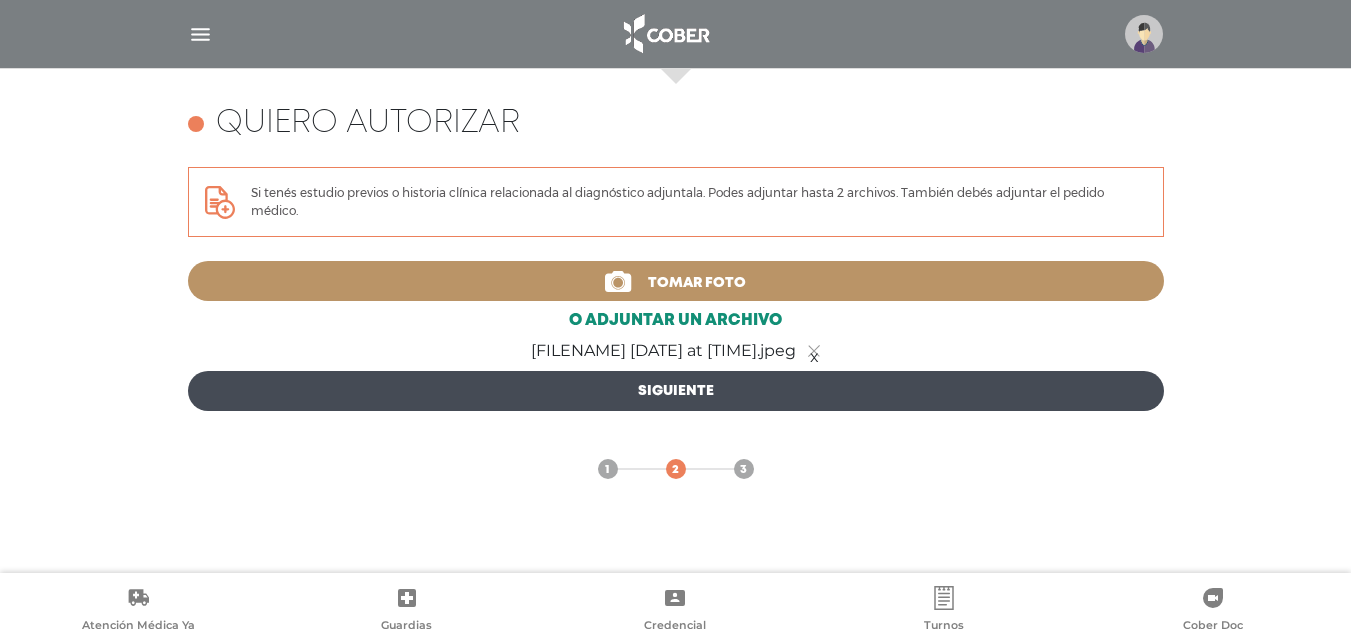 scroll, scrollTop: 868, scrollLeft: 0, axis: vertical 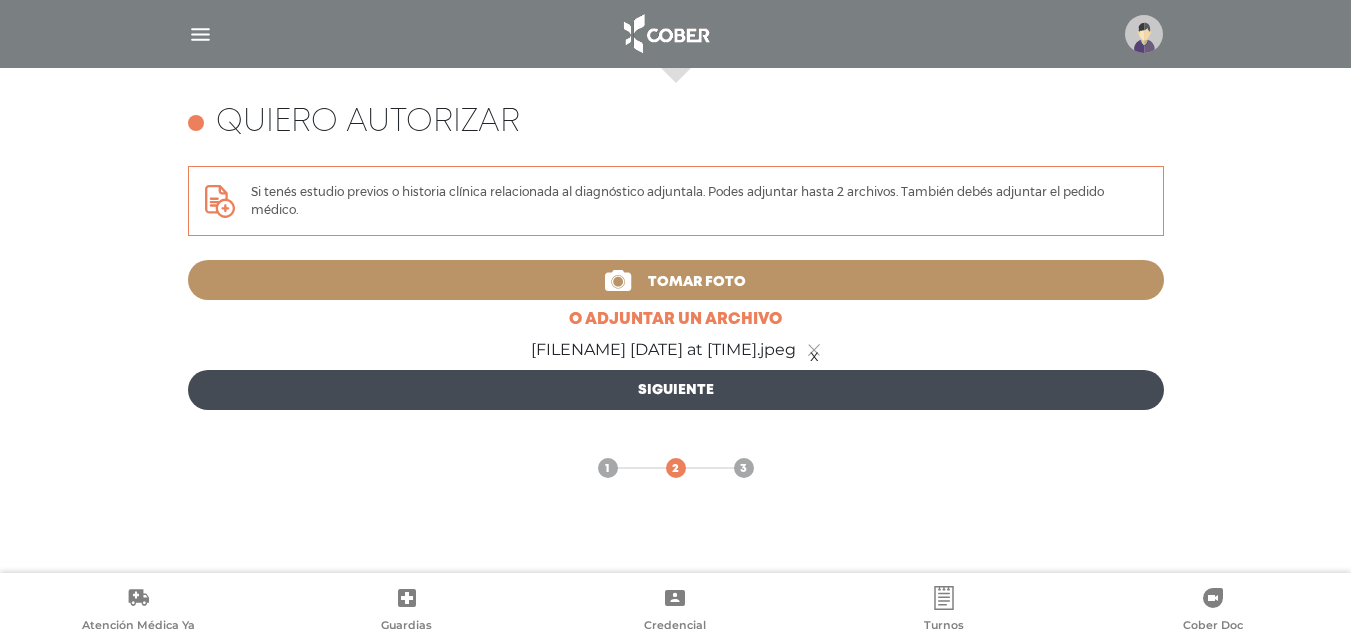 click on "Siguiente" at bounding box center [676, 390] 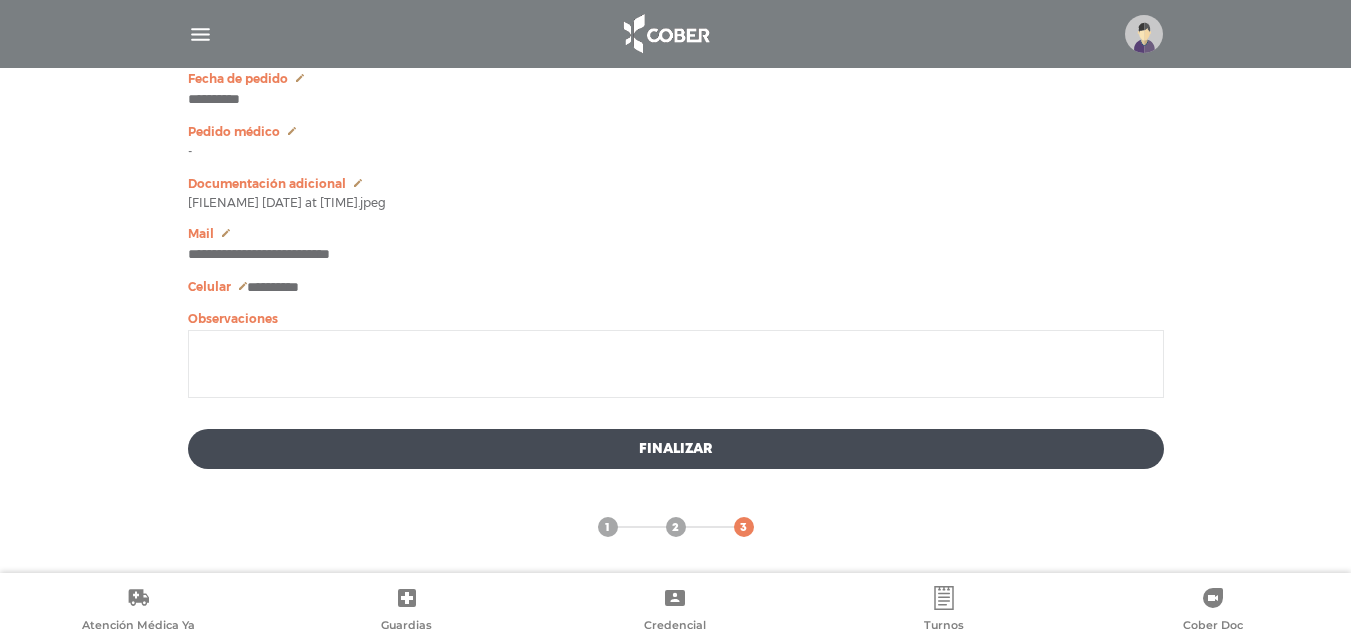scroll, scrollTop: 1254, scrollLeft: 0, axis: vertical 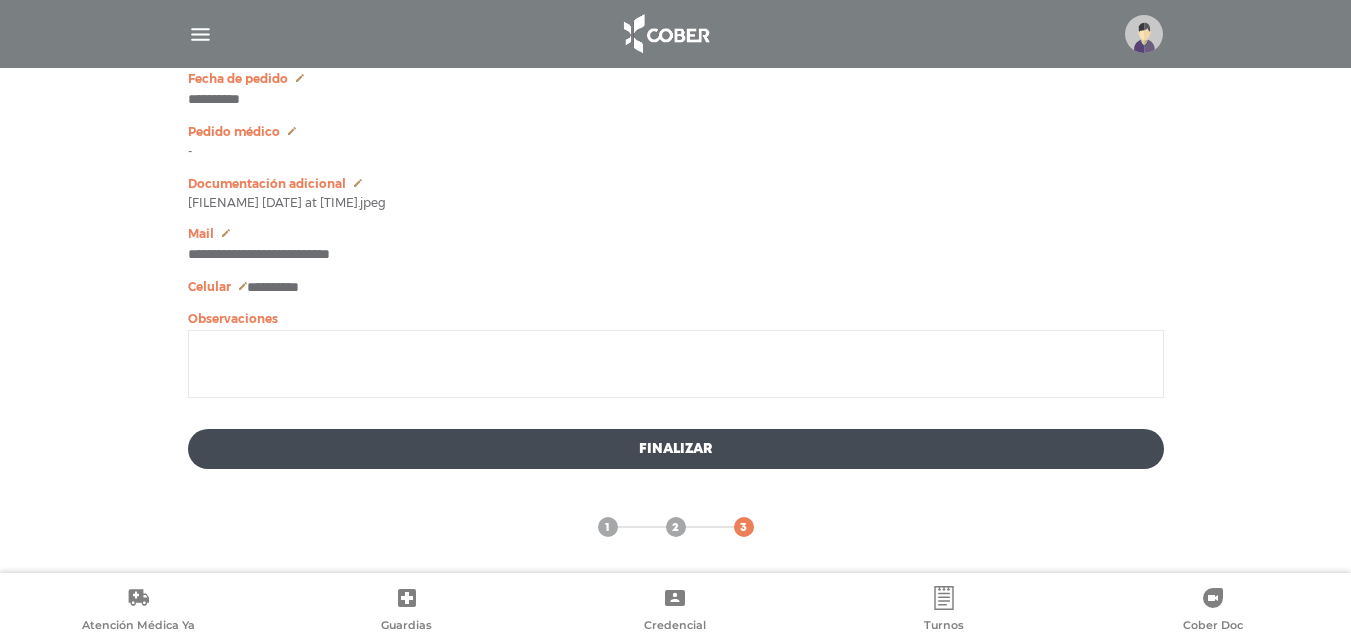 click on "Finalizar" at bounding box center (676, 449) 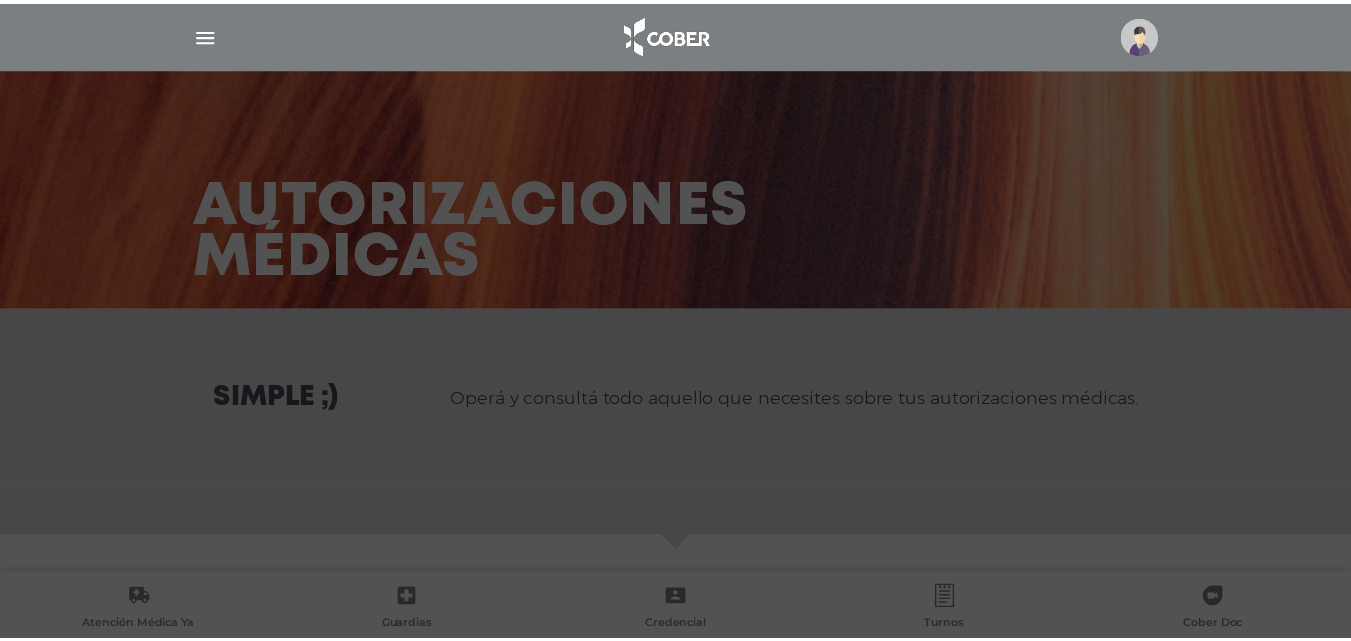 scroll, scrollTop: 0, scrollLeft: 0, axis: both 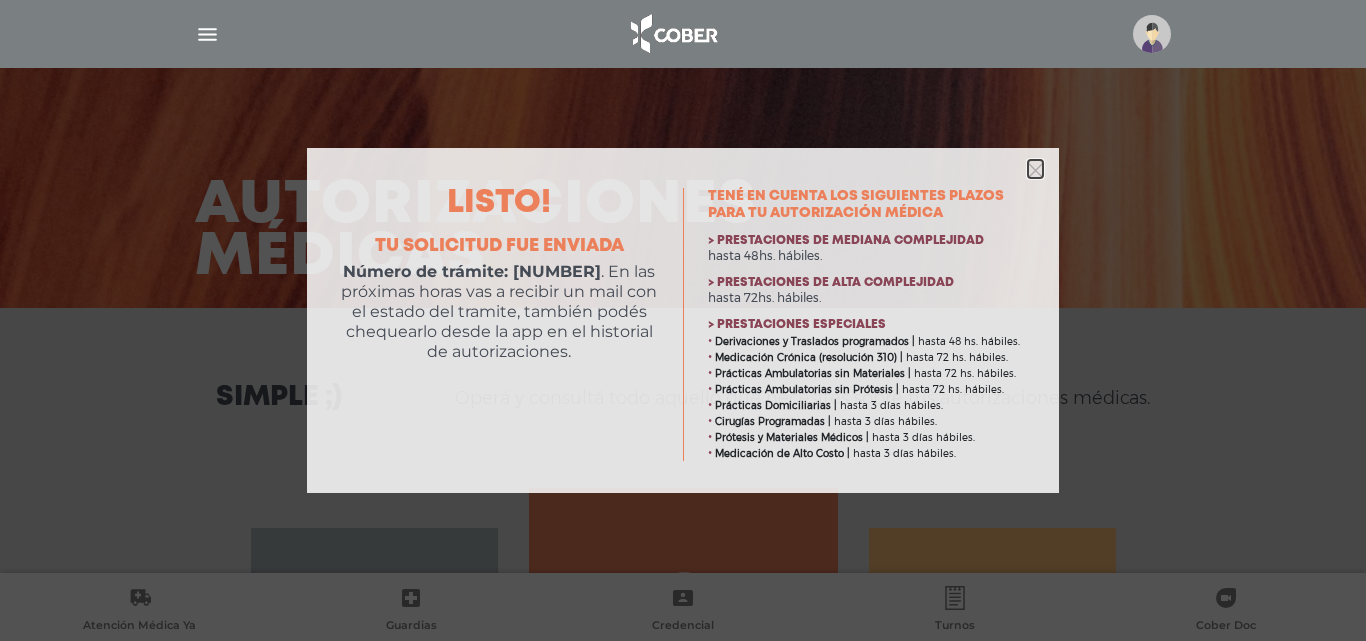 click 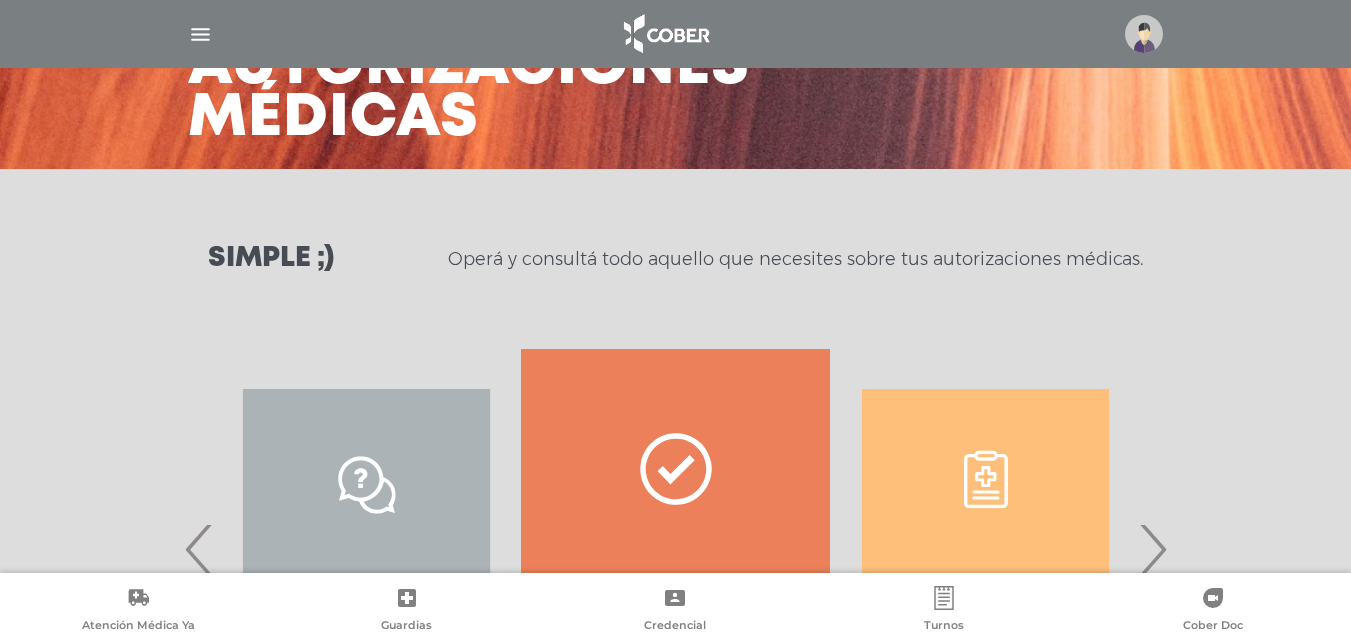 scroll, scrollTop: 363, scrollLeft: 0, axis: vertical 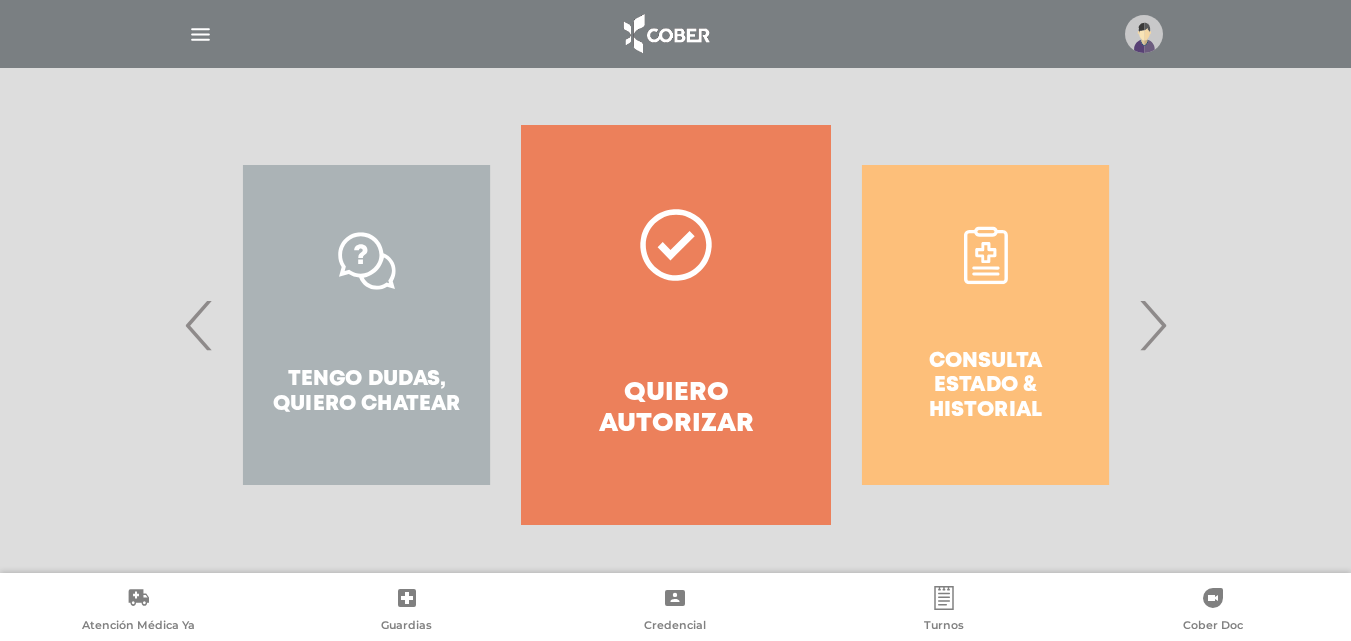 click on "Quiero autorizar" at bounding box center [675, 325] 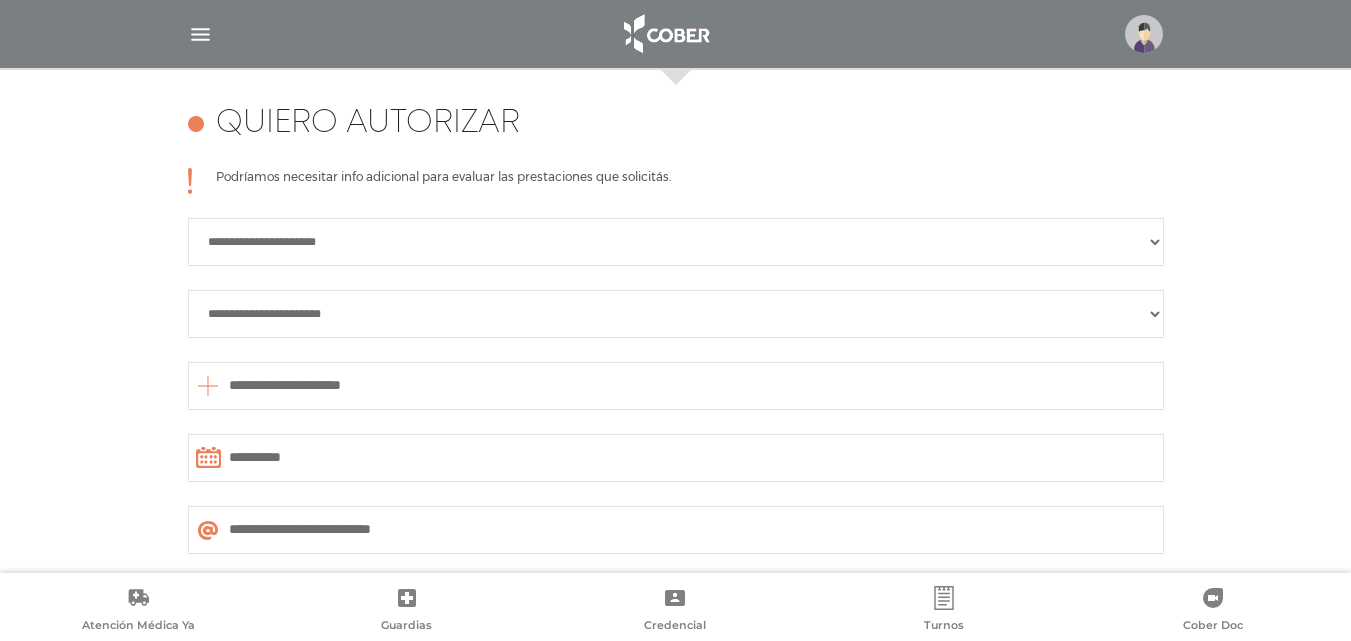 scroll, scrollTop: 888, scrollLeft: 0, axis: vertical 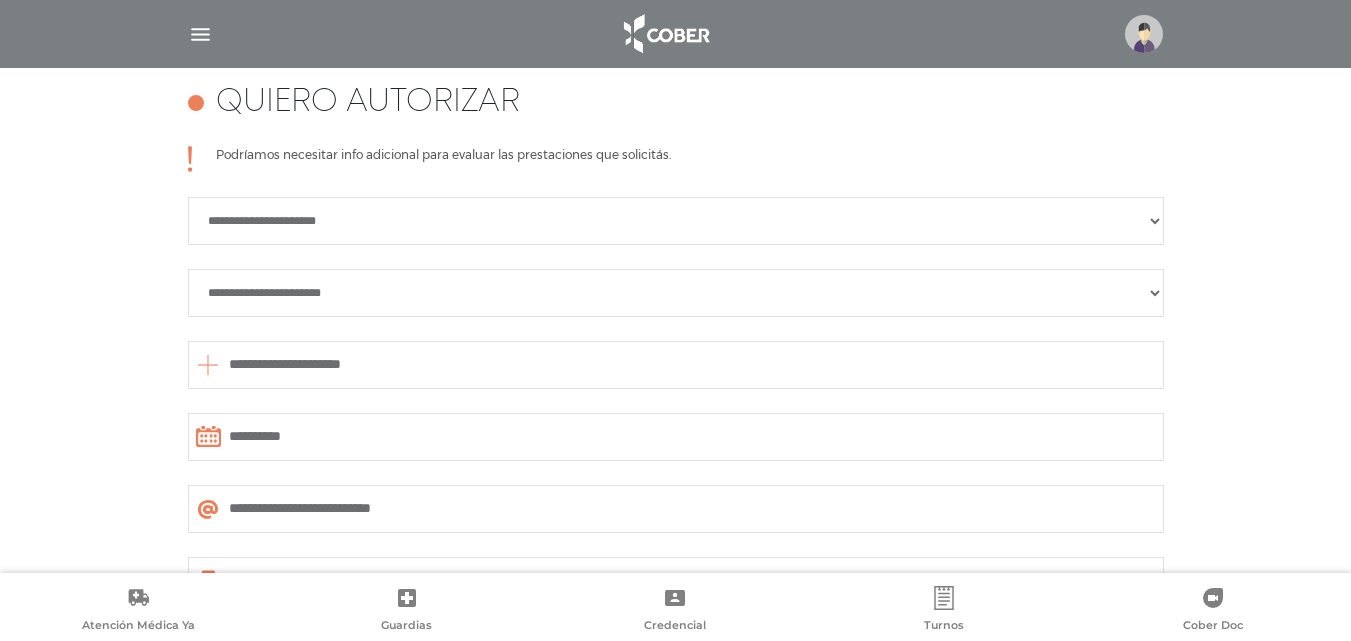 click on "**********" at bounding box center [676, 221] 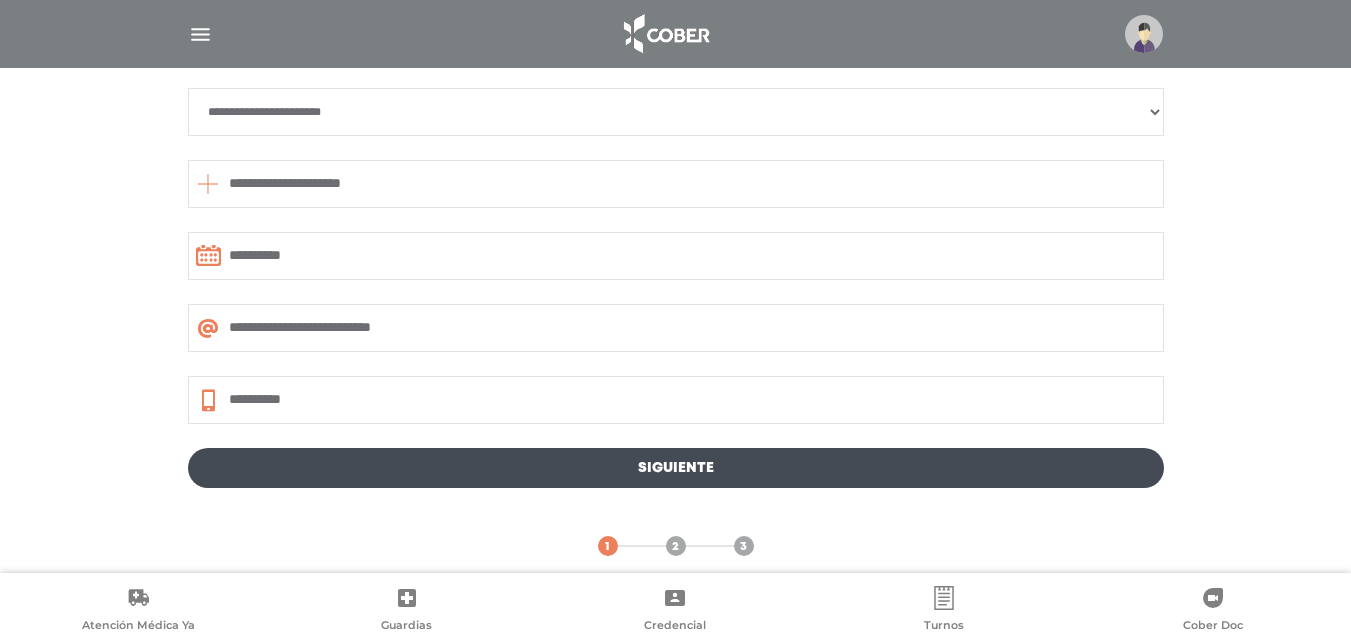 scroll, scrollTop: 1088, scrollLeft: 0, axis: vertical 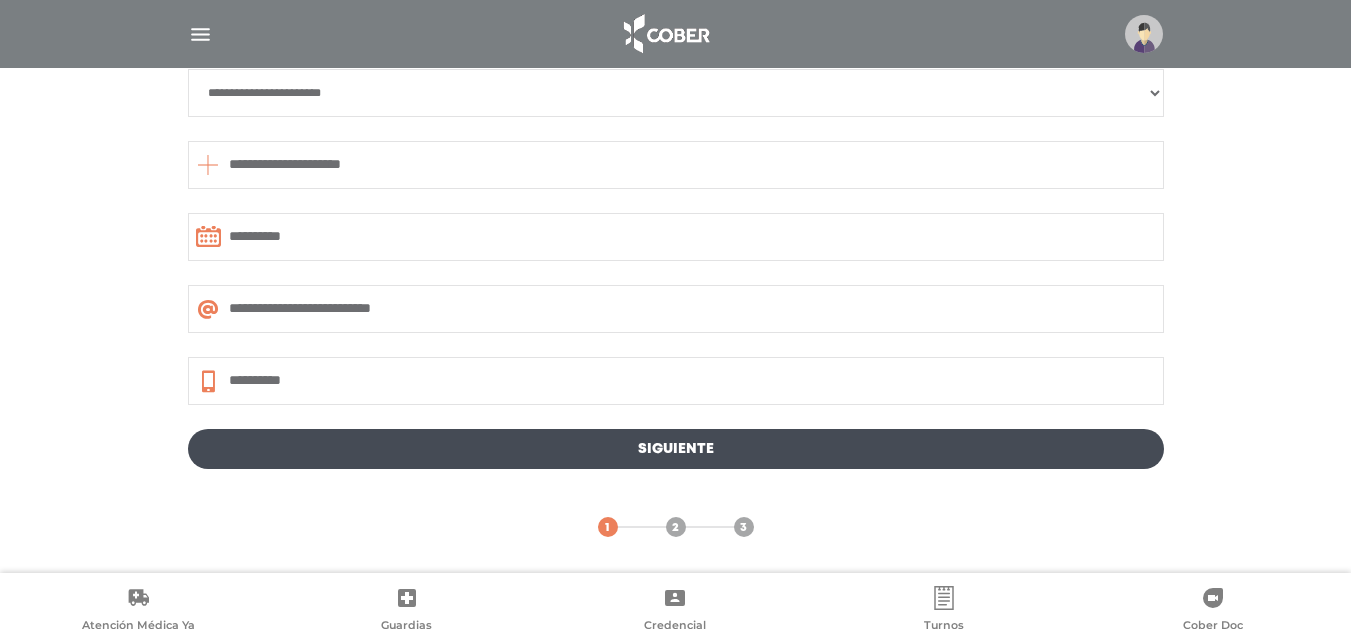 click on "Siguiente" at bounding box center [676, 449] 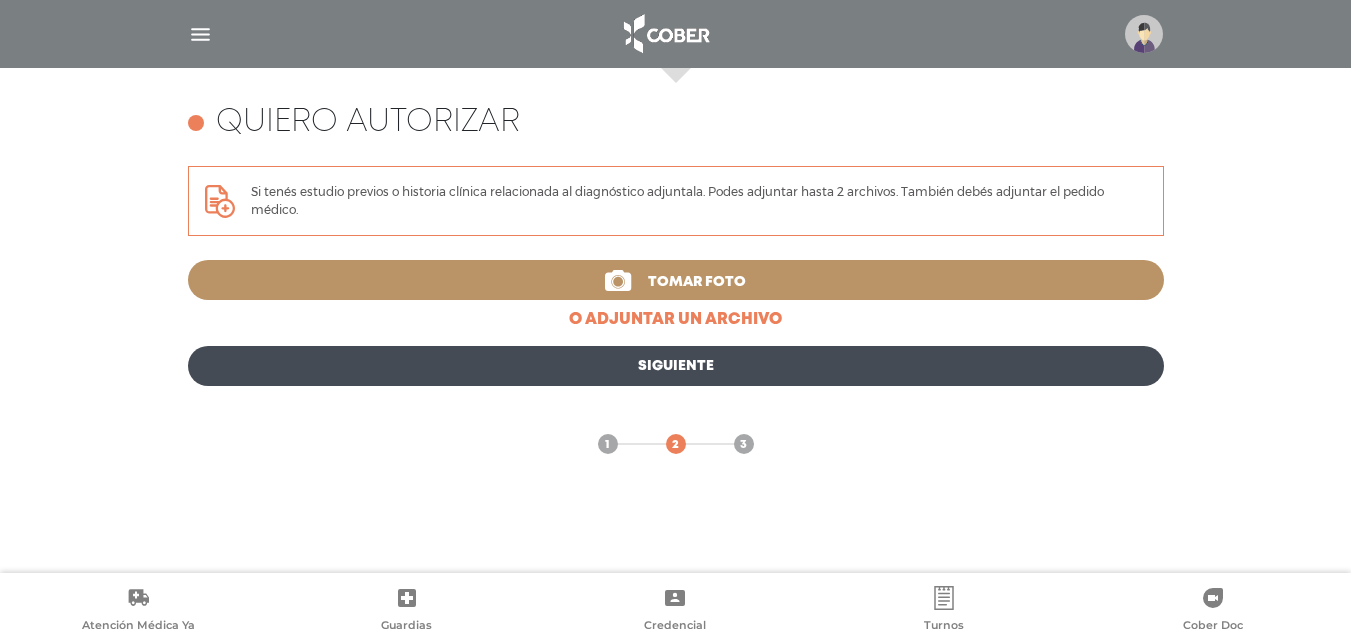 scroll, scrollTop: 785, scrollLeft: 0, axis: vertical 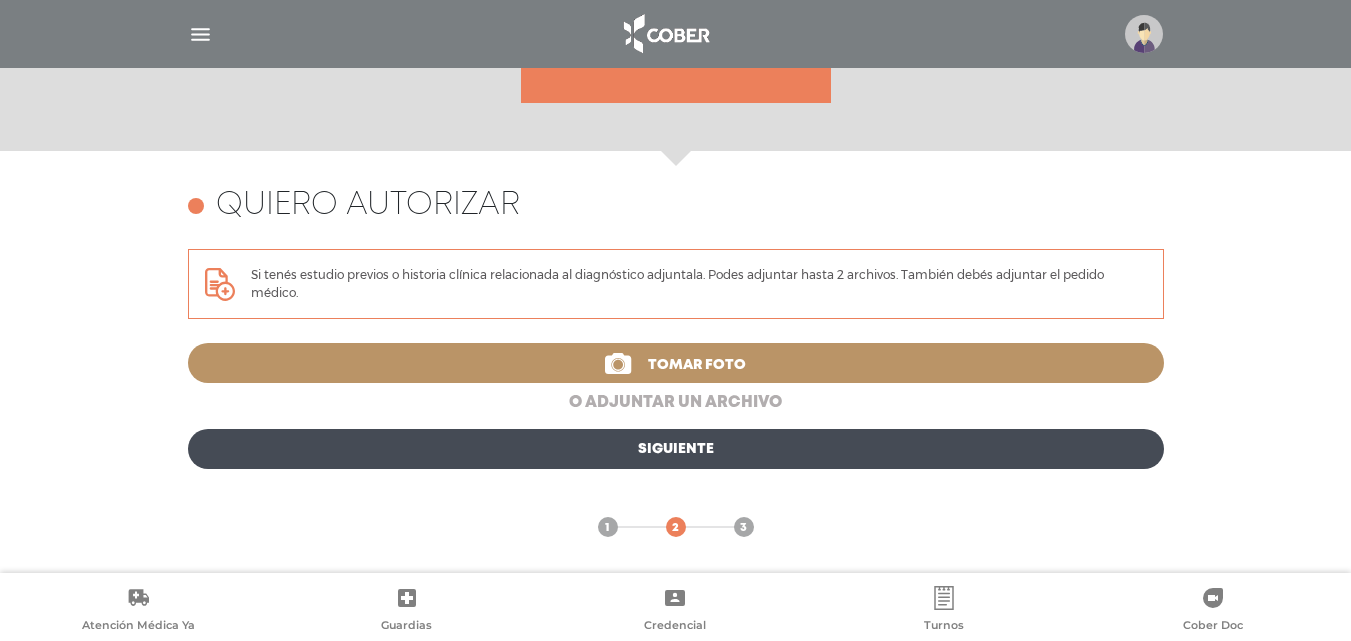 click on "o adjuntar un archivo" at bounding box center [676, 403] 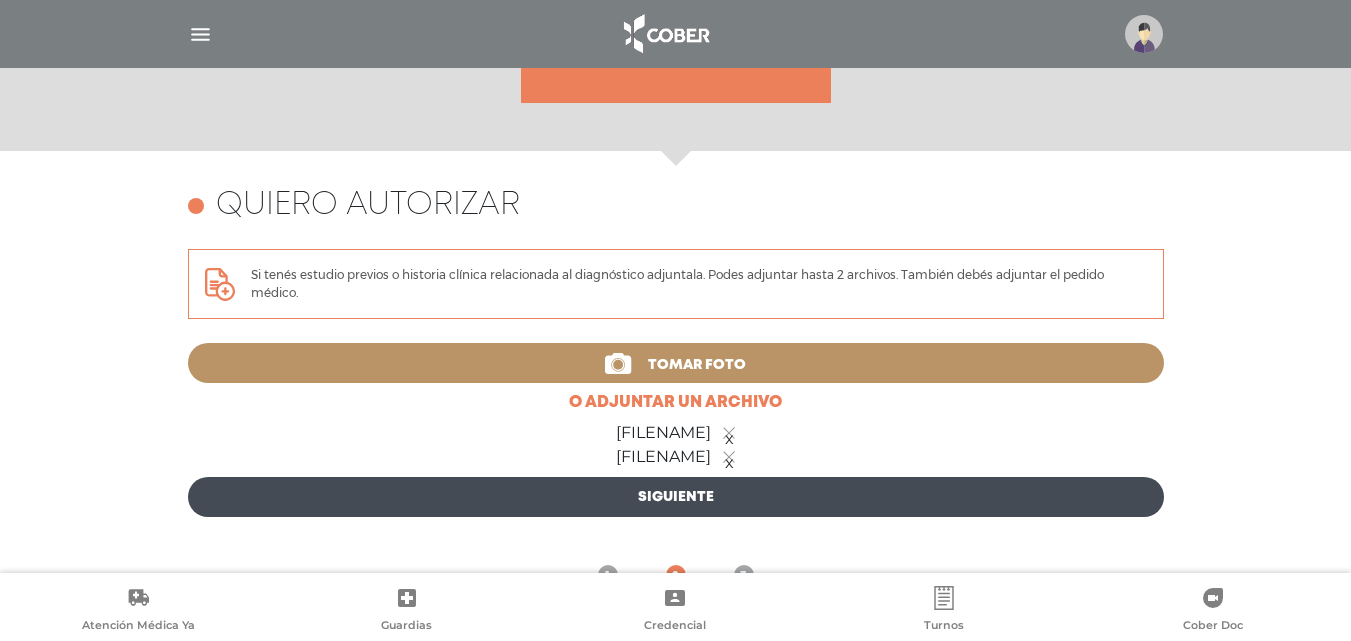 click on "x" at bounding box center (729, 457) 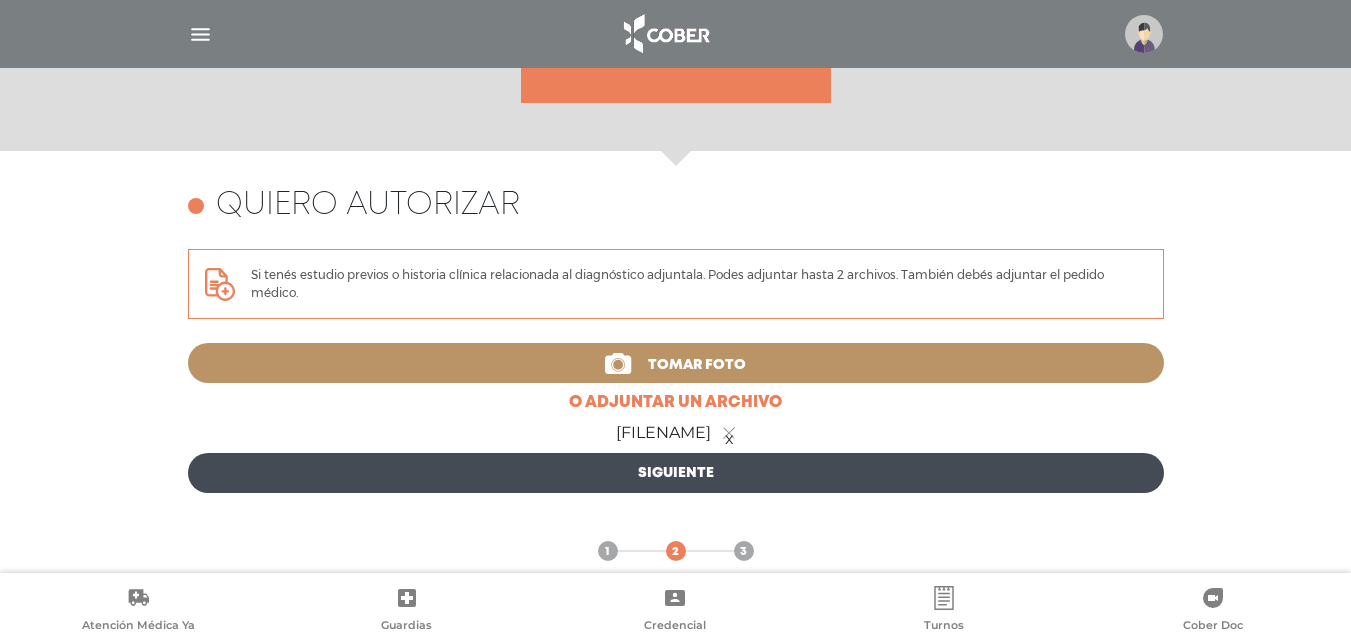 click on "Siguiente" at bounding box center (676, 473) 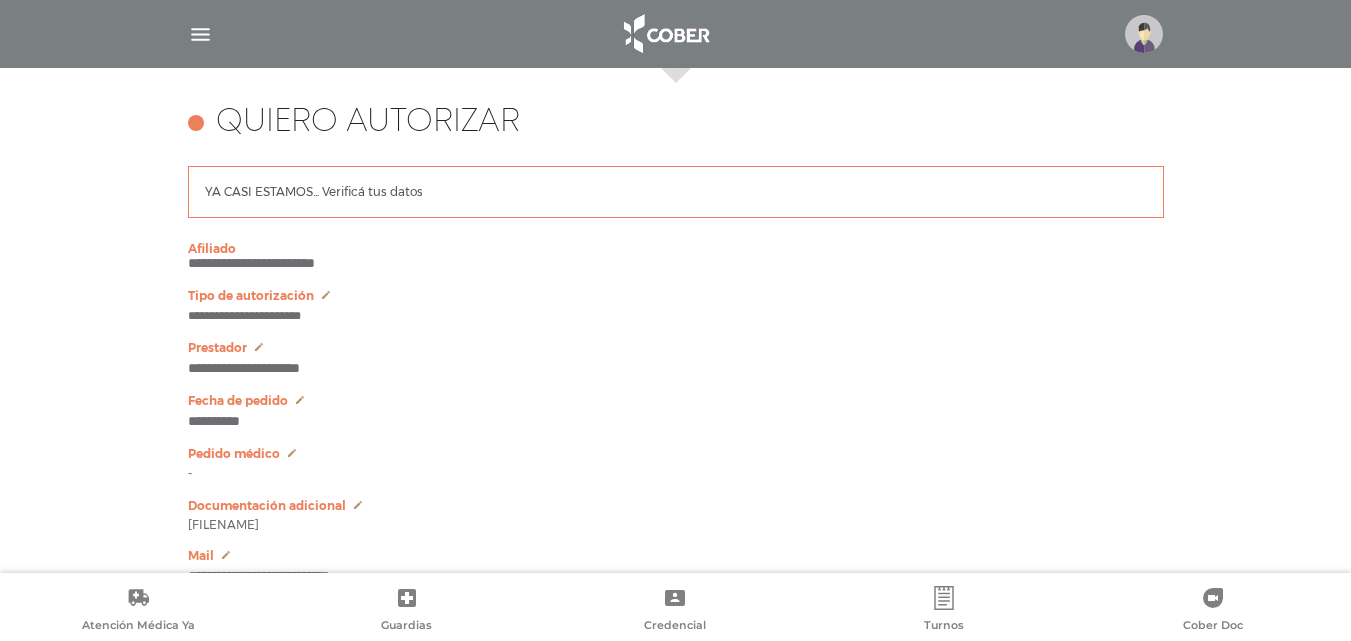 scroll, scrollTop: 1185, scrollLeft: 0, axis: vertical 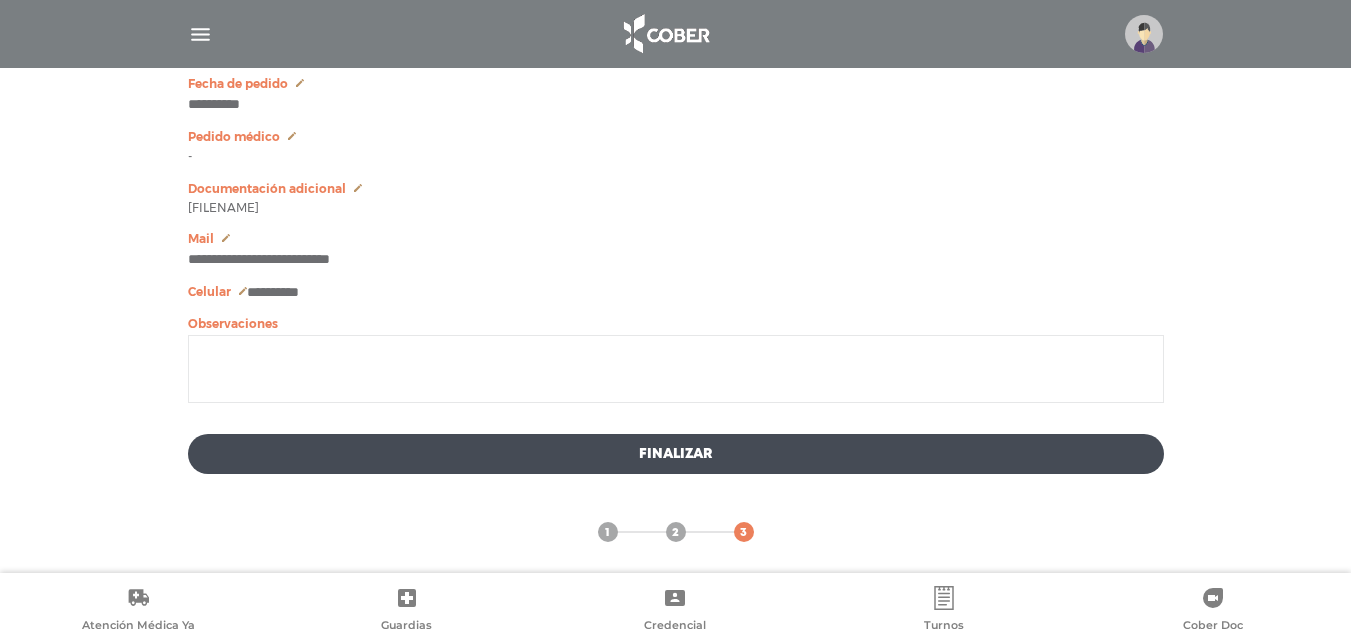 click on "Finalizar" at bounding box center [676, 454] 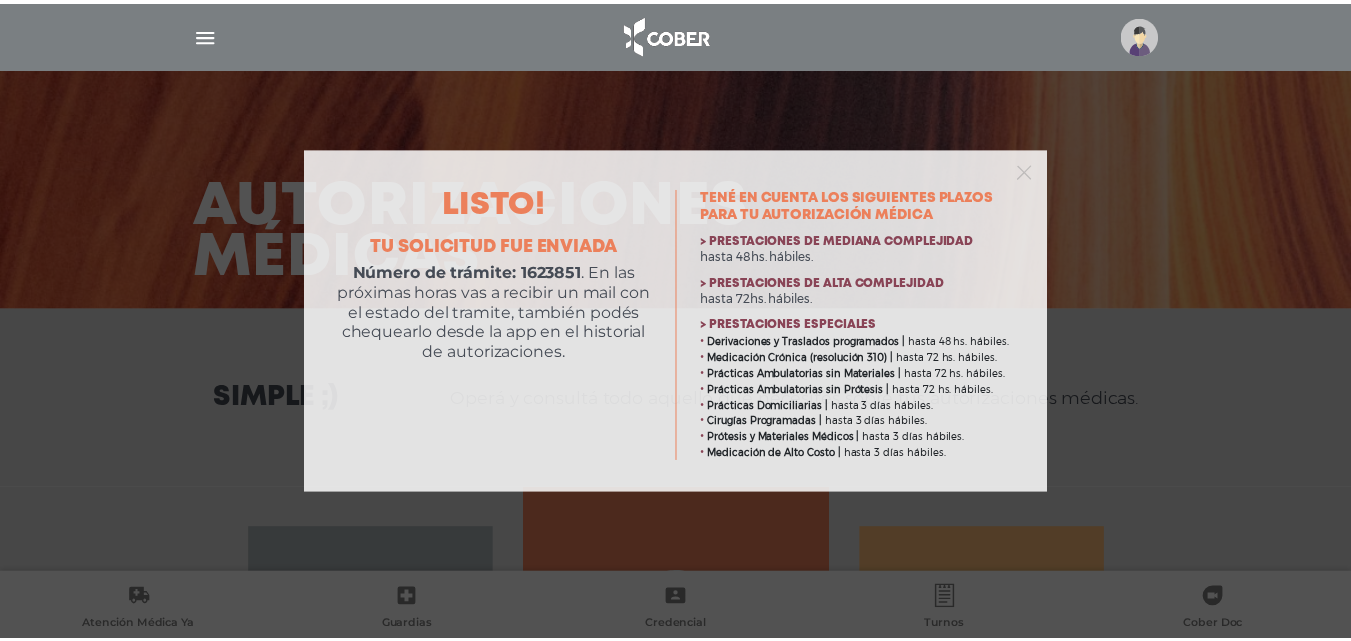 scroll, scrollTop: 0, scrollLeft: 0, axis: both 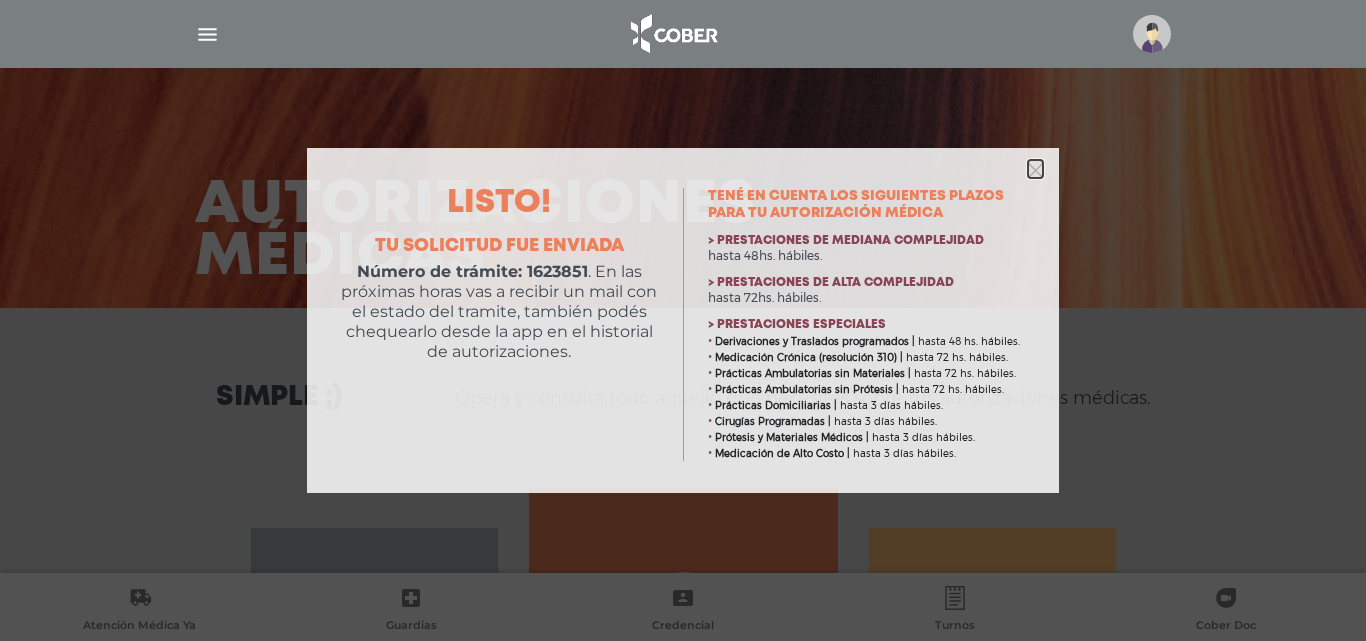 click 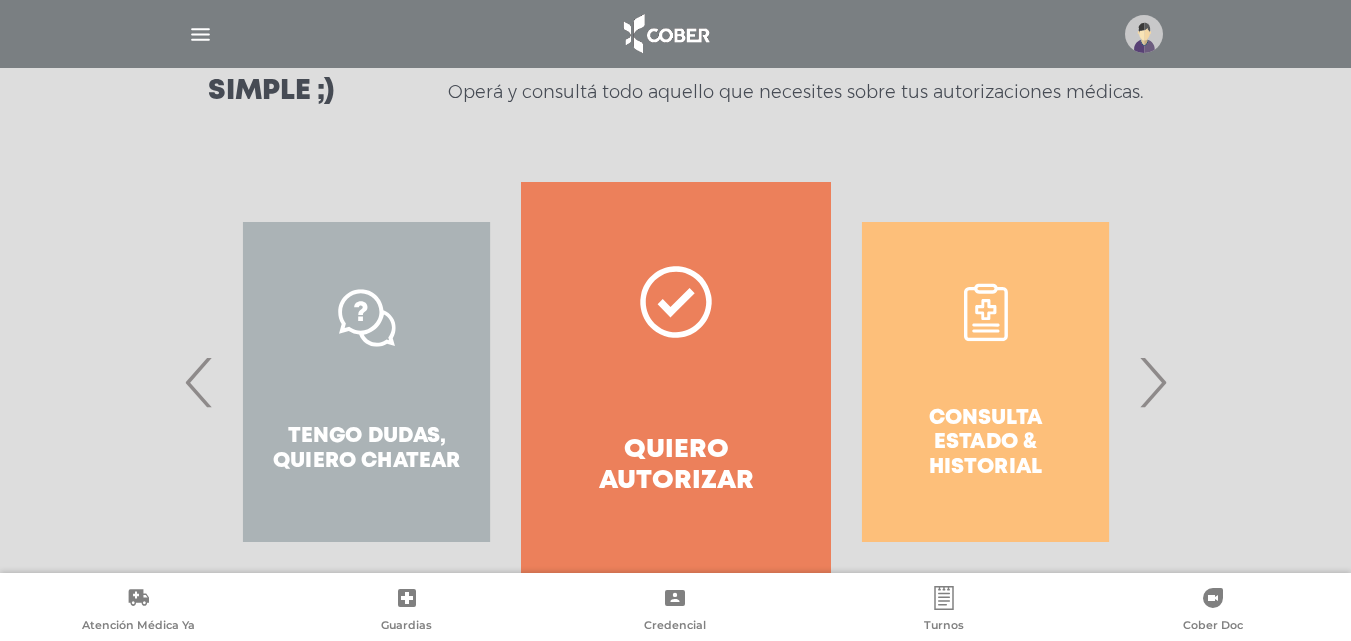 scroll, scrollTop: 363, scrollLeft: 0, axis: vertical 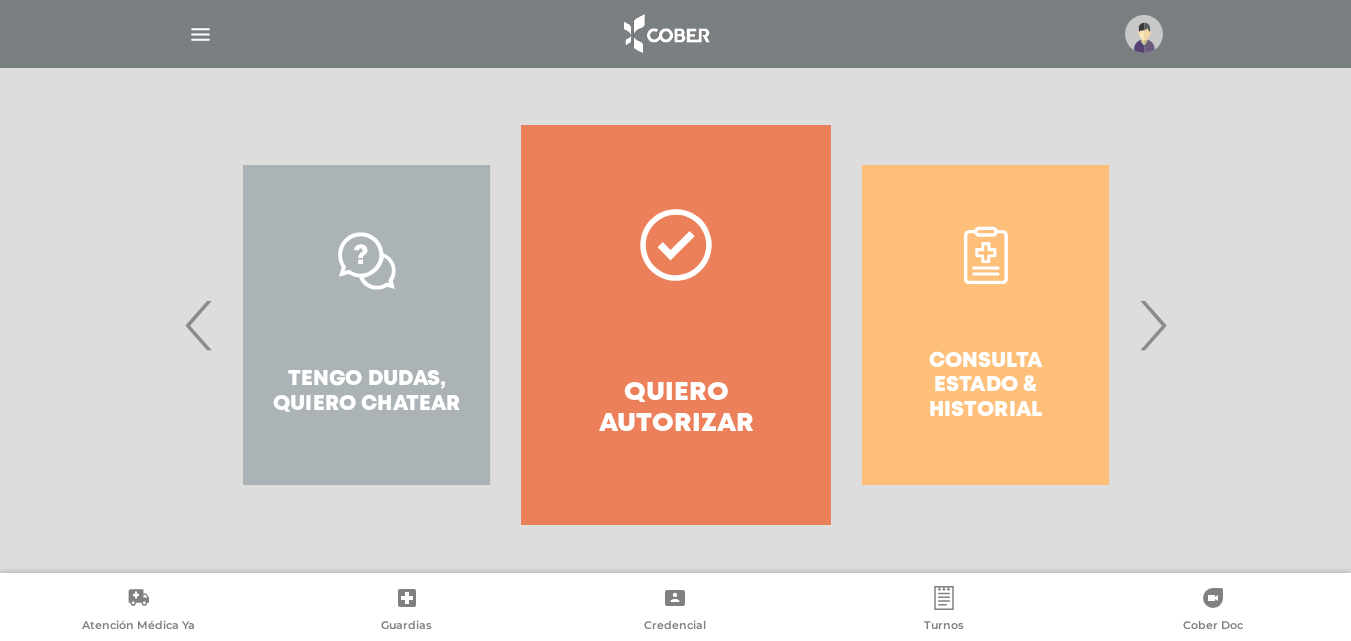 click on "Quiero autorizar" at bounding box center [675, 325] 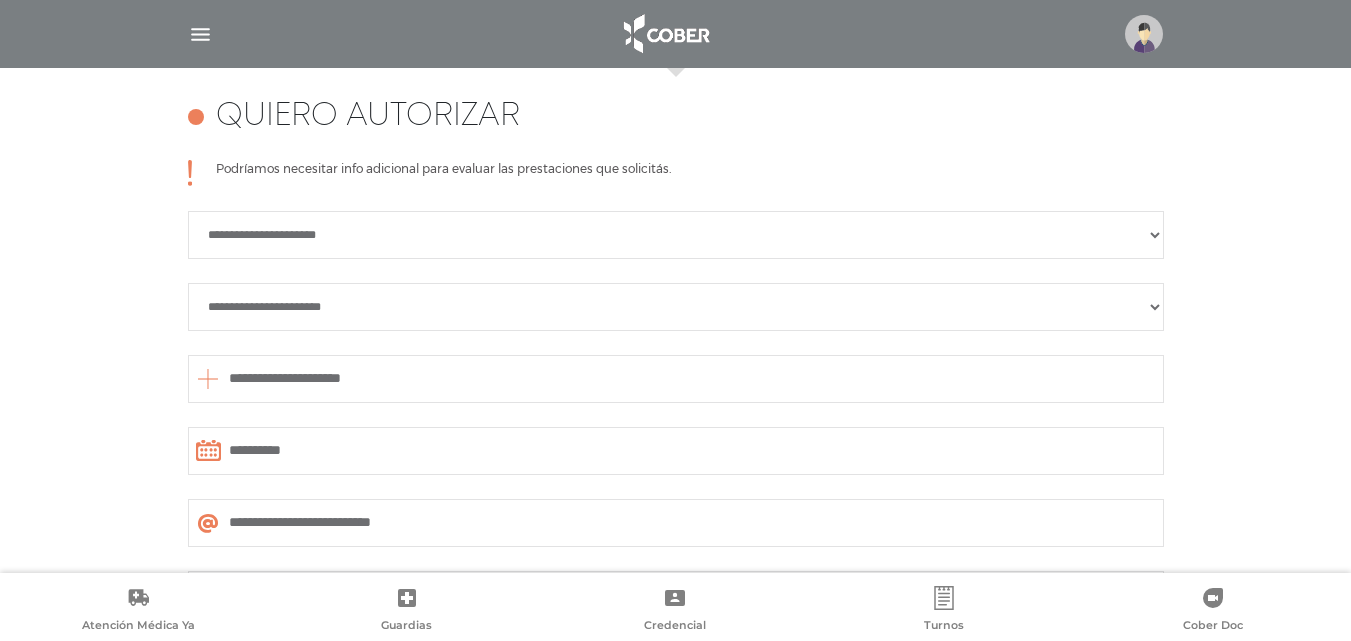 scroll, scrollTop: 888, scrollLeft: 0, axis: vertical 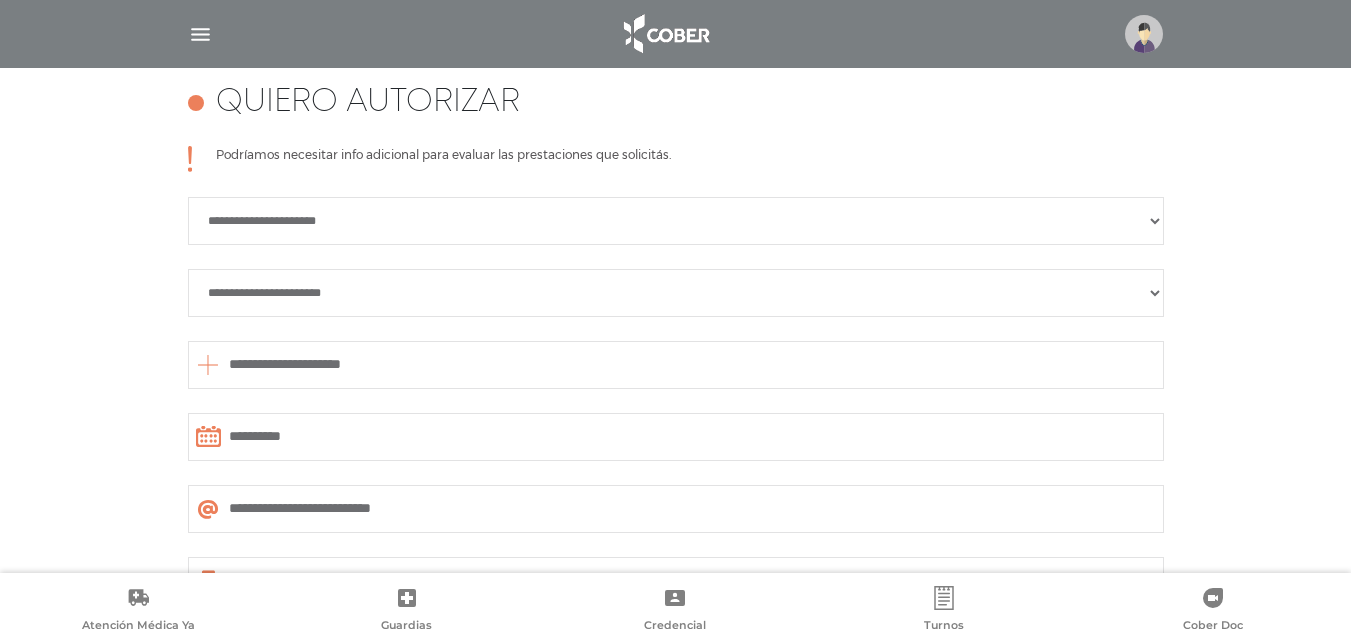 drag, startPoint x: 630, startPoint y: 226, endPoint x: 602, endPoint y: 227, distance: 28.01785 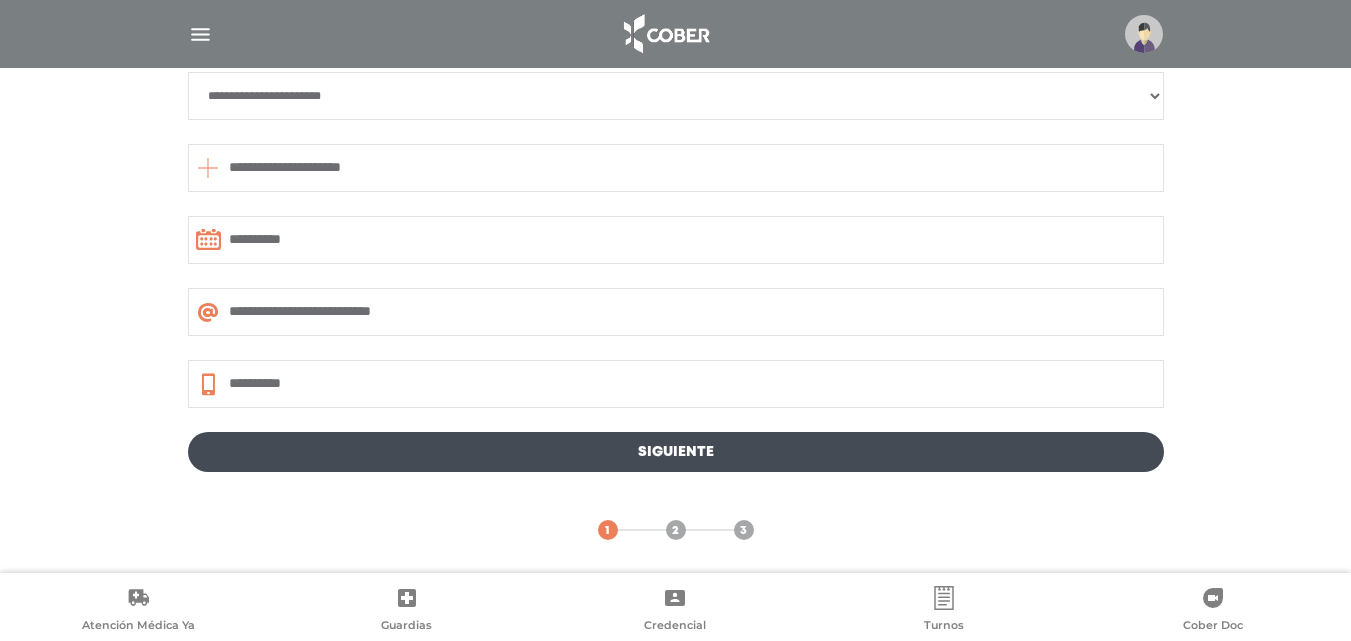 scroll, scrollTop: 1088, scrollLeft: 0, axis: vertical 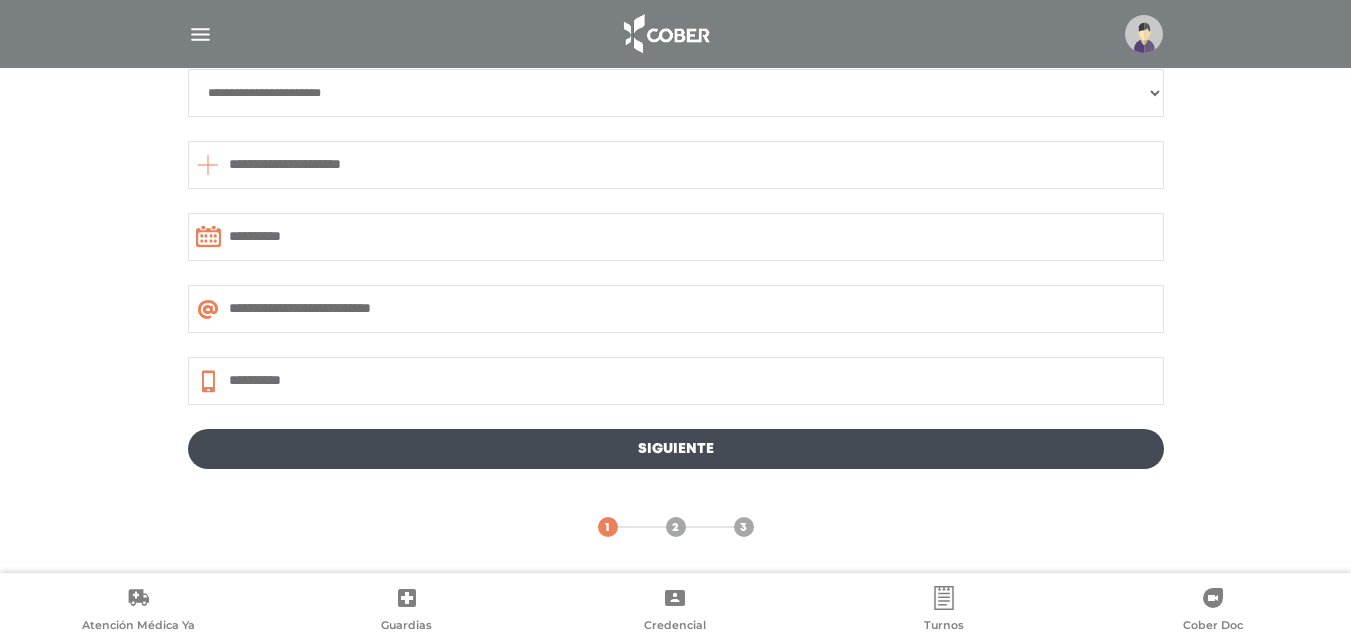 click on "Siguiente" at bounding box center (676, 449) 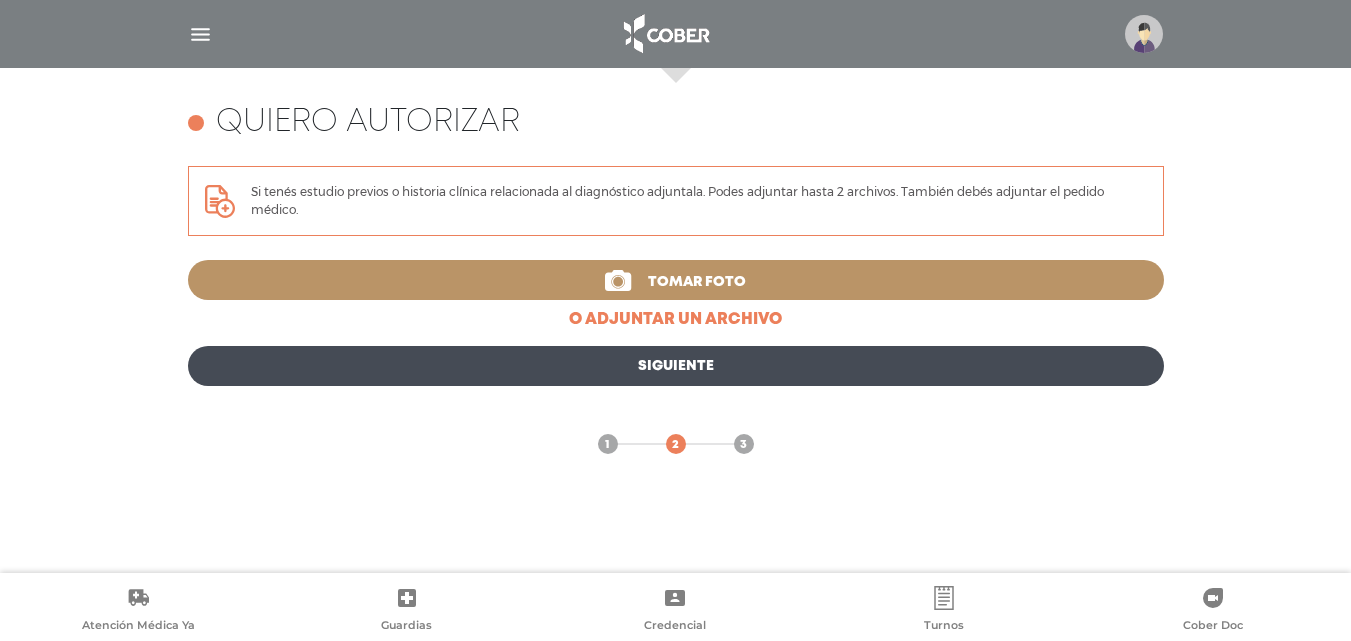 scroll, scrollTop: 785, scrollLeft: 0, axis: vertical 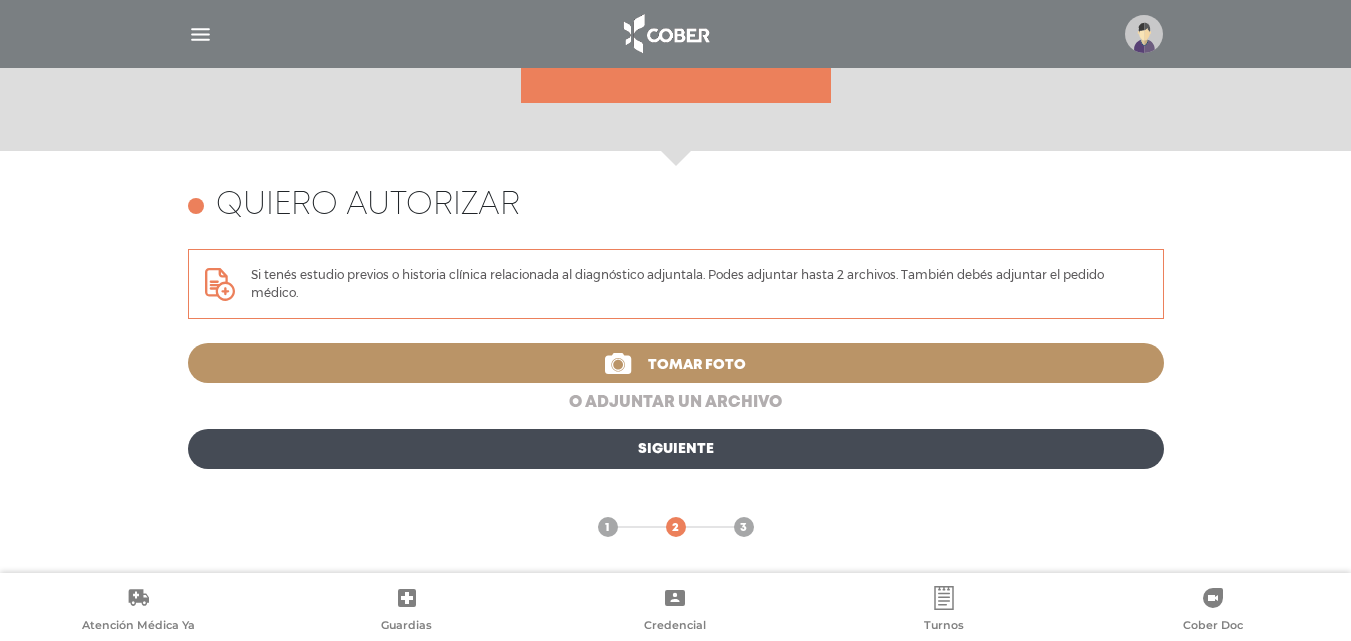 click on "o adjuntar un archivo" at bounding box center (676, 403) 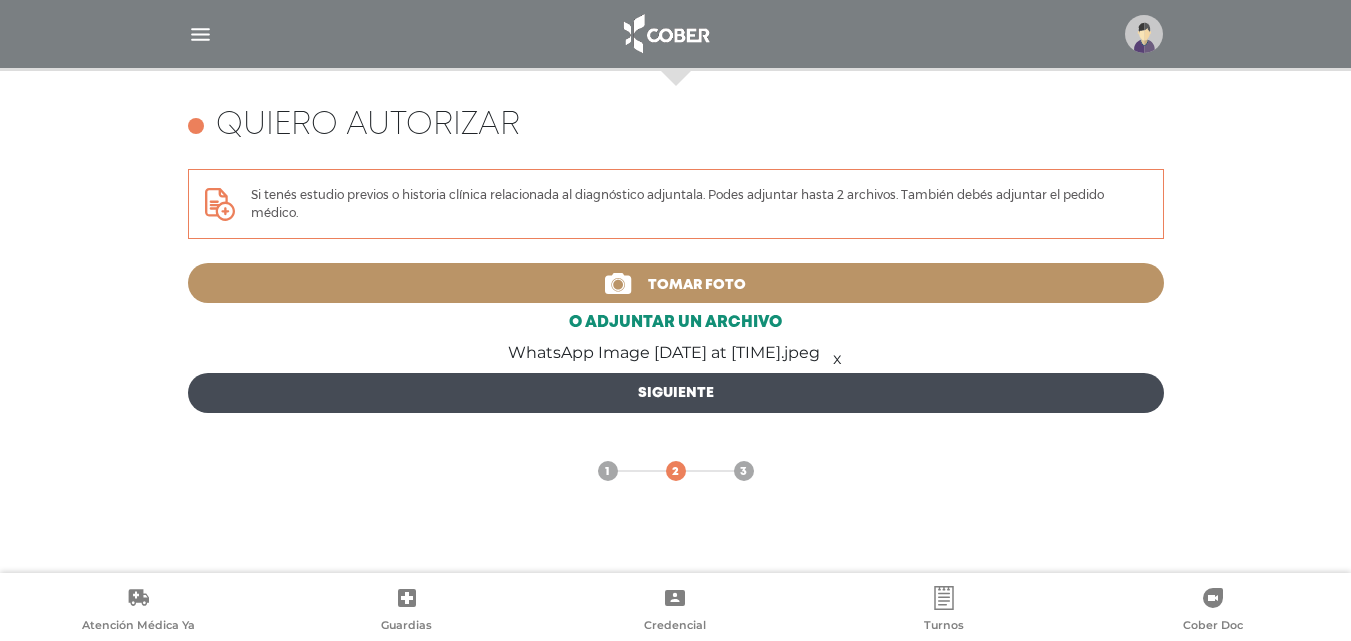 scroll, scrollTop: 868, scrollLeft: 0, axis: vertical 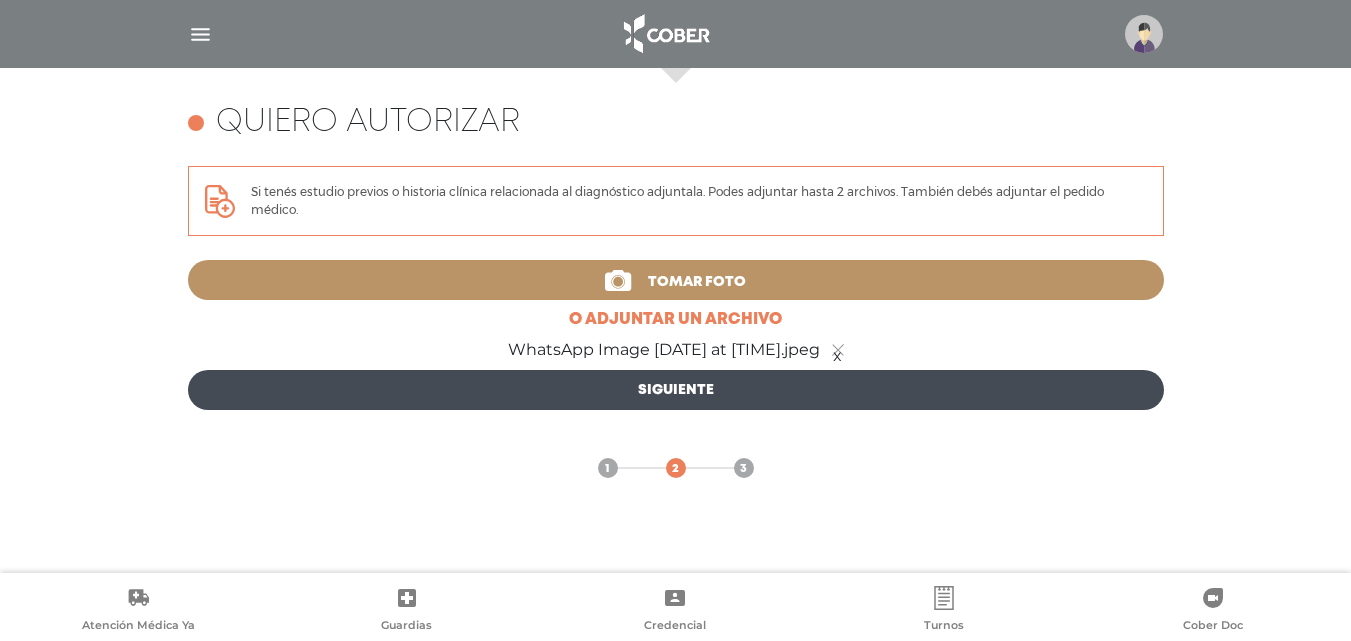 click on "Siguiente" at bounding box center [676, 390] 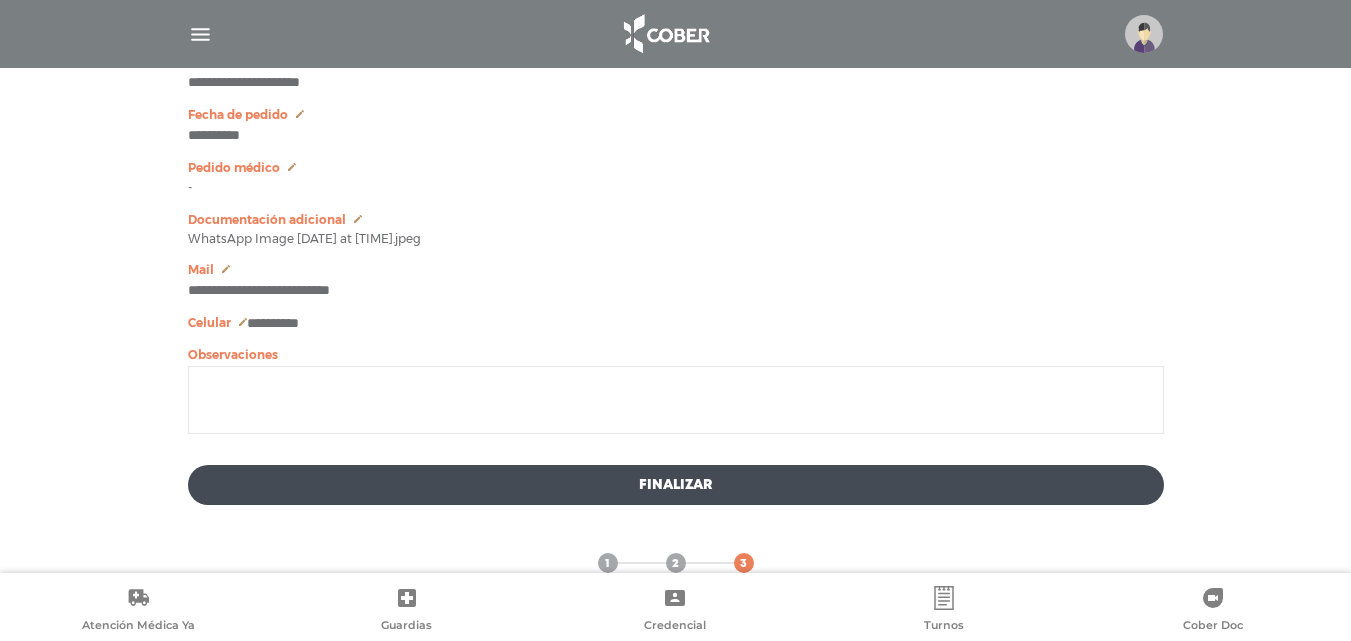 scroll, scrollTop: 1168, scrollLeft: 0, axis: vertical 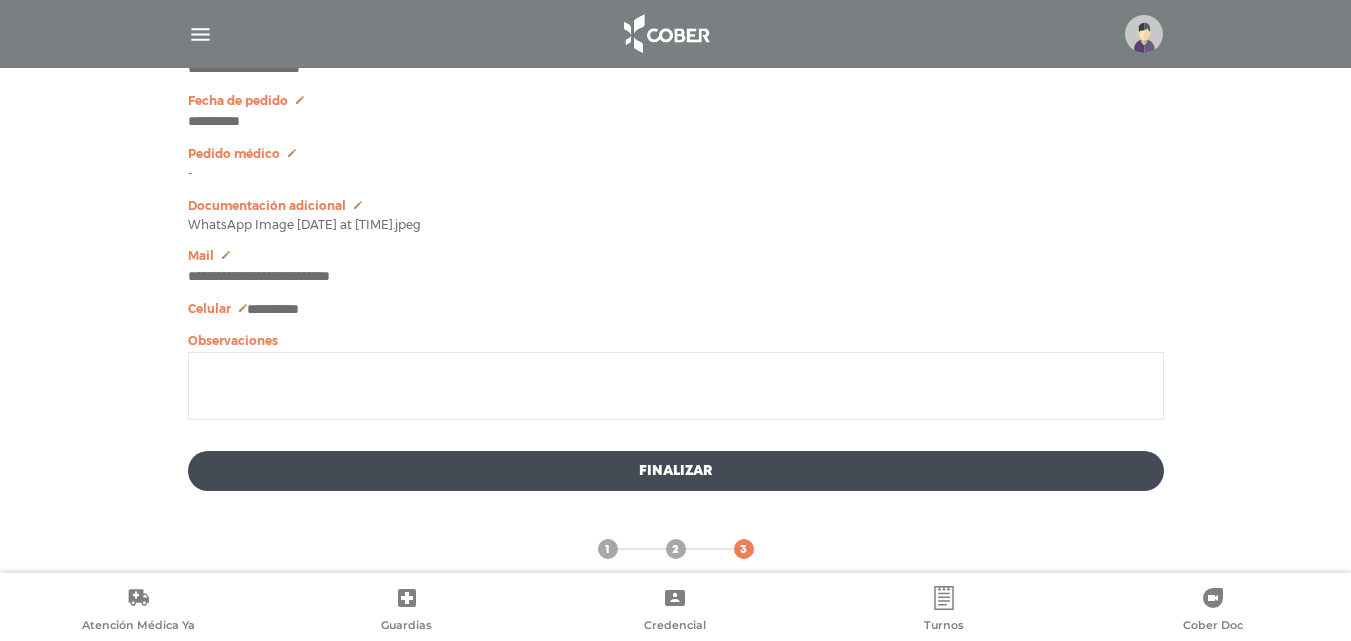 click on "Finalizar" at bounding box center (676, 471) 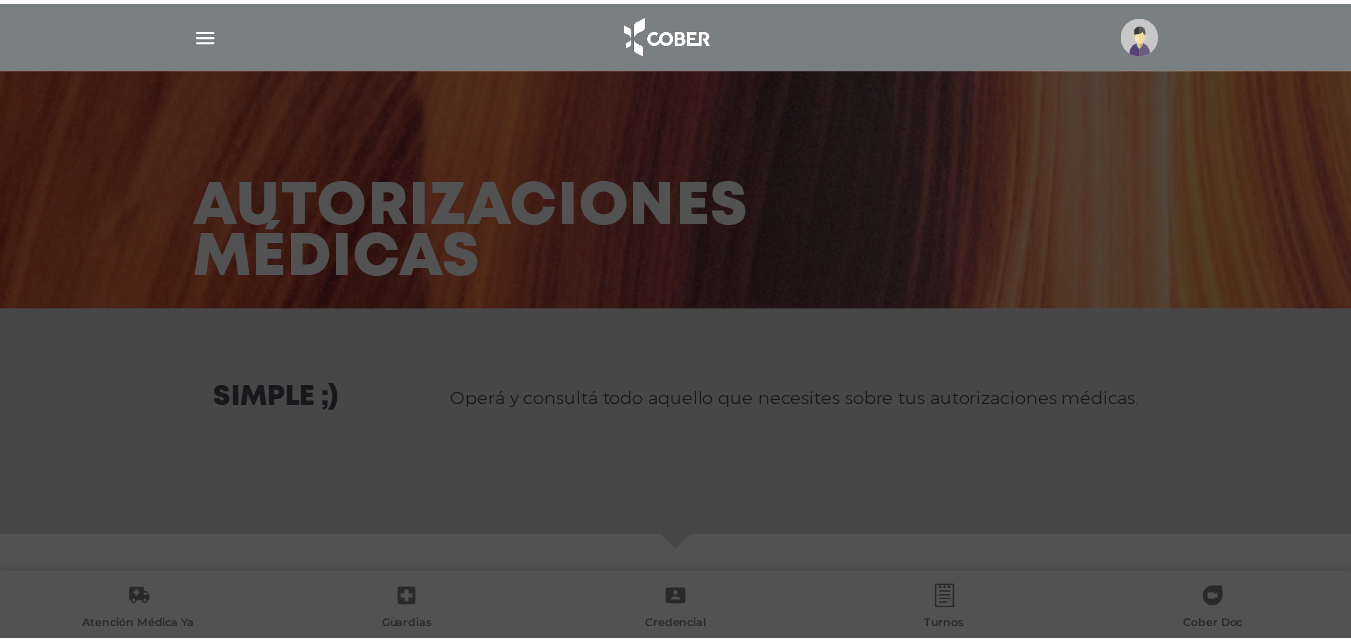 scroll, scrollTop: 0, scrollLeft: 0, axis: both 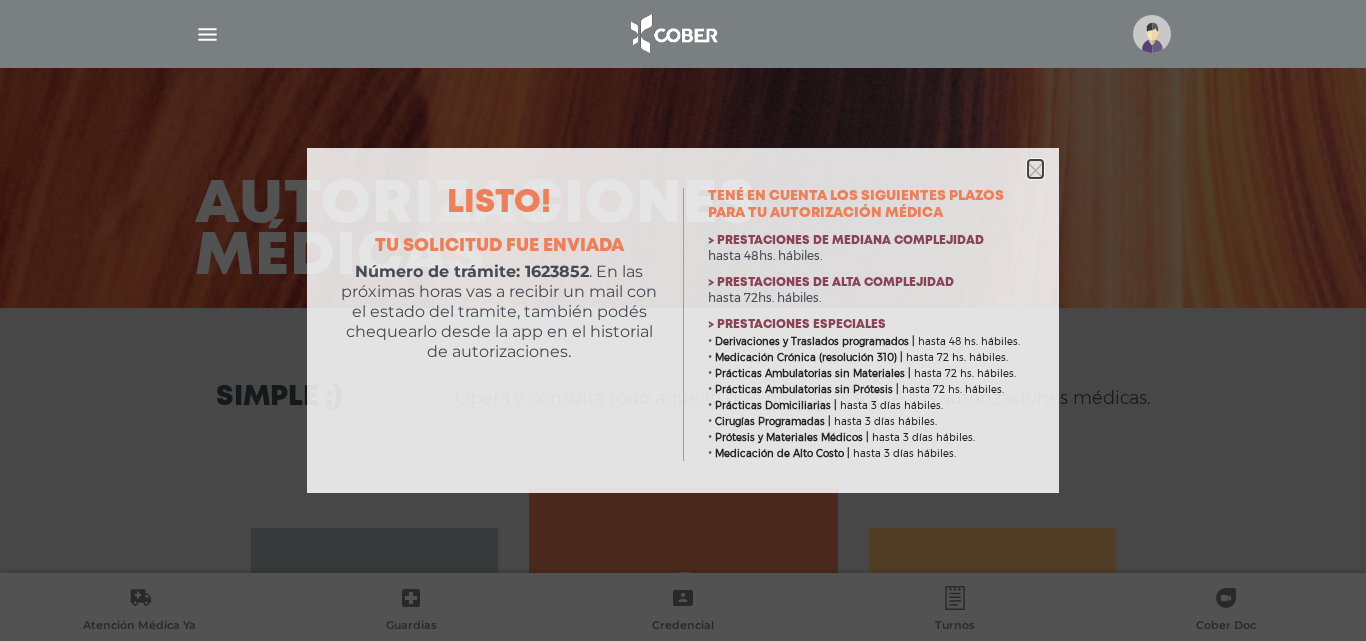 click 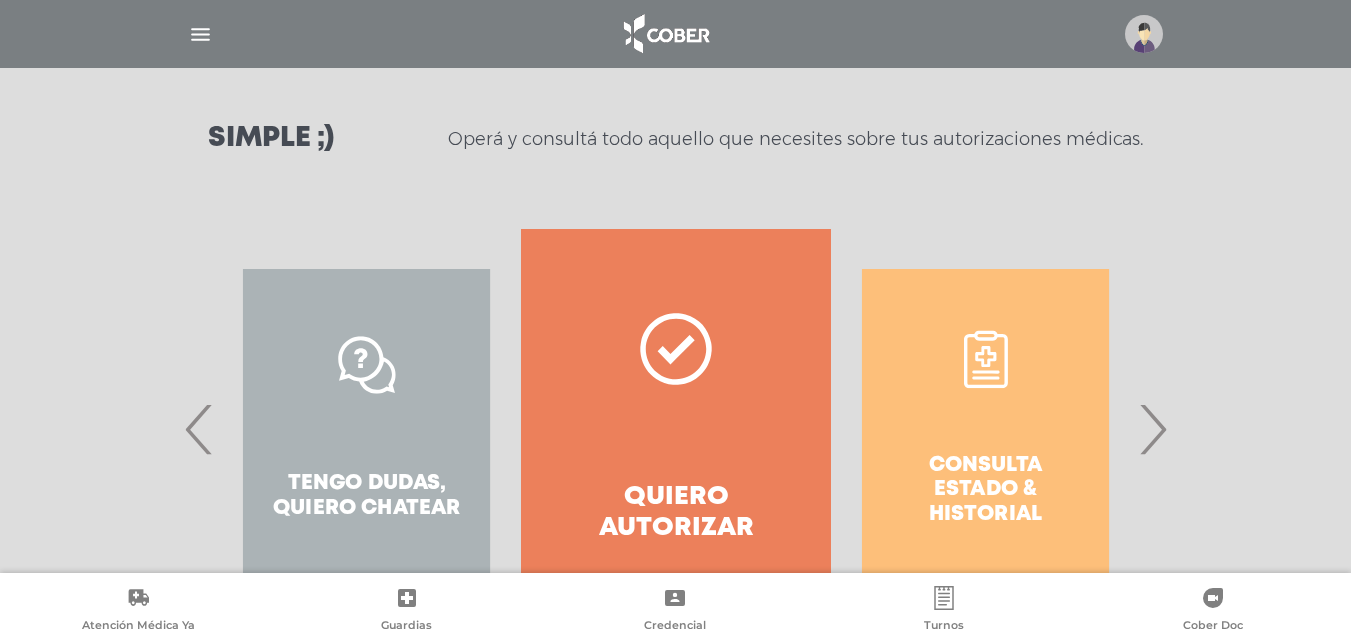 scroll, scrollTop: 300, scrollLeft: 0, axis: vertical 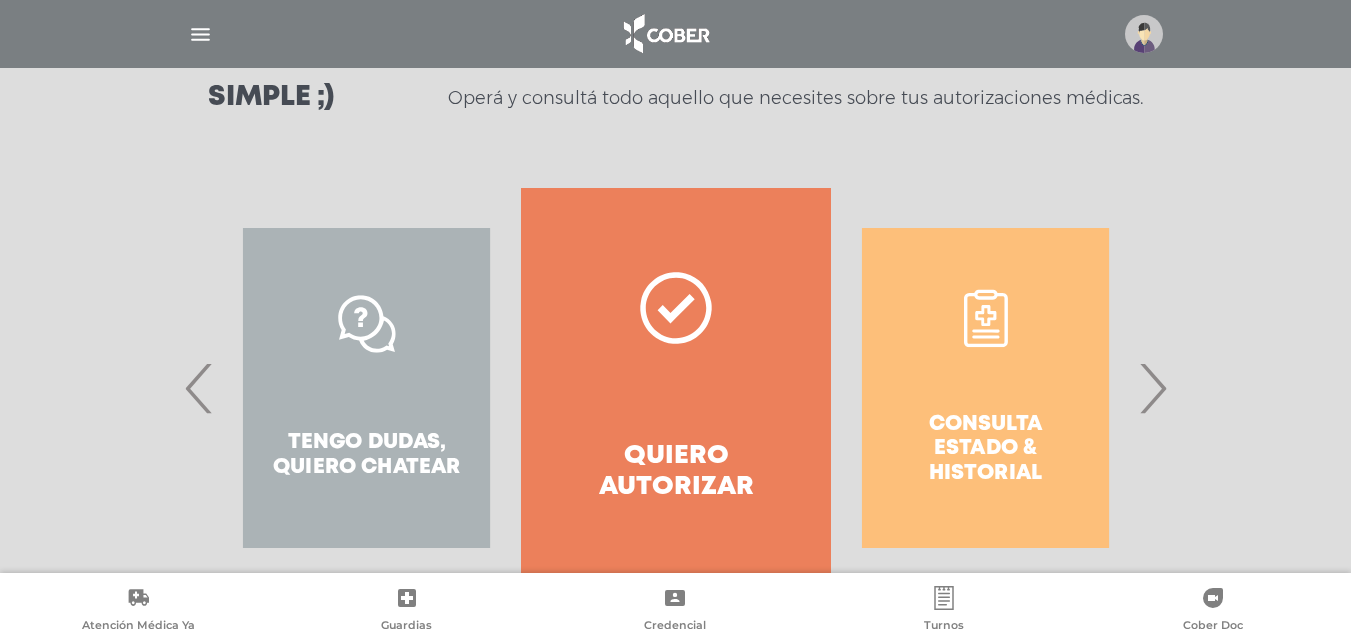 click 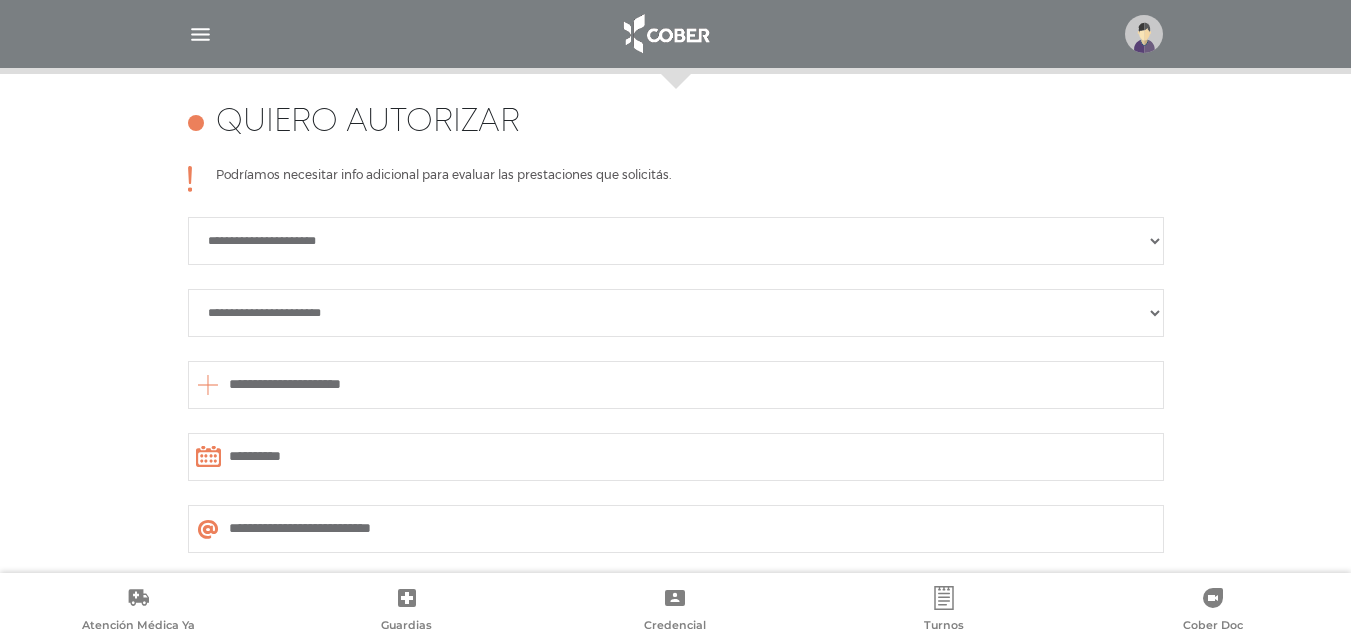 scroll, scrollTop: 888, scrollLeft: 0, axis: vertical 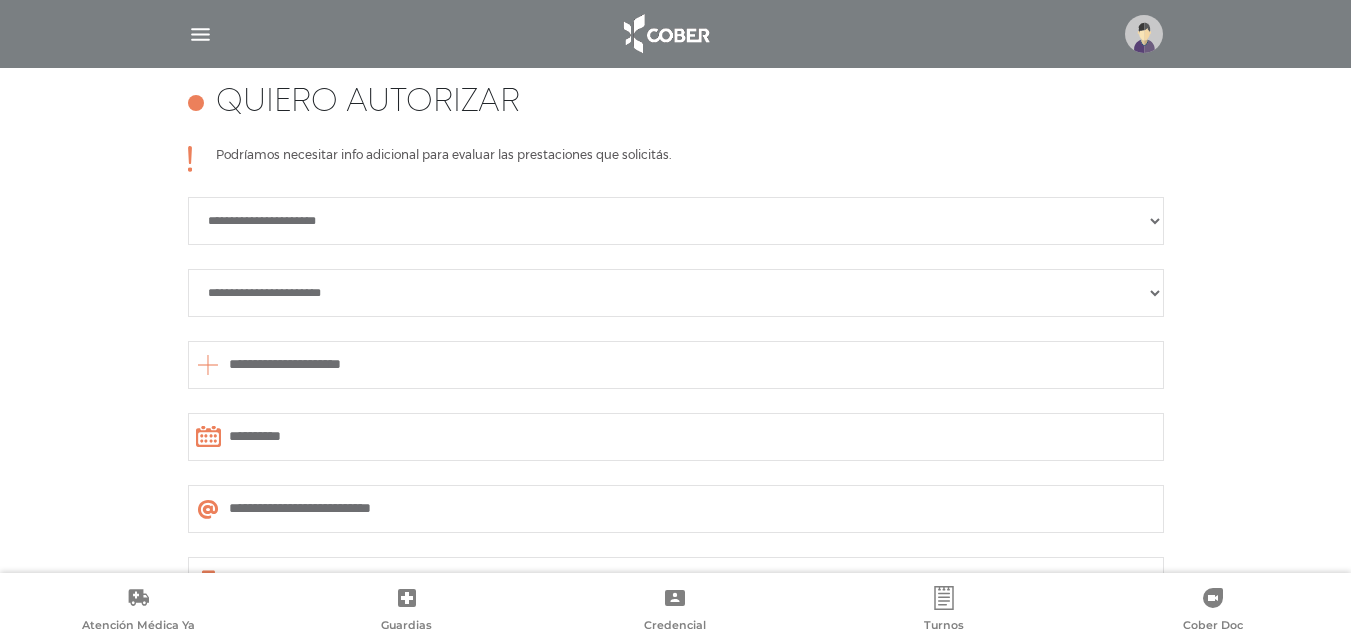 click on "**********" at bounding box center [676, 221] 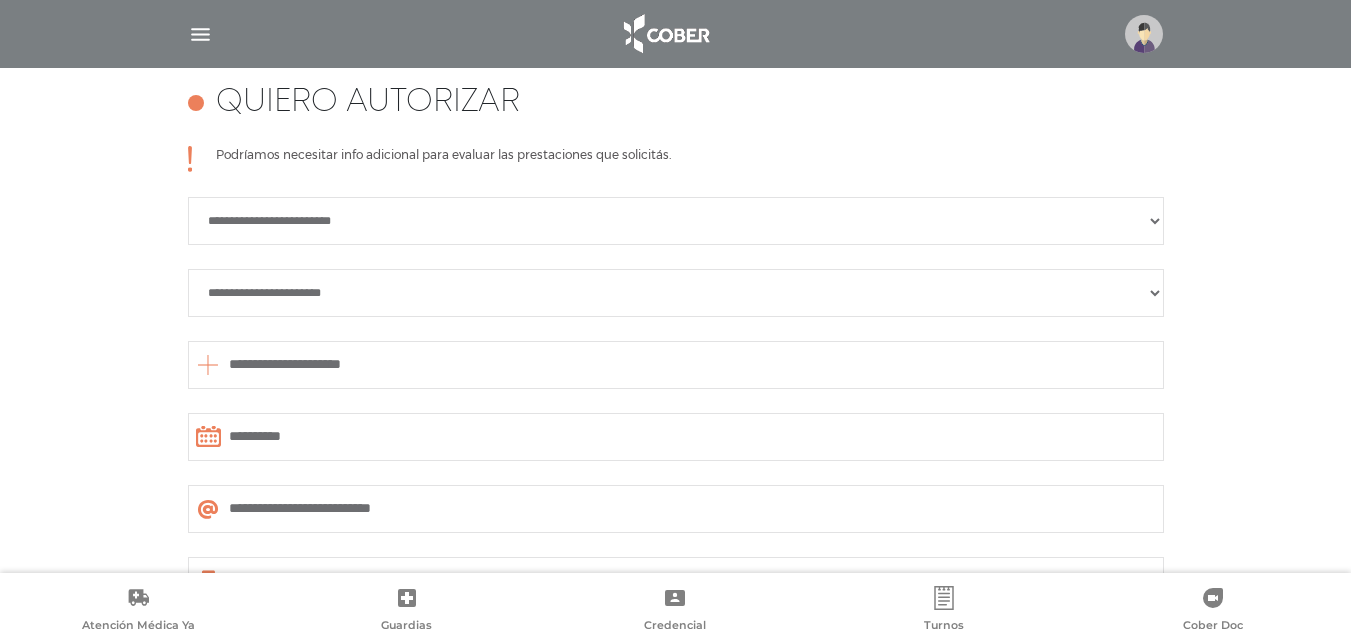 click on "**********" at bounding box center [676, 293] 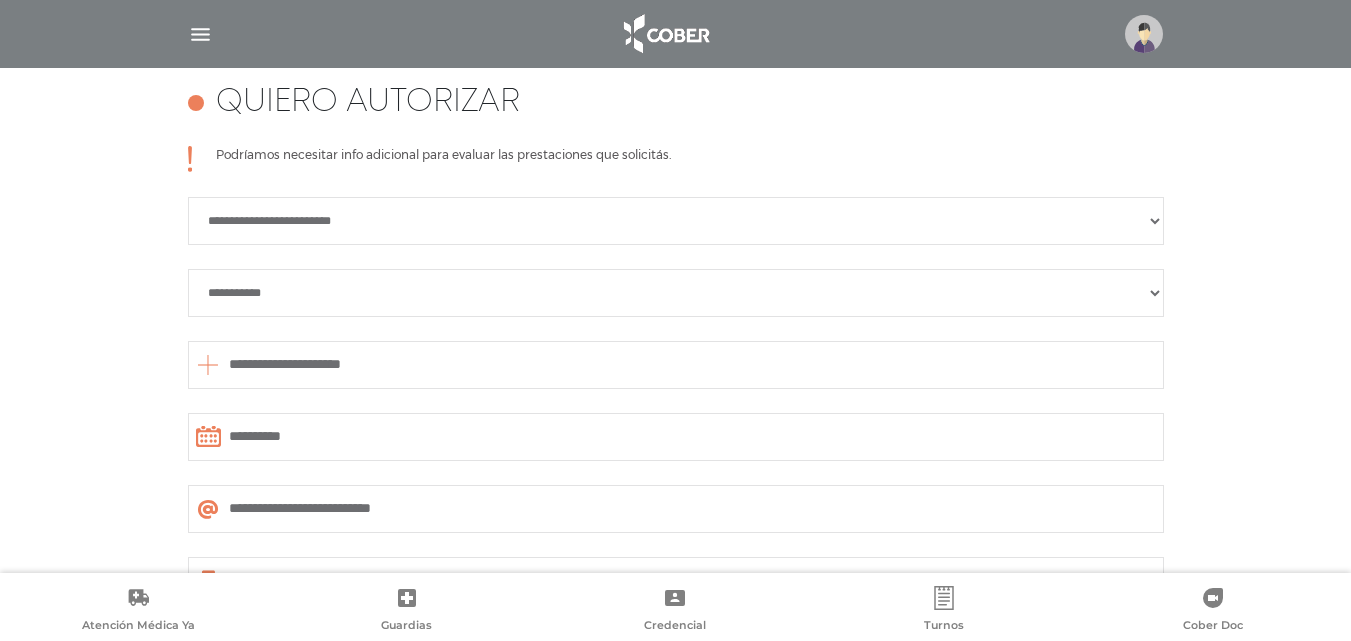 click on "**********" at bounding box center (676, 293) 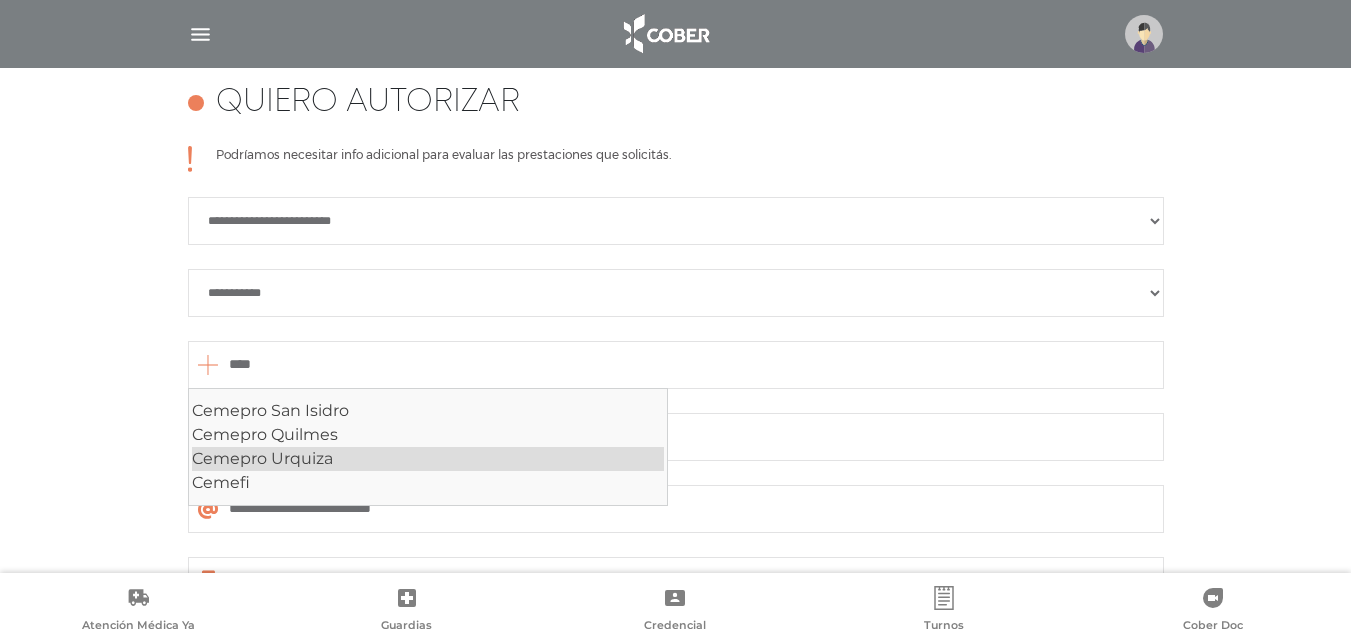 click on "Cemepro Urquiza" at bounding box center (428, 459) 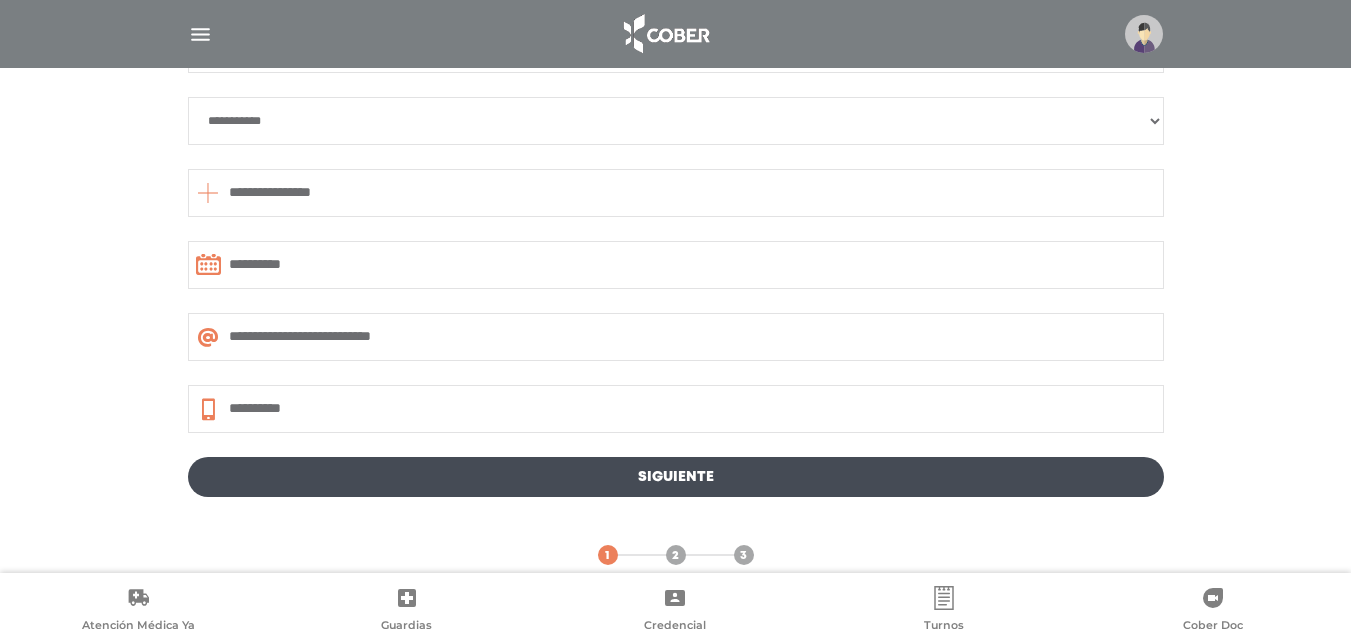 scroll, scrollTop: 1088, scrollLeft: 0, axis: vertical 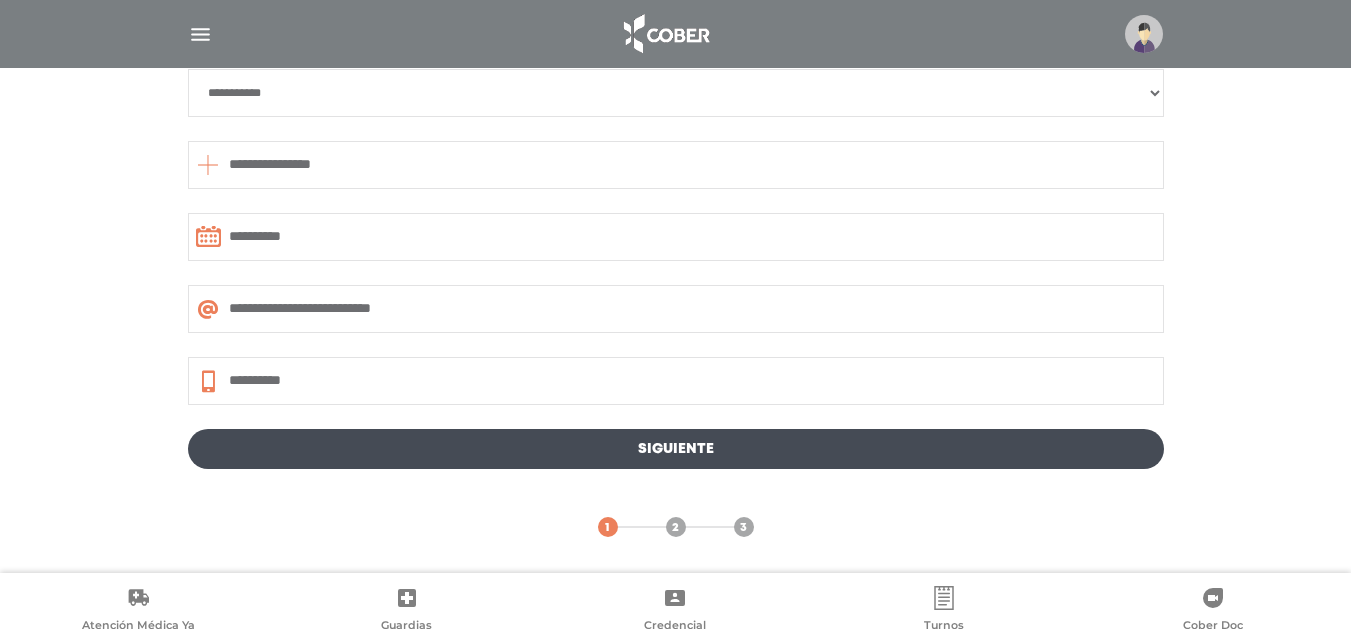 type on "**********" 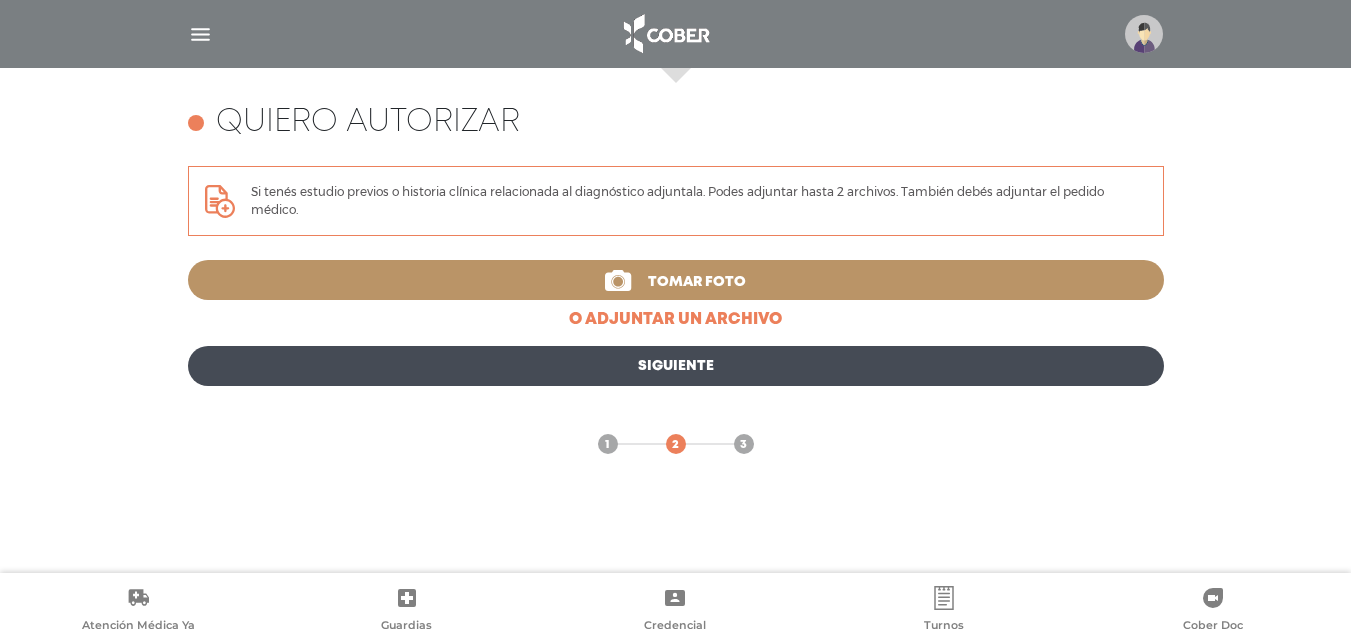 scroll, scrollTop: 785, scrollLeft: 0, axis: vertical 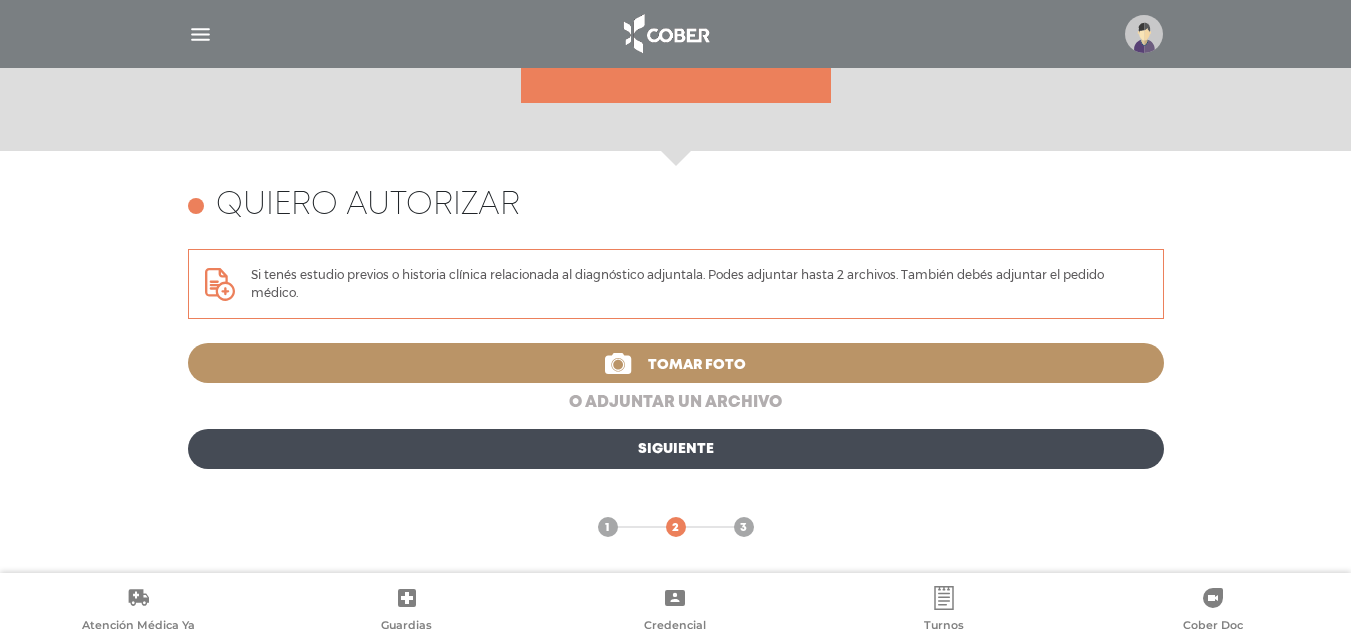 click on "o adjuntar un archivo" at bounding box center (676, 403) 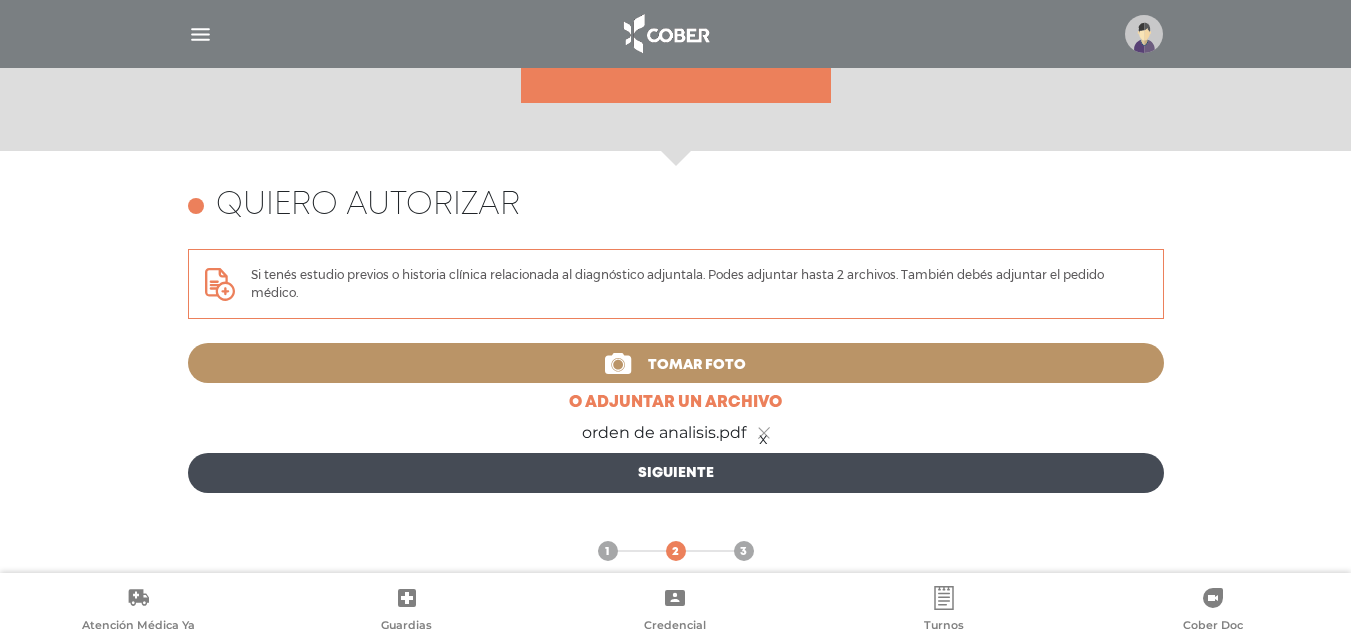 click on "Siguiente" at bounding box center [676, 473] 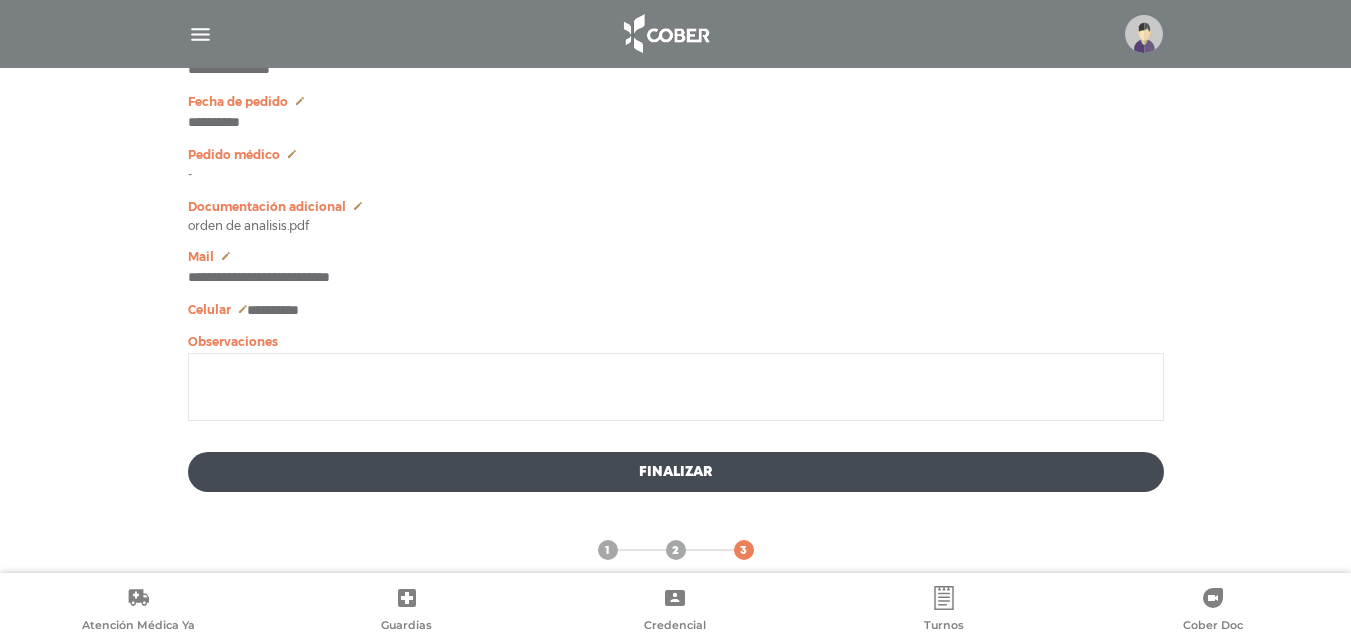 scroll, scrollTop: 1185, scrollLeft: 0, axis: vertical 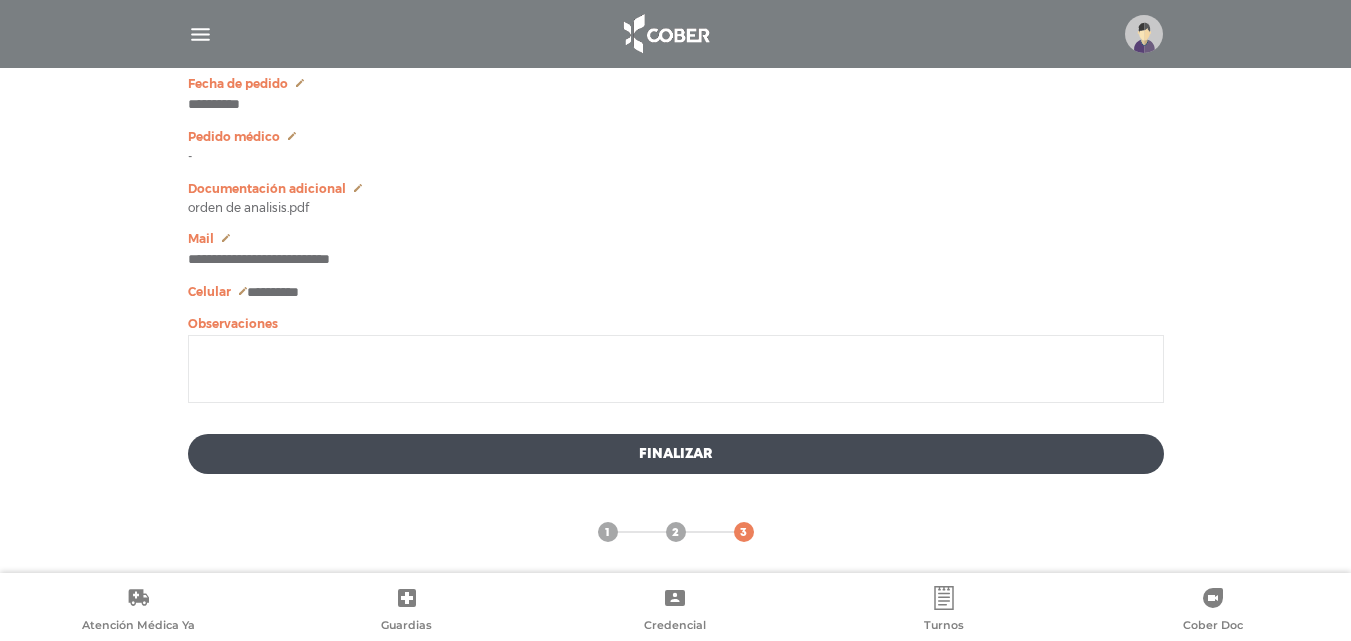 click on "Finalizar" at bounding box center [676, 454] 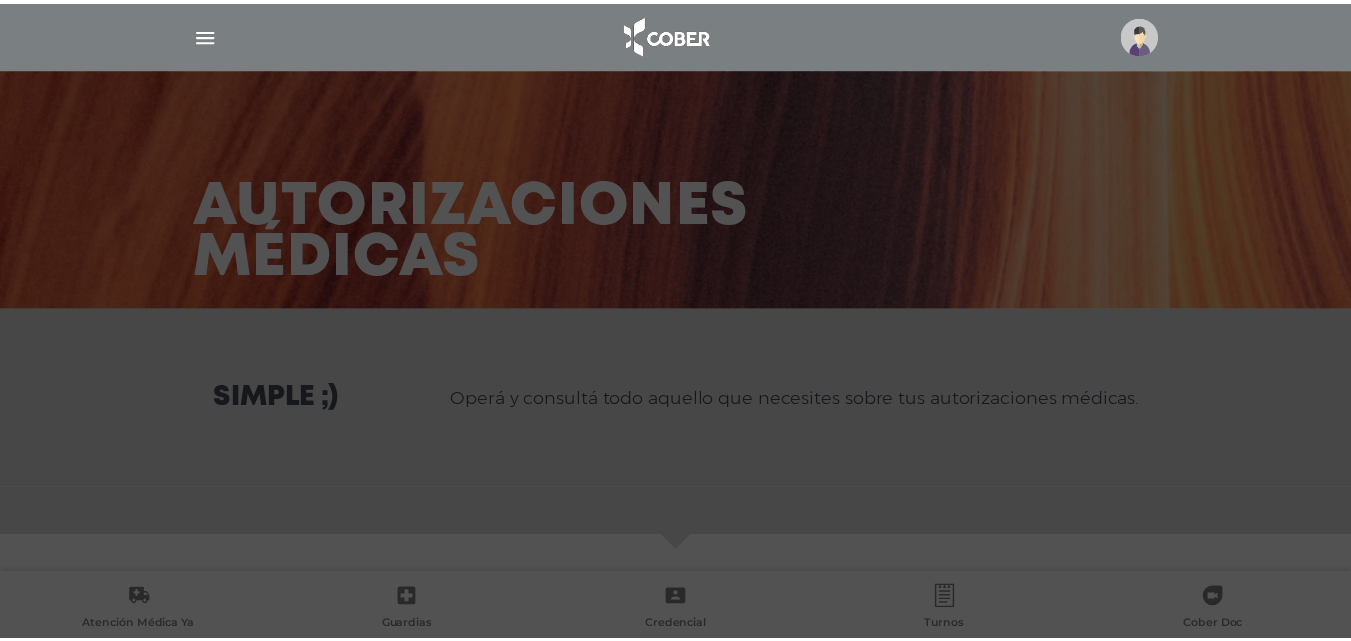 scroll, scrollTop: 0, scrollLeft: 0, axis: both 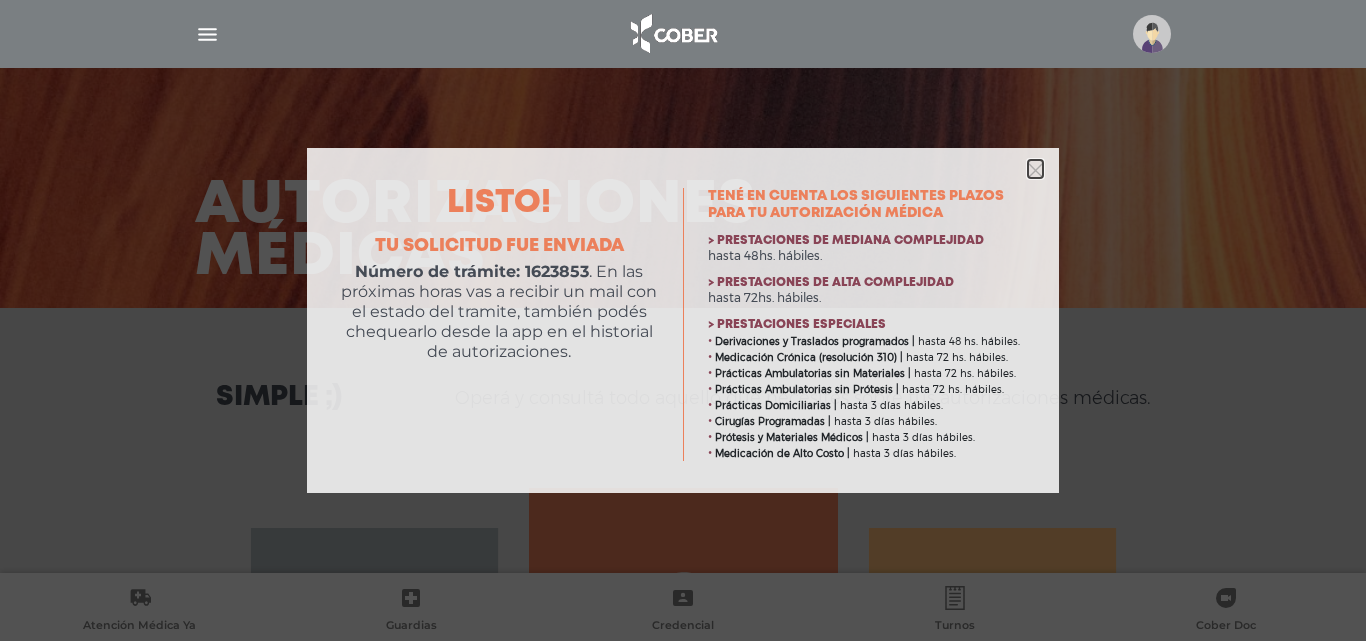 click 